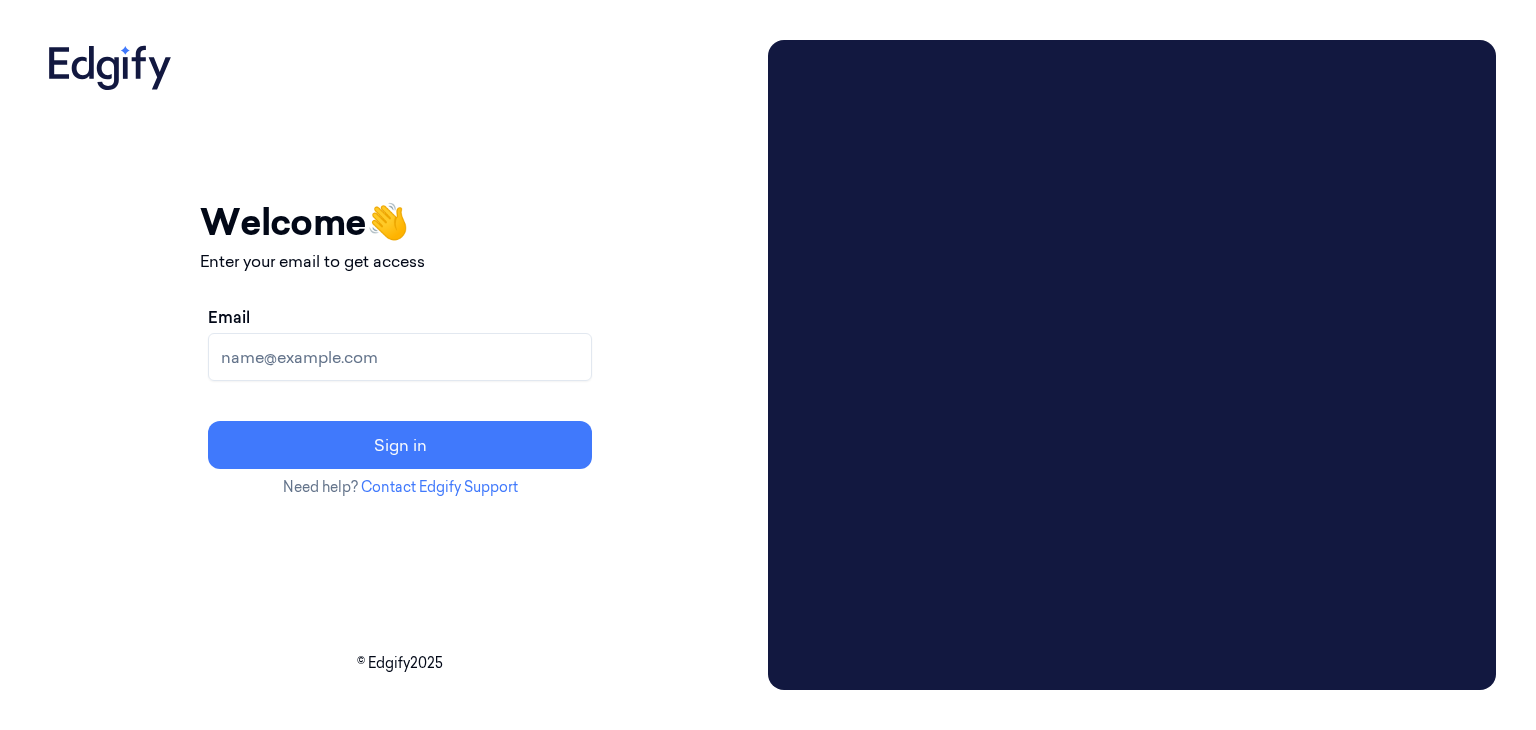 scroll, scrollTop: 0, scrollLeft: 0, axis: both 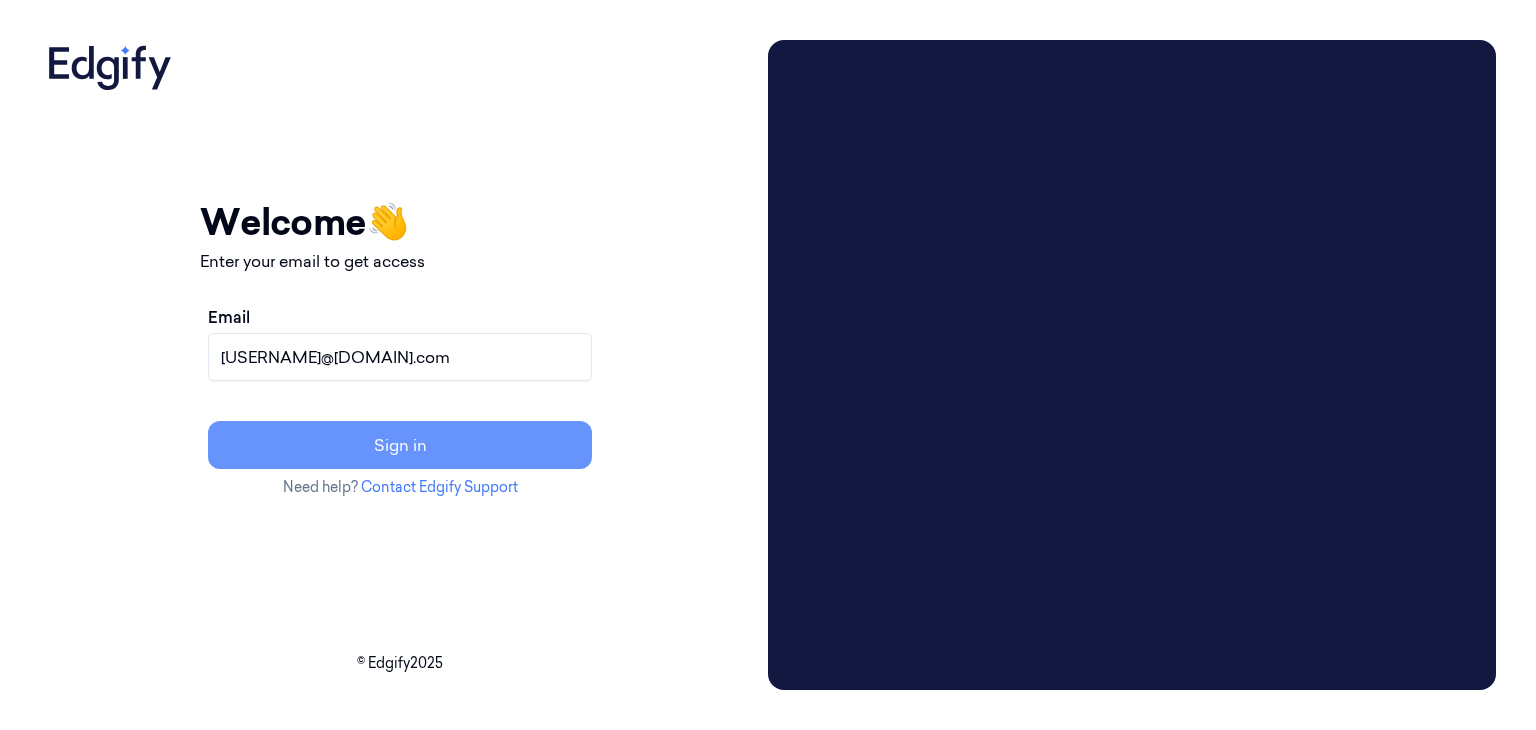 type on "[USERNAME]@[DOMAIN].com" 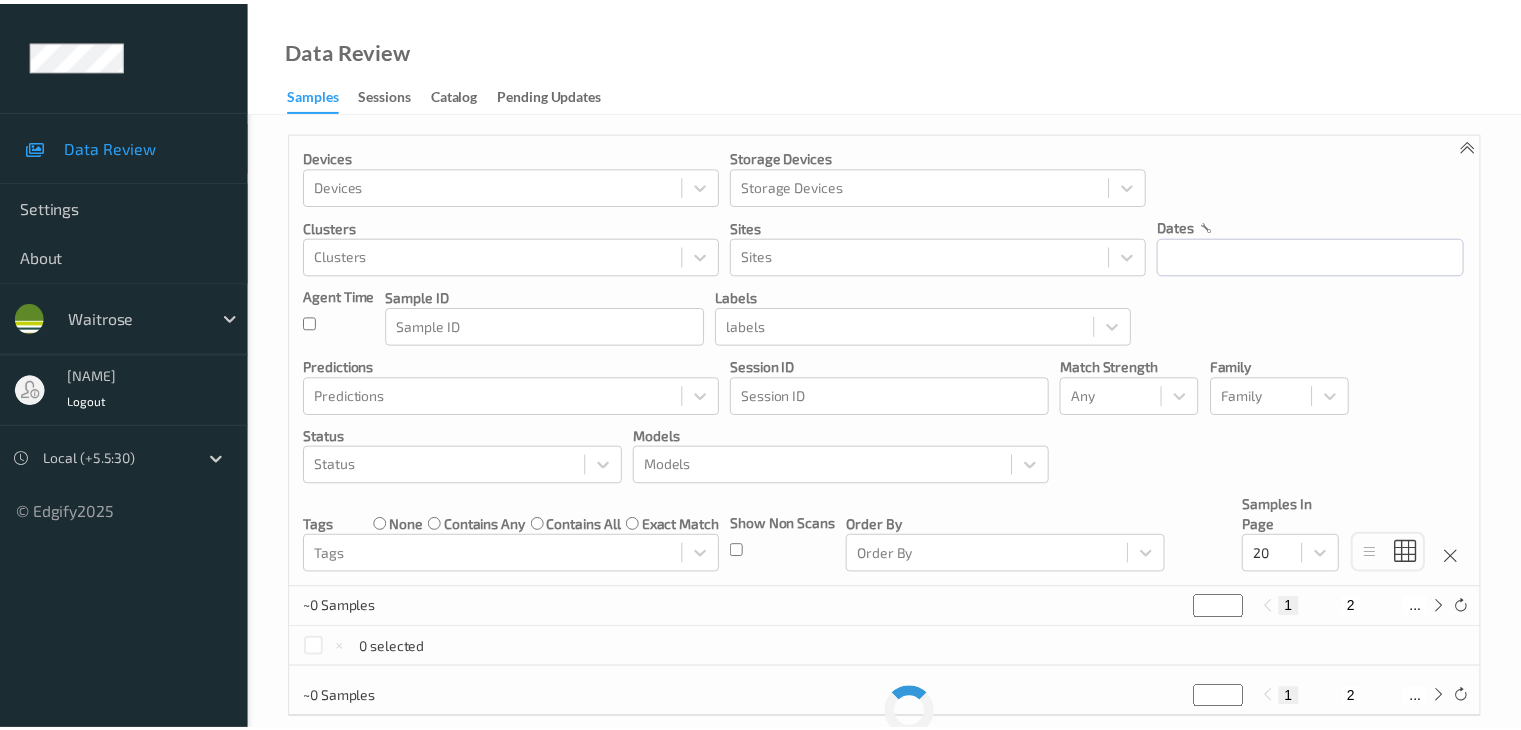 scroll, scrollTop: 0, scrollLeft: 0, axis: both 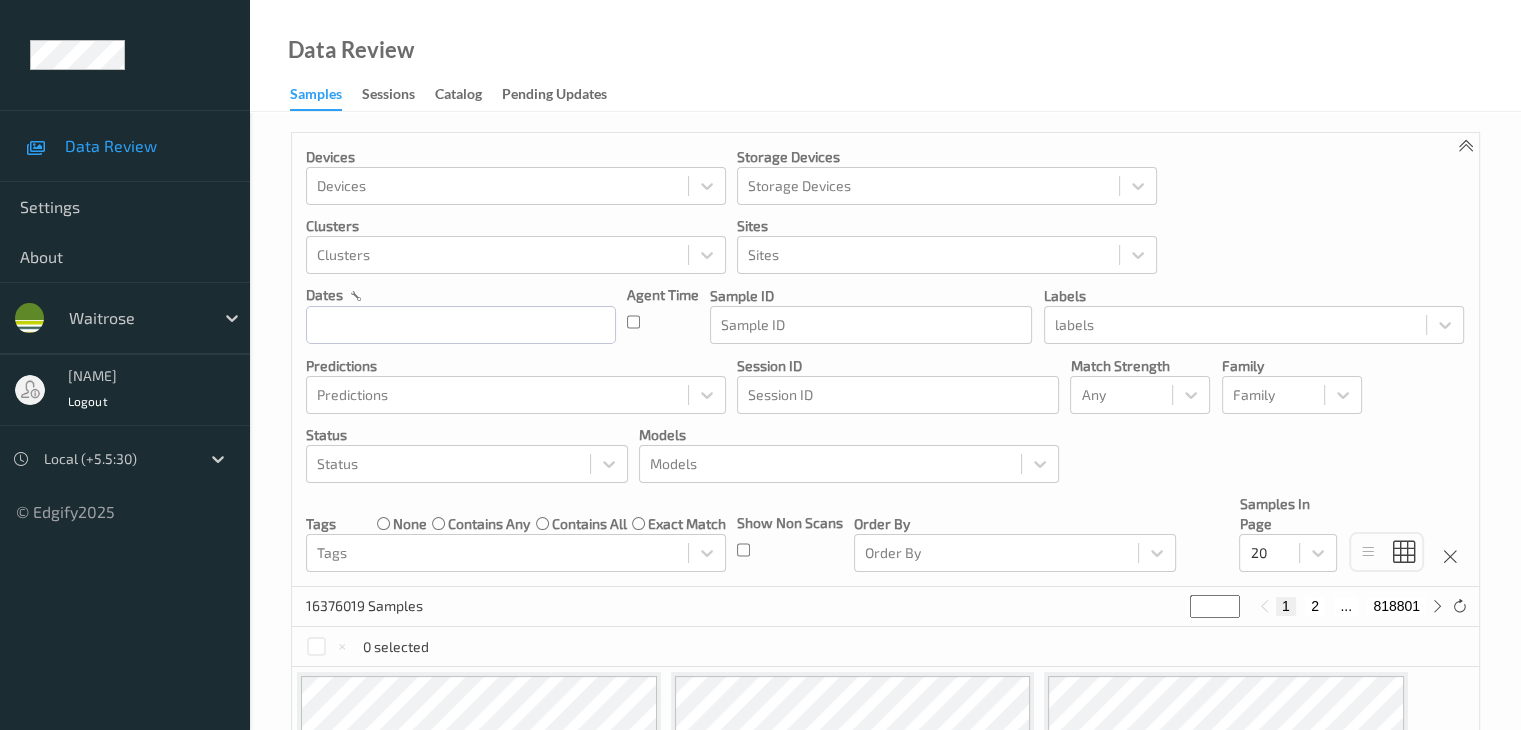 click at bounding box center (117, 459) 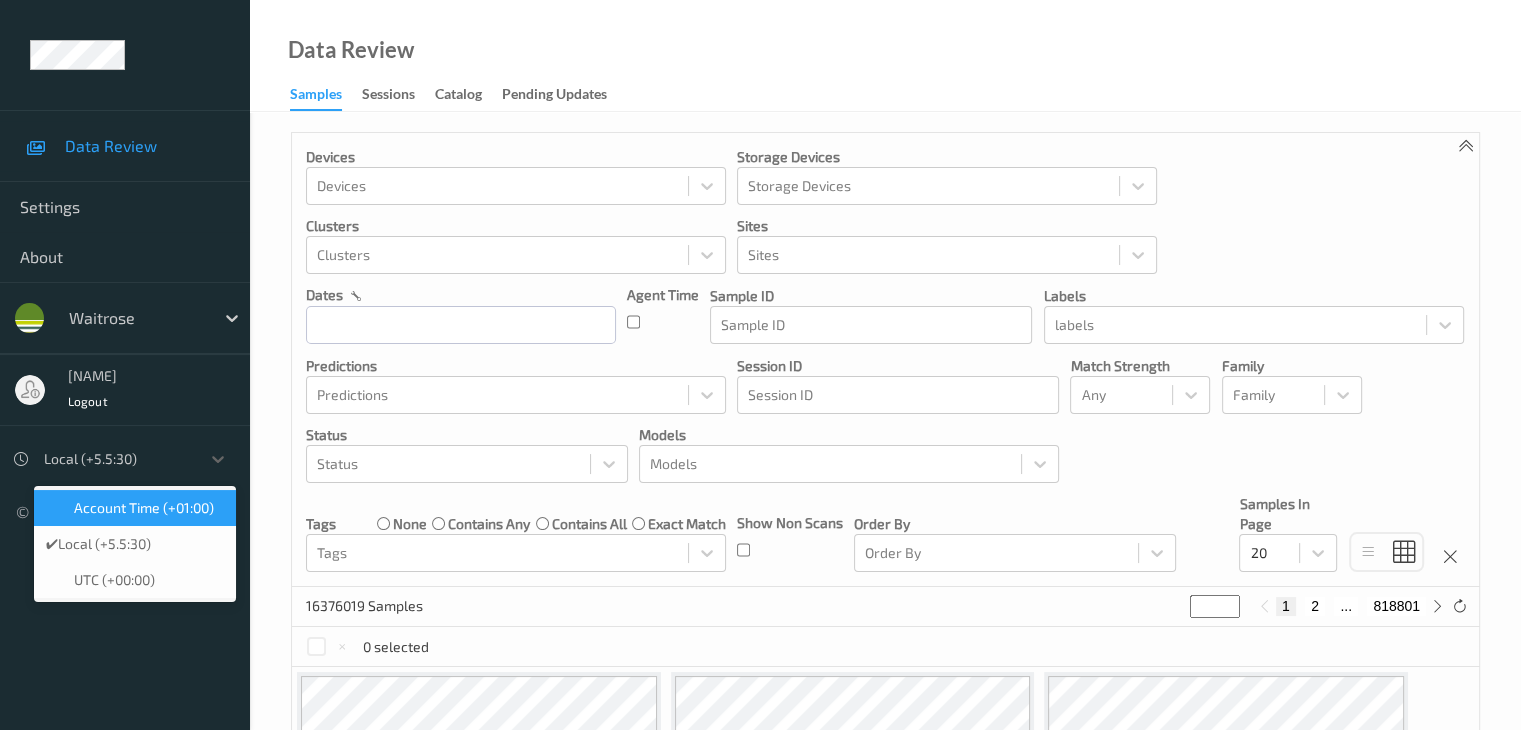 click on "Account Time (+01:00)" at bounding box center [144, 508] 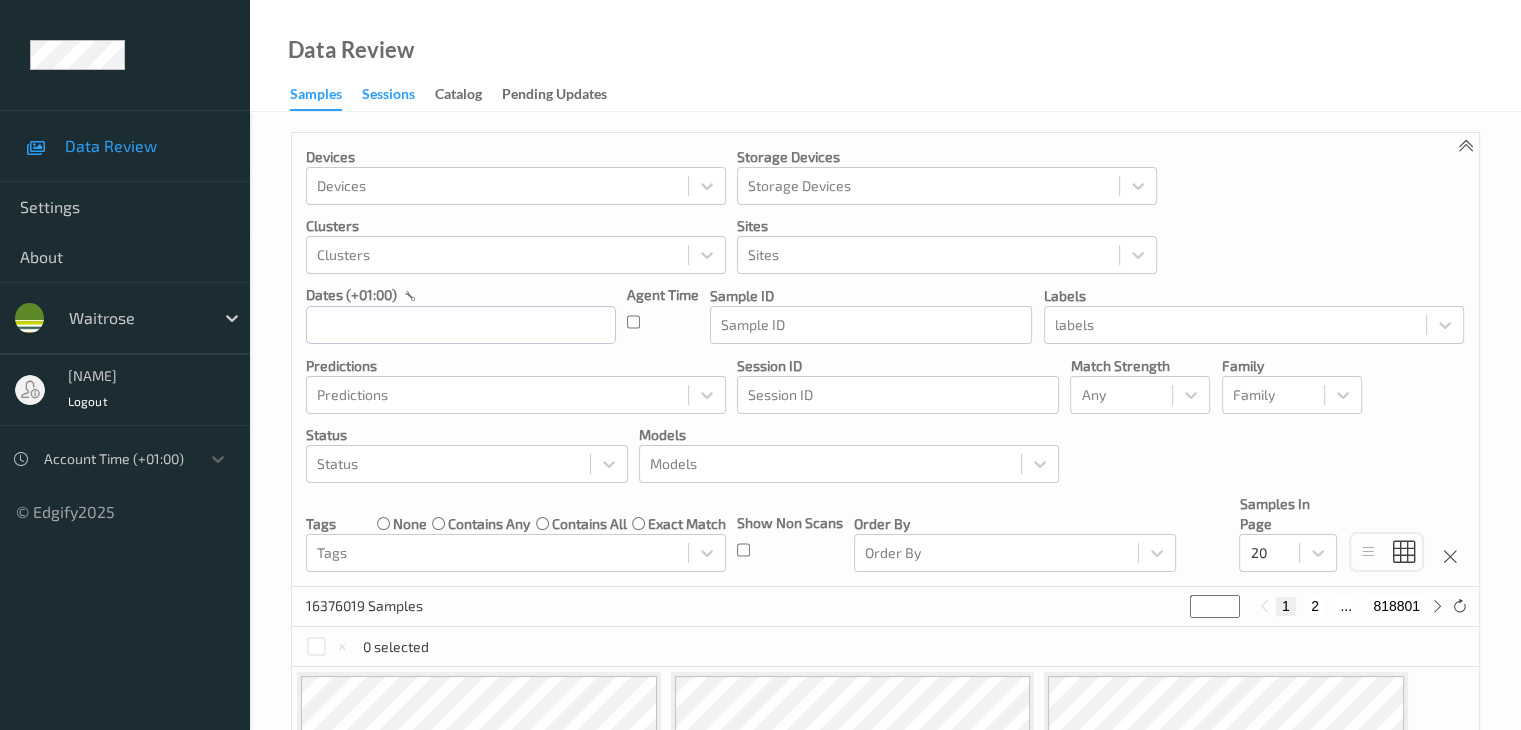 click on "Sessions" at bounding box center [388, 96] 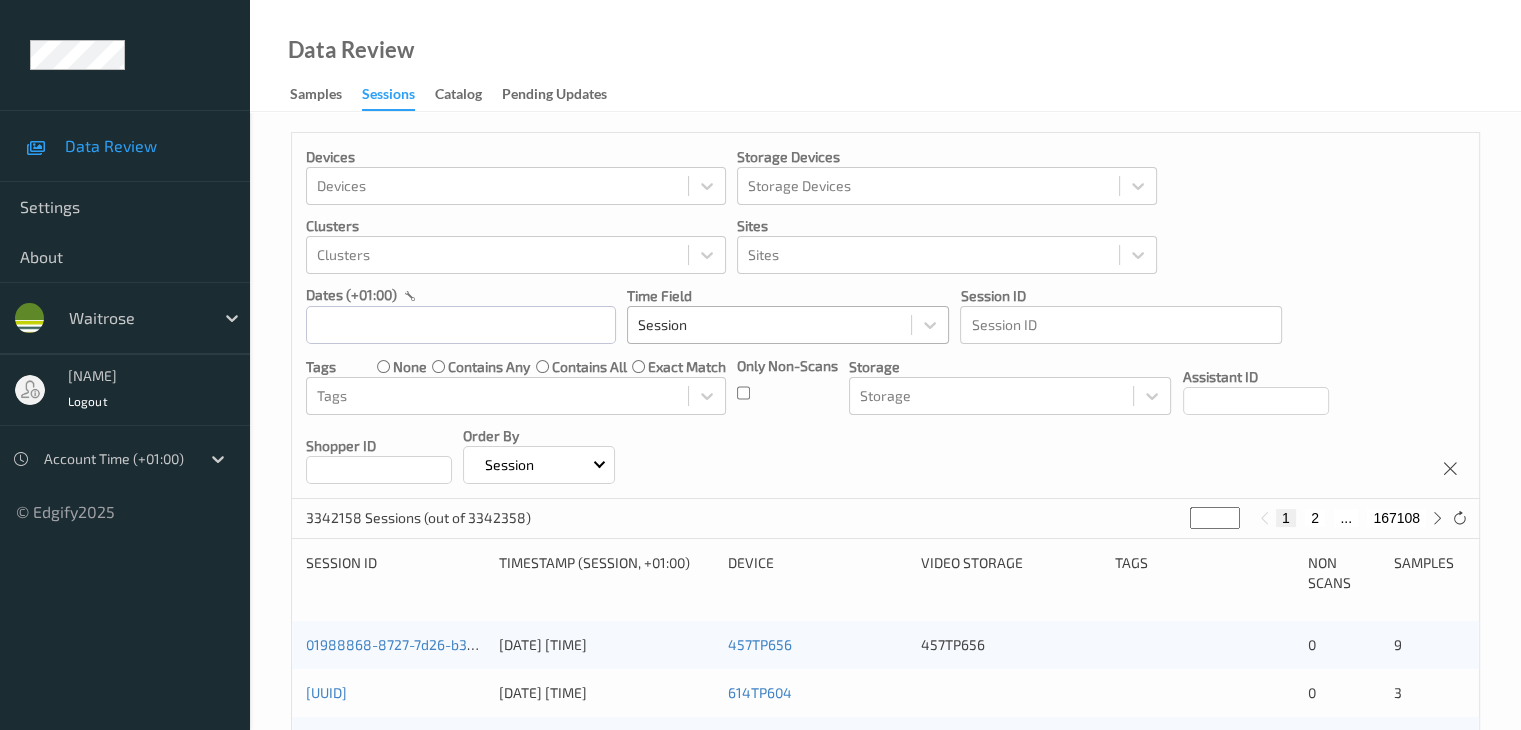 click at bounding box center (769, 325) 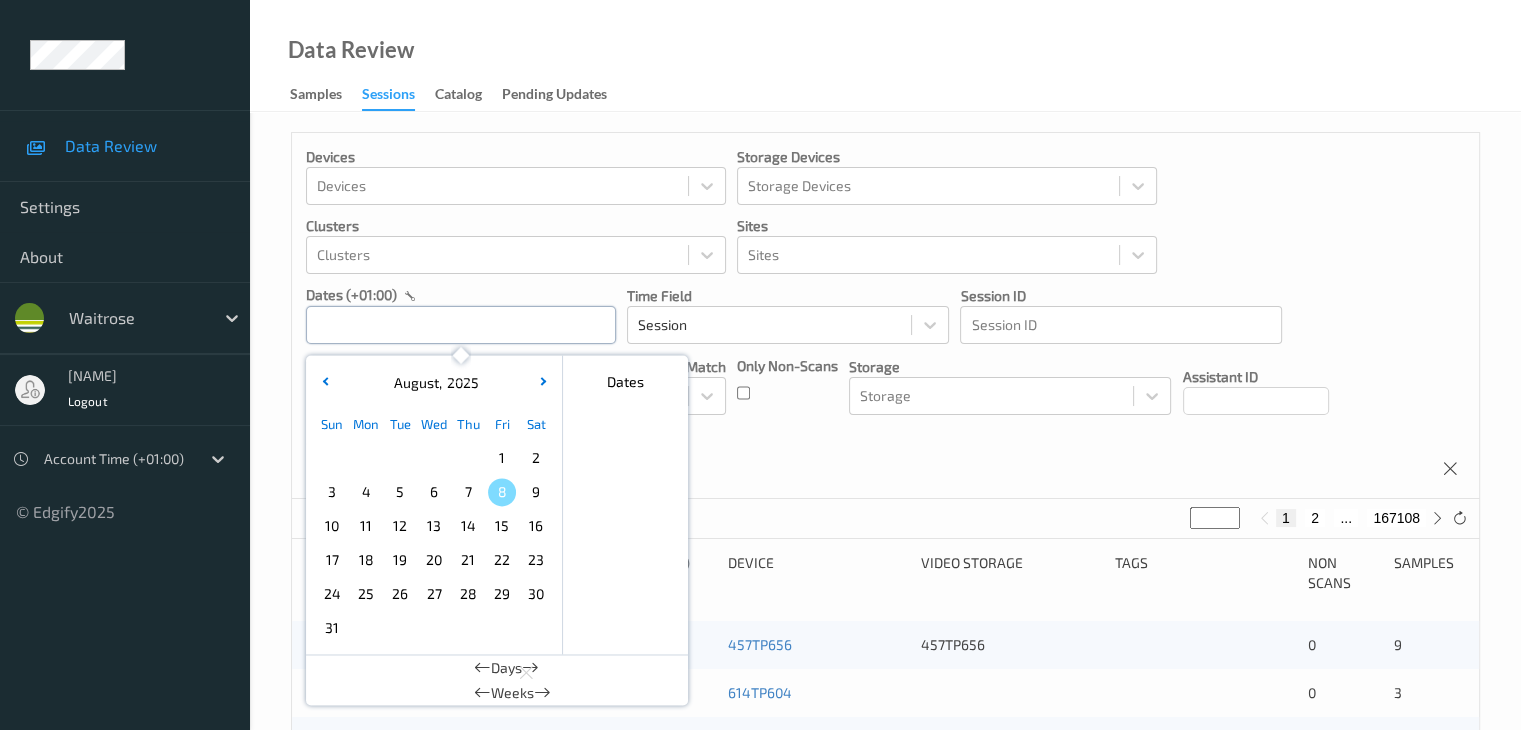 click at bounding box center [461, 325] 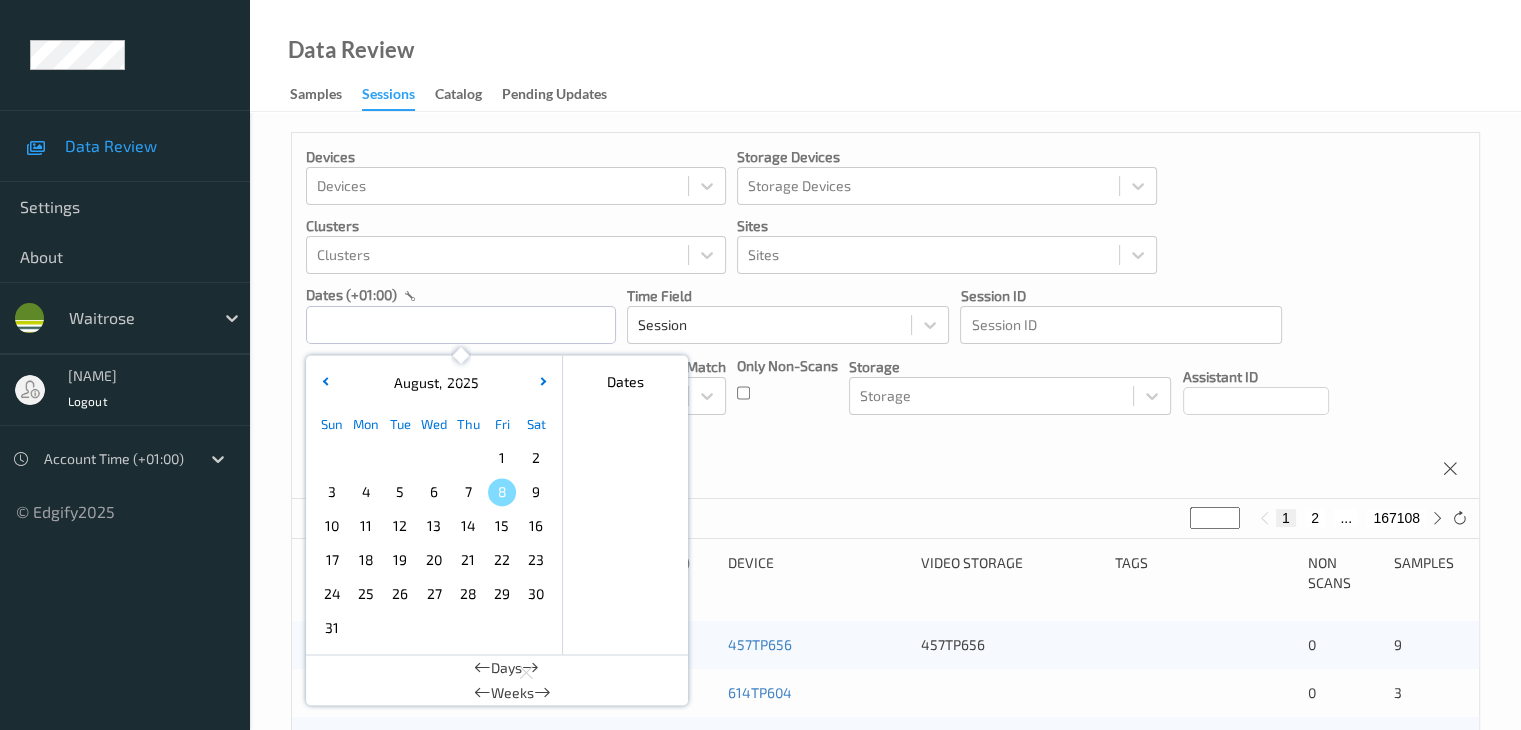 click on "7" at bounding box center (468, 492) 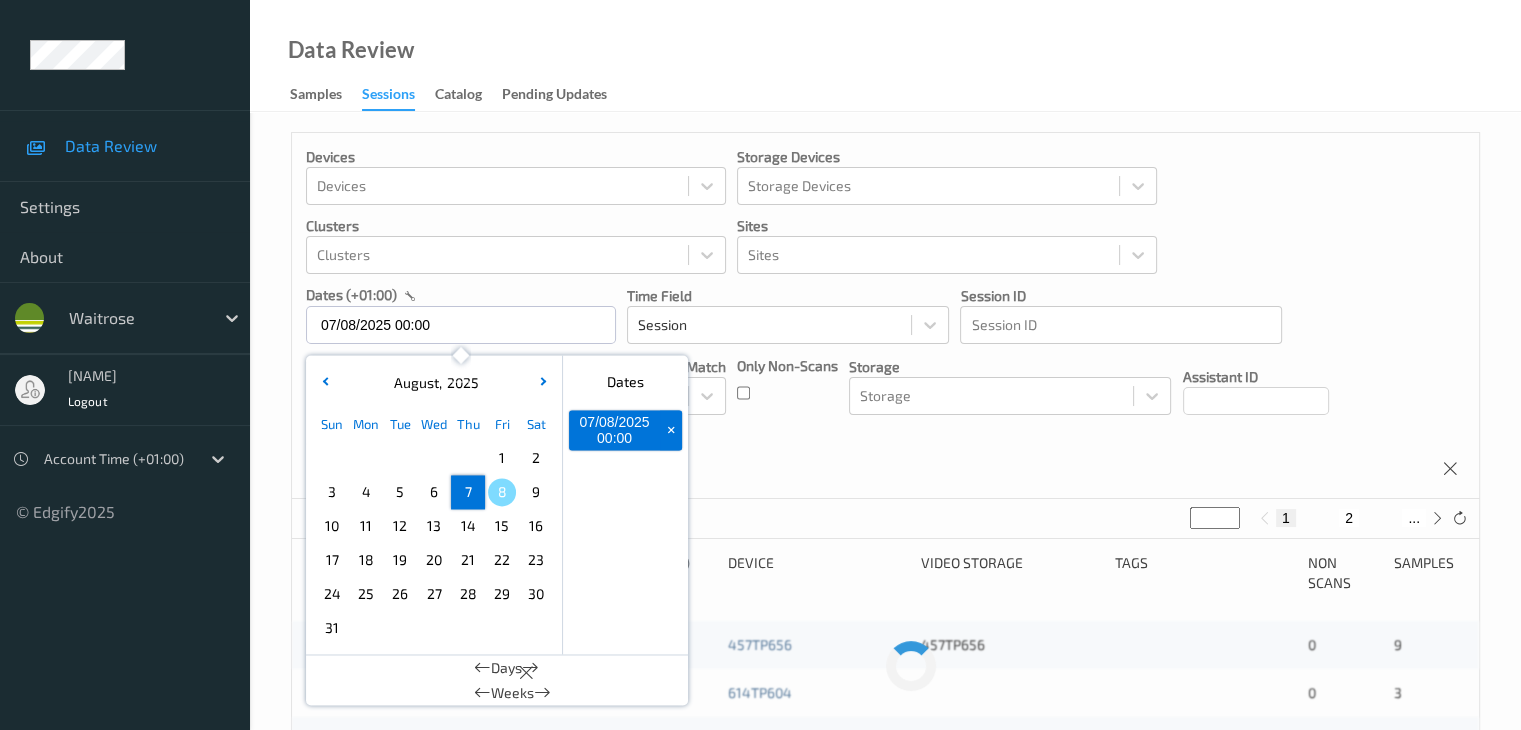click on "7" at bounding box center [468, 492] 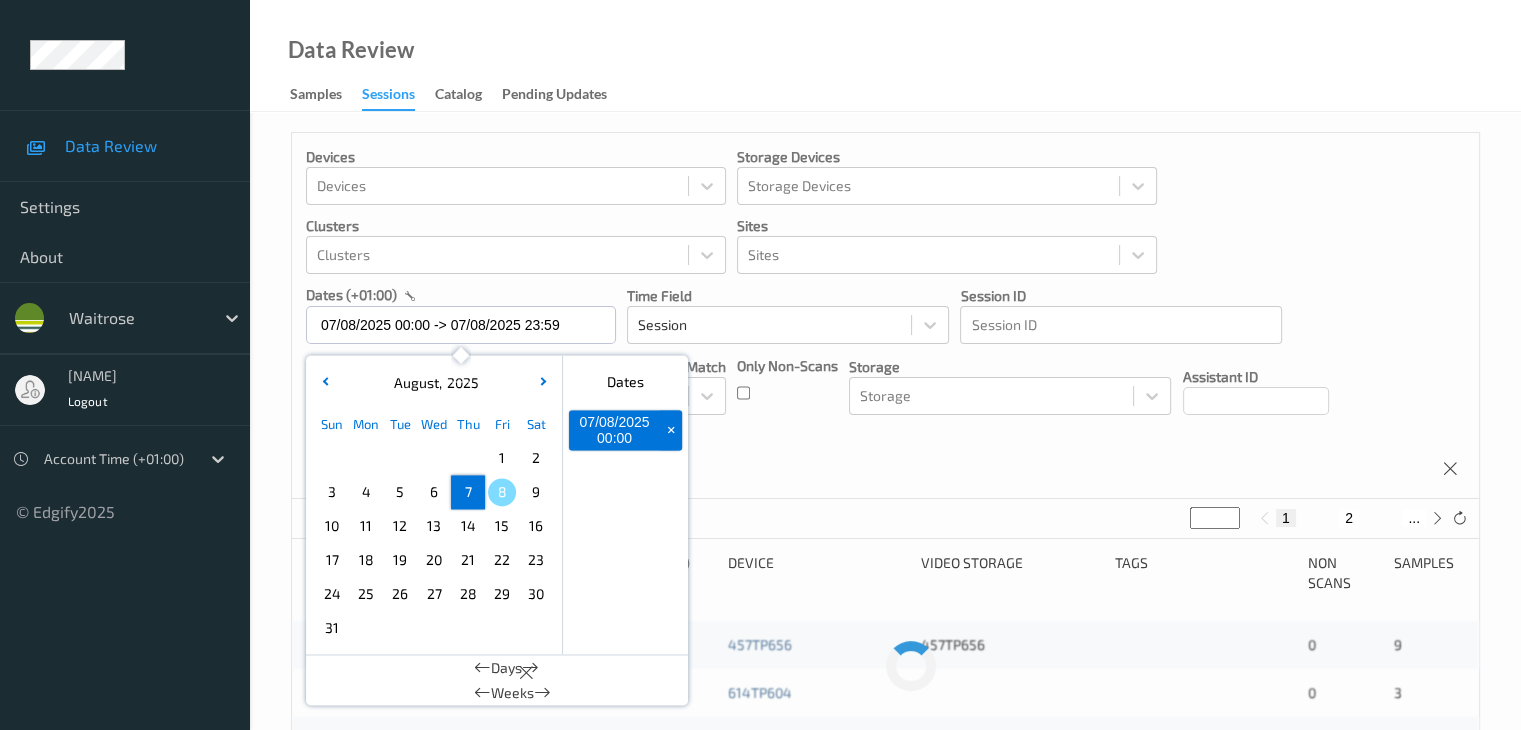 click on "7" at bounding box center [468, 492] 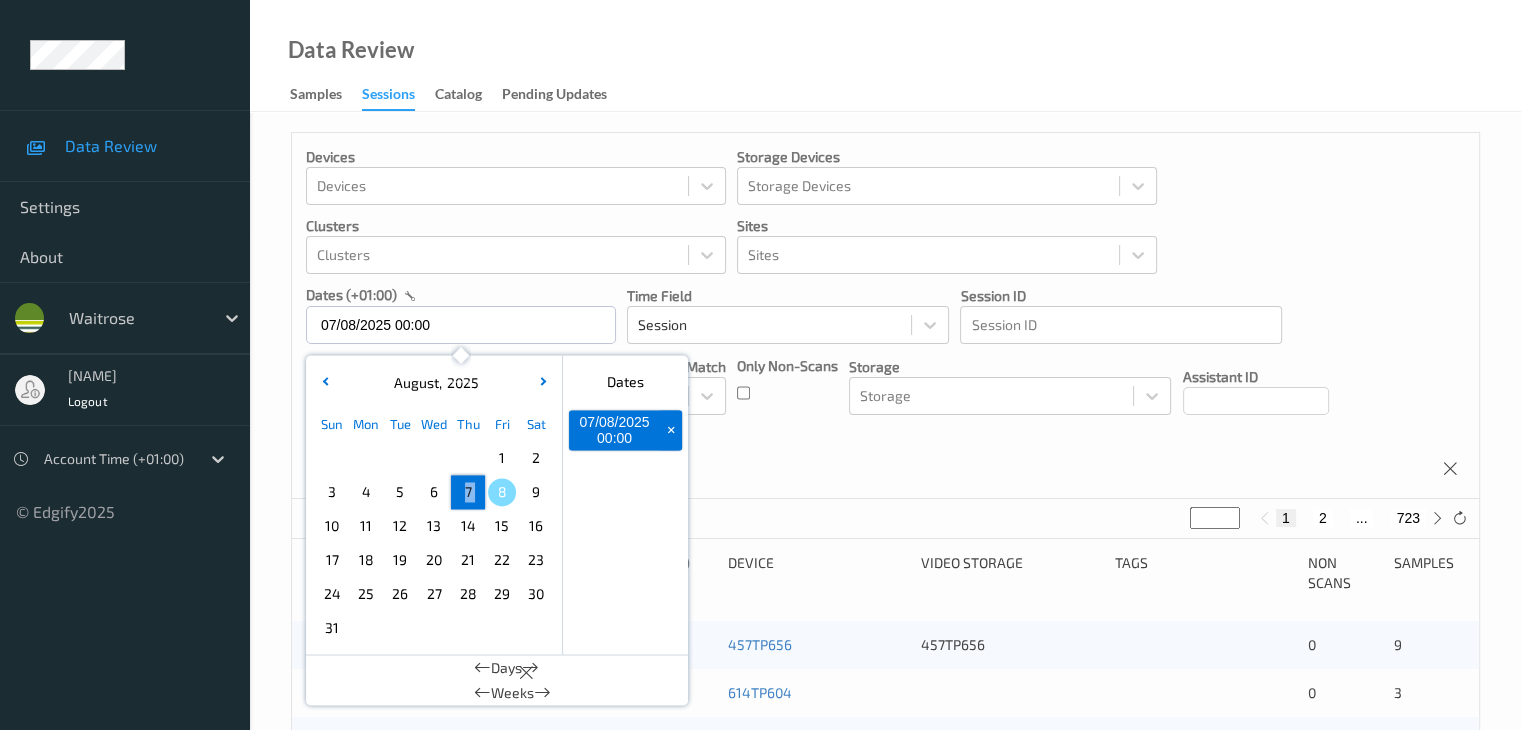 click on "7" at bounding box center [468, 492] 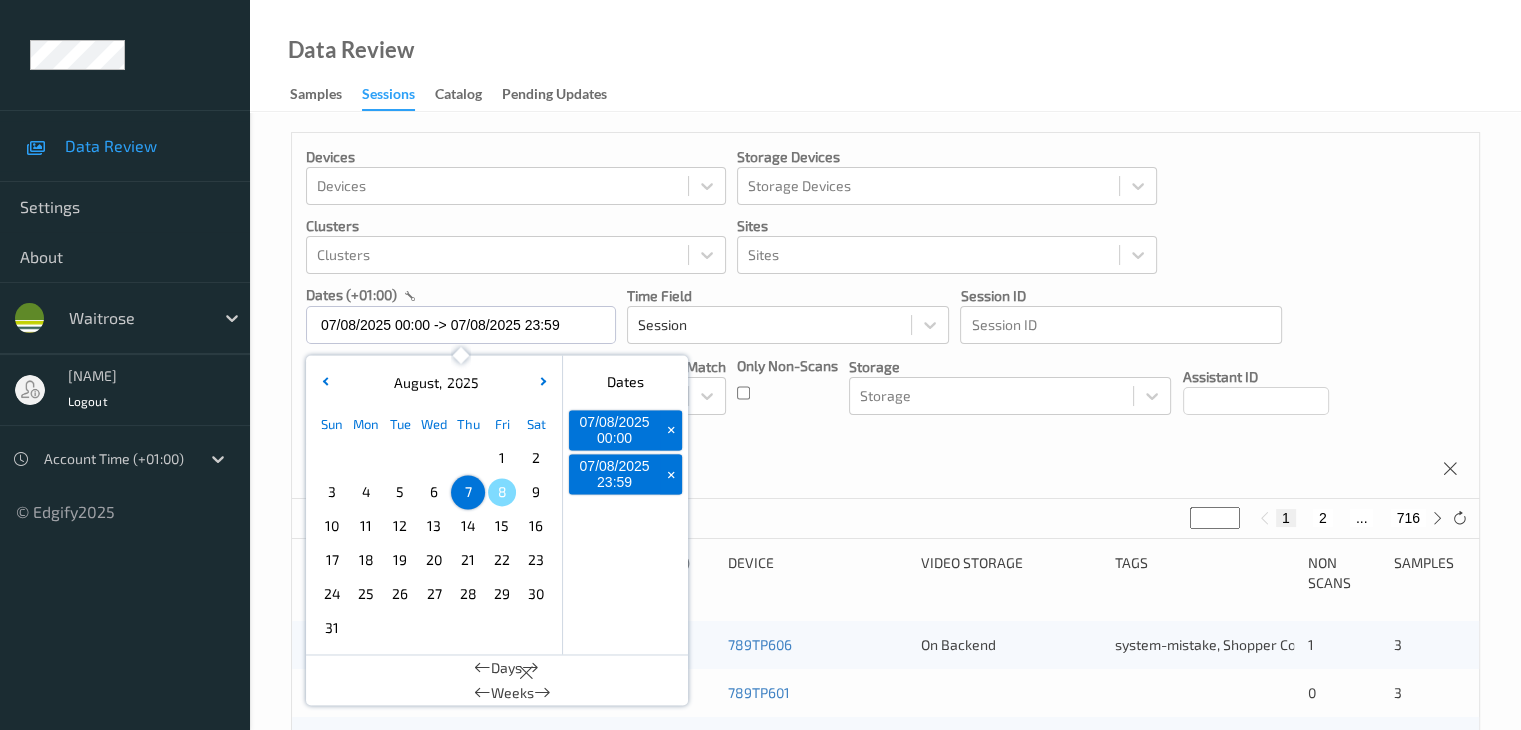 click on "Devices Devices Storage Devices Storage Devices Clusters Clusters Sites Sites dates (+01:00) [DATE] [TIME] -> [DATE] [TIME] August , 2025 Sun Mon Tue Wed Thu Fri Sat 1 2 3 4 5 6 7 8 9 10 11 12 13 14 15 16 17 18 19 20 21 22 23 24 25 26 27 28 29 30 31 January February March April May June July August September October November December 2021 2022 2023 2024 2025 2026 2027 2028 2029 2030 2031 2032 Dates [DATE] [TIME] + [DATE] [TIME] + Days Weeks Time Field Session Session ID Session ID Tags none contains any contains all exact match Tags Only Non-Scans Storage Storage Assistant ID Shopper ID Order By Session" at bounding box center [885, 316] 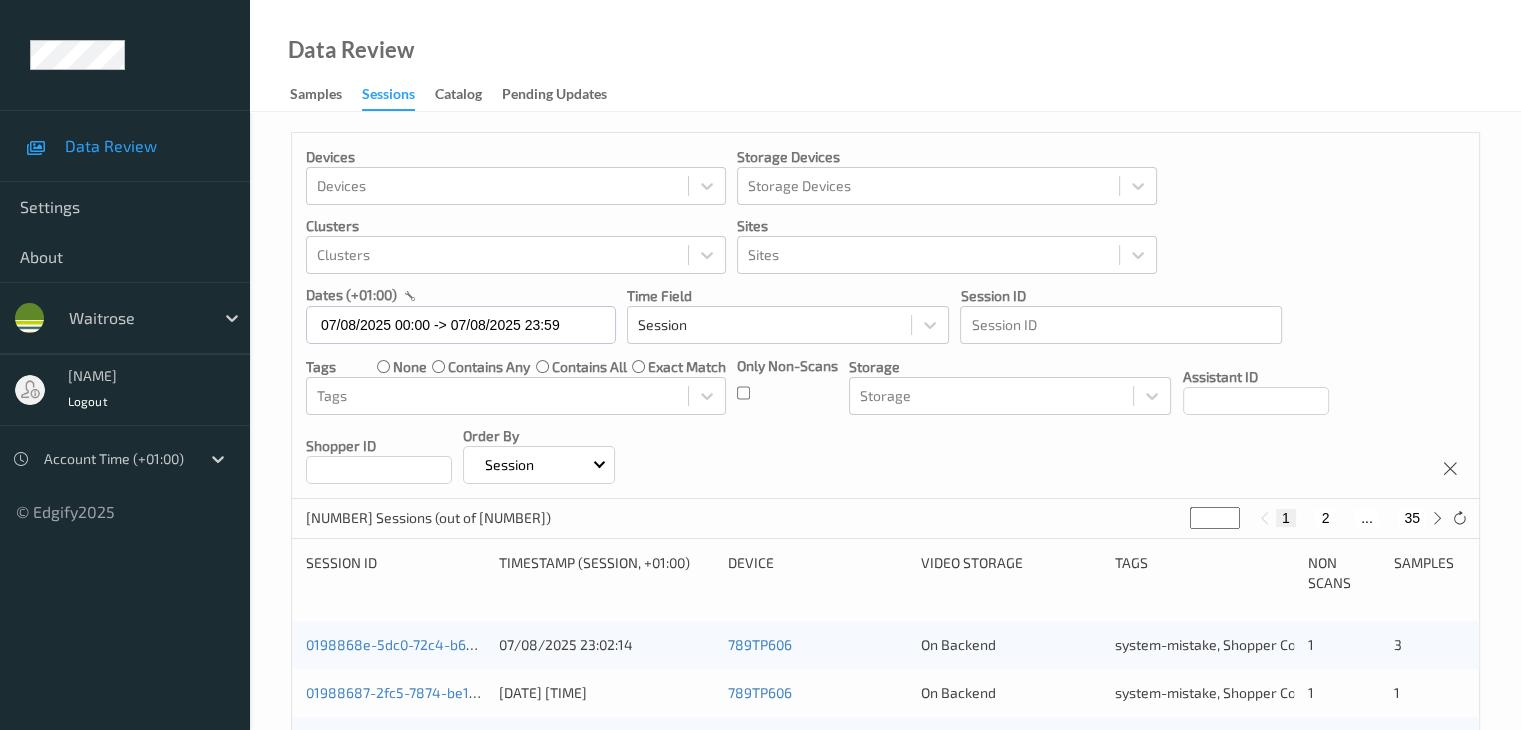 click on "2" at bounding box center [1325, 518] 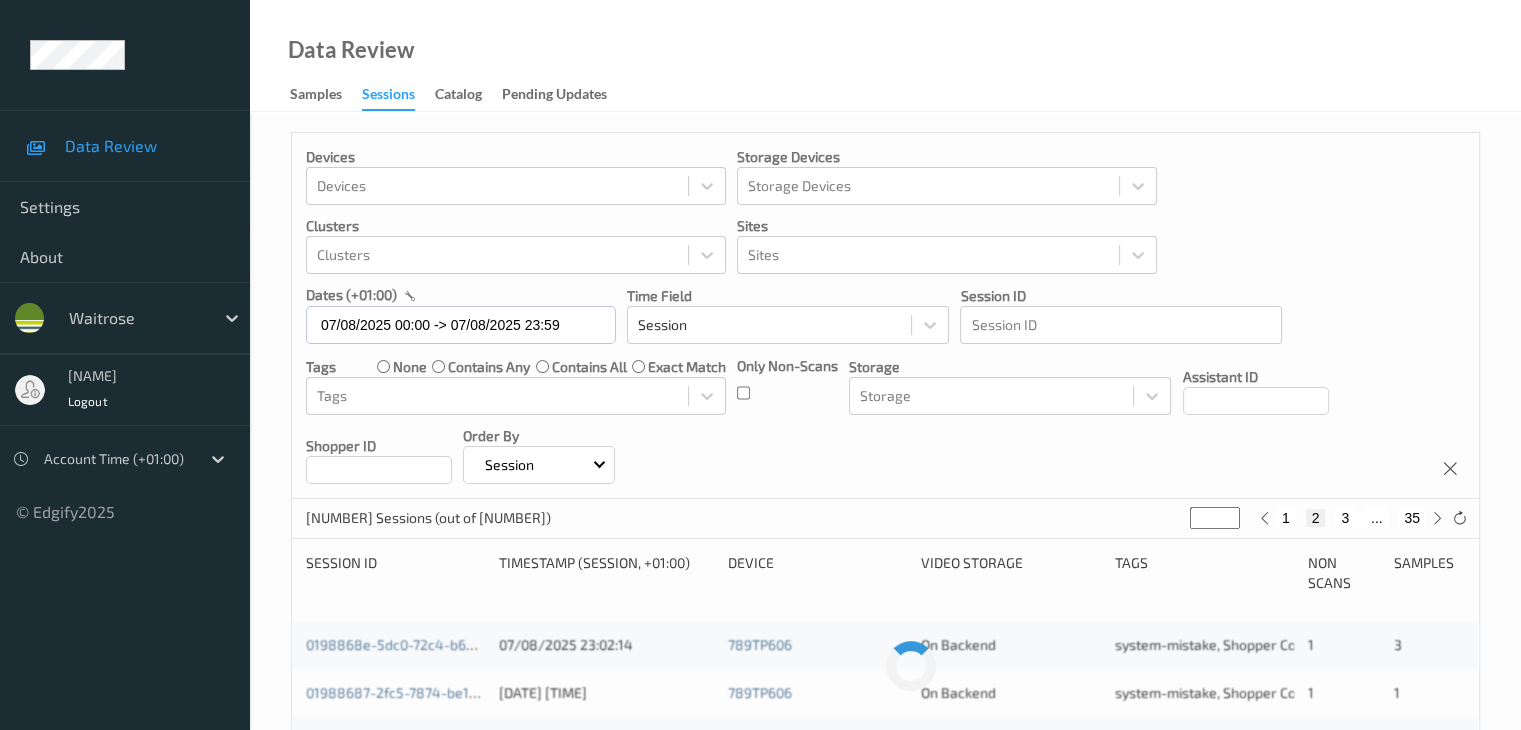click on "2" at bounding box center [1316, 518] 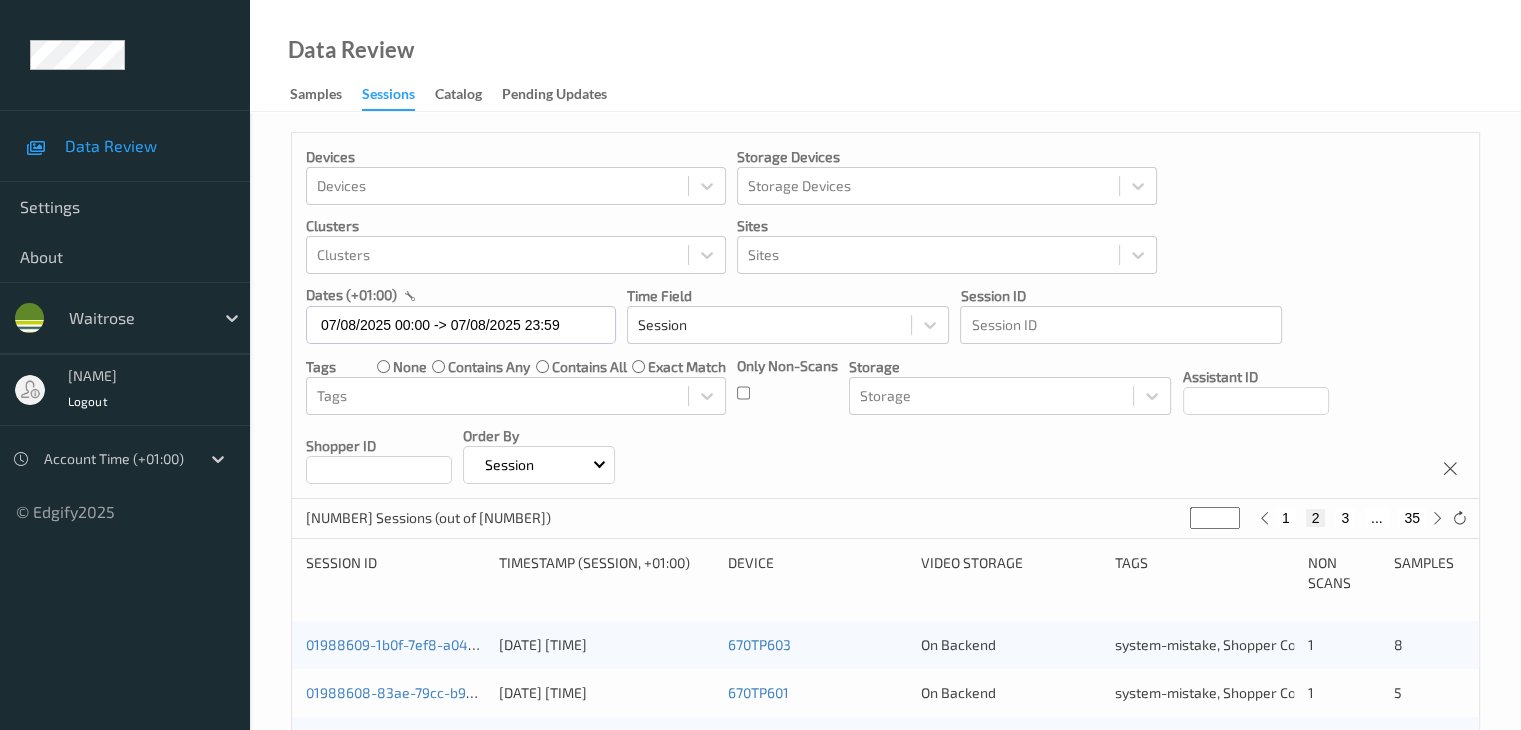 click on "3" at bounding box center [1345, 518] 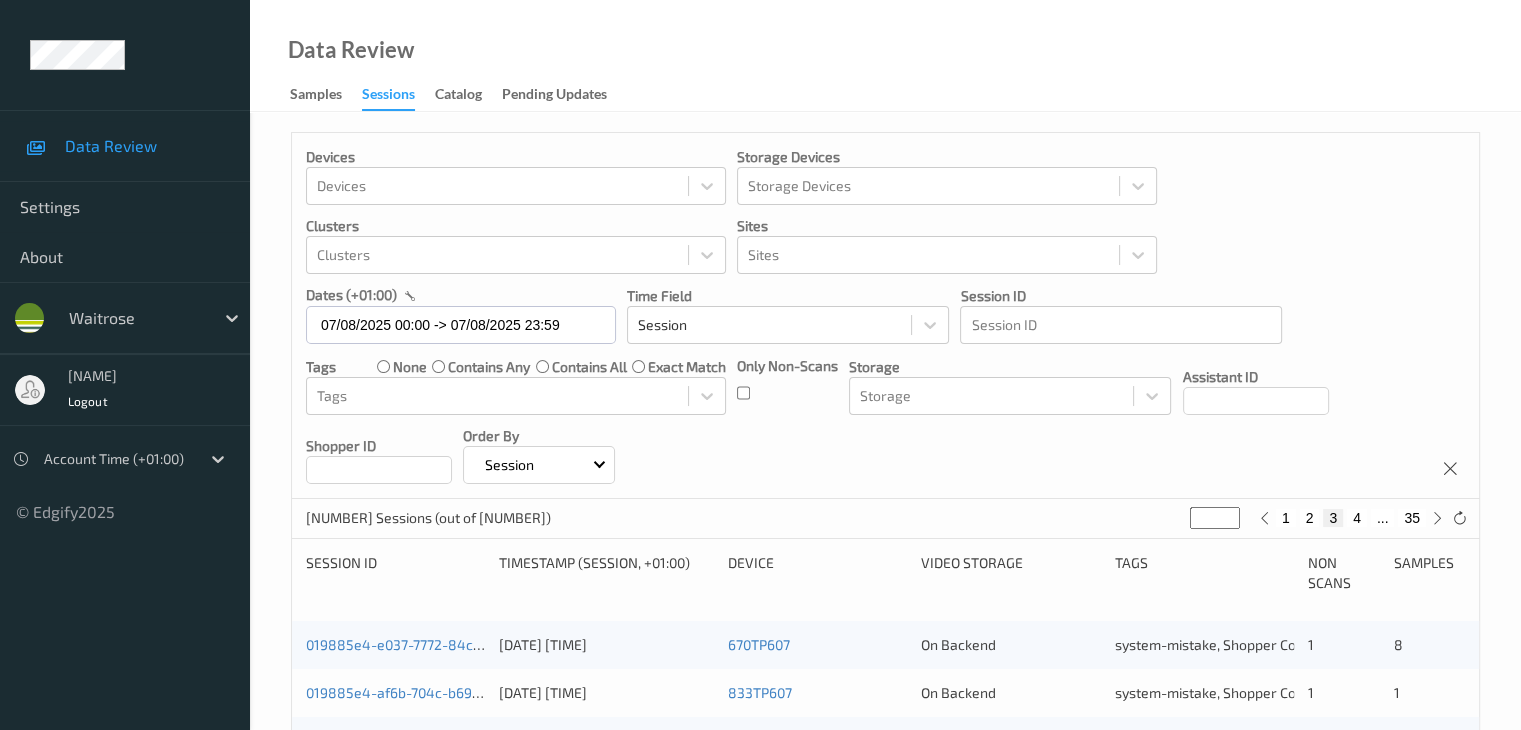 click on "4" at bounding box center (1357, 518) 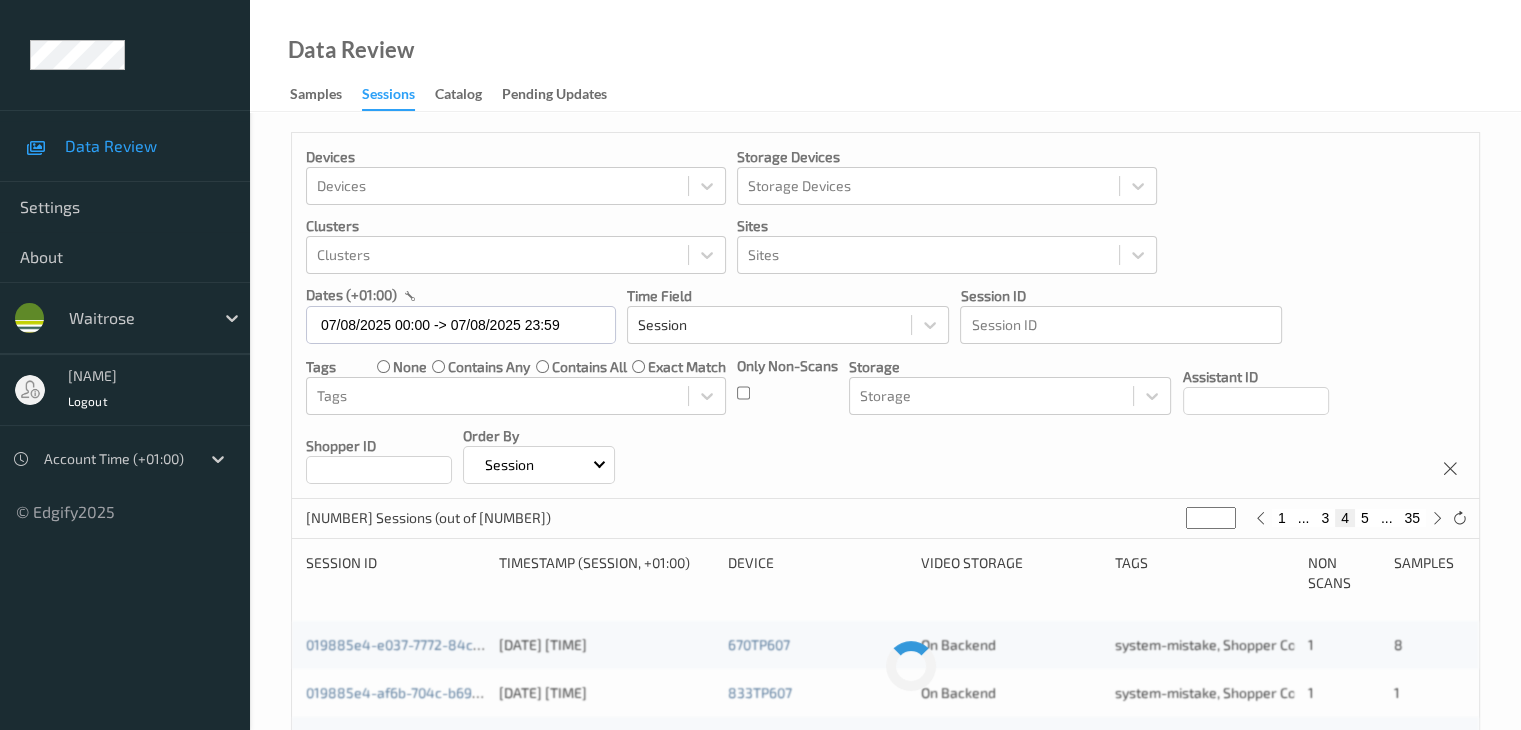 click on "5" at bounding box center [1365, 518] 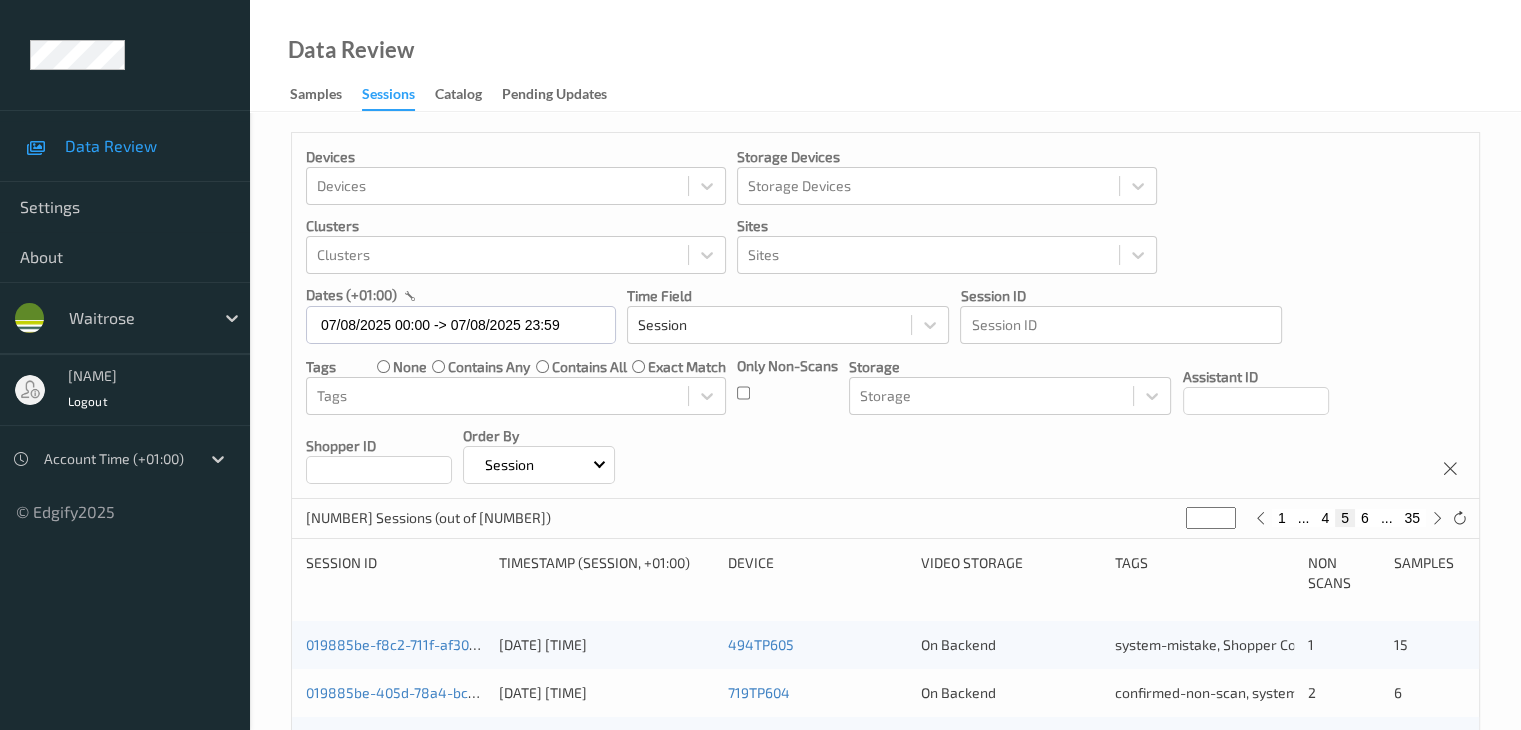 click on "6" at bounding box center [1365, 518] 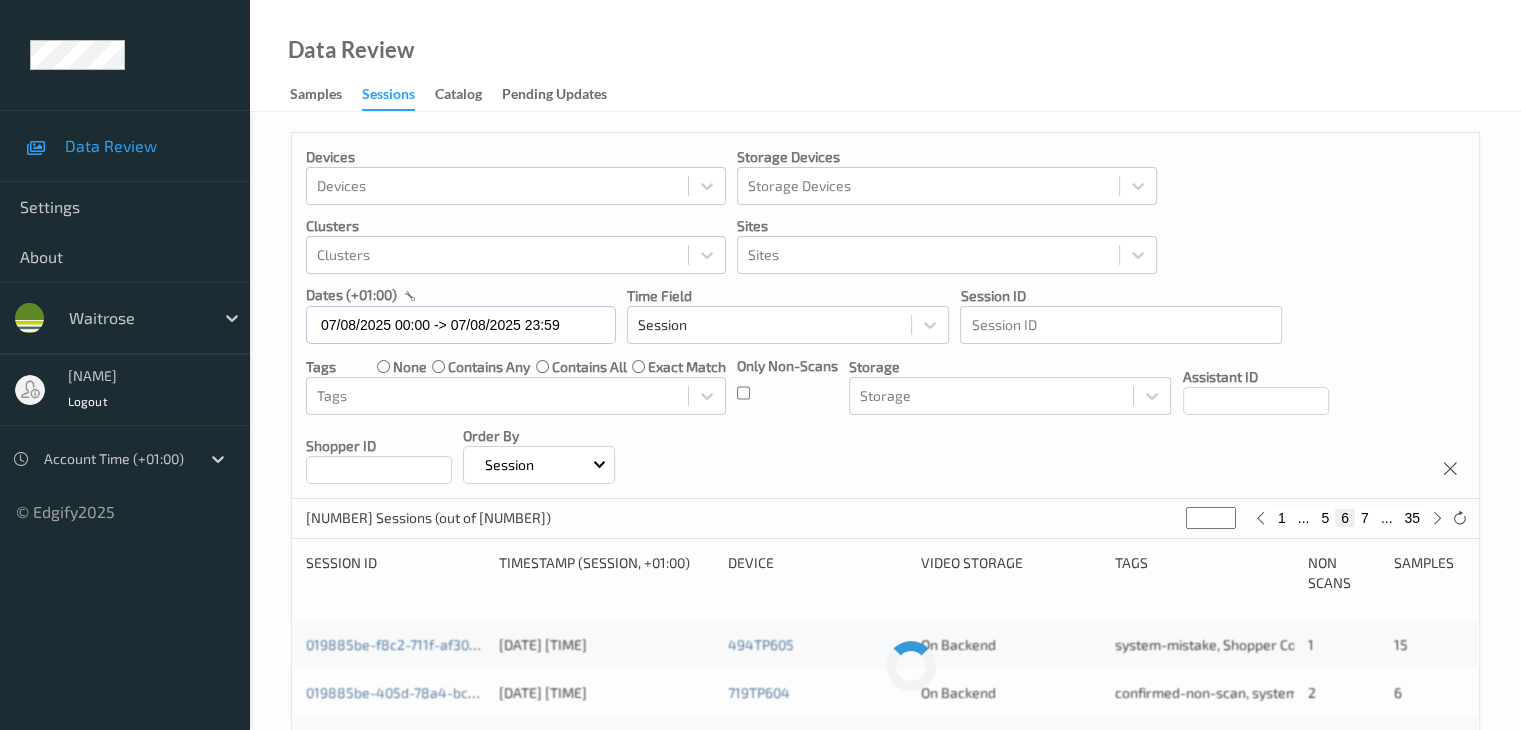 click on "7" at bounding box center (1365, 518) 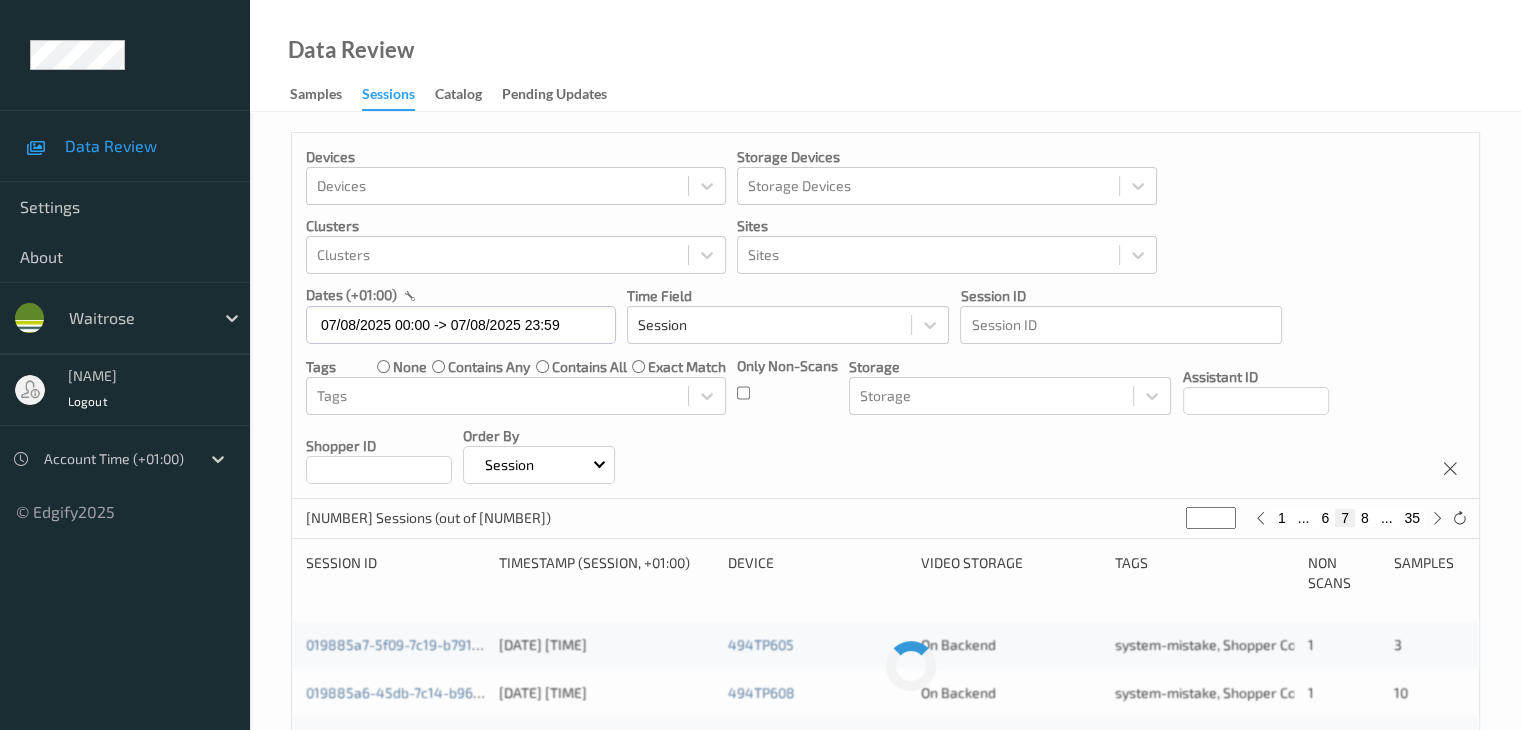 click on "8" at bounding box center [1365, 518] 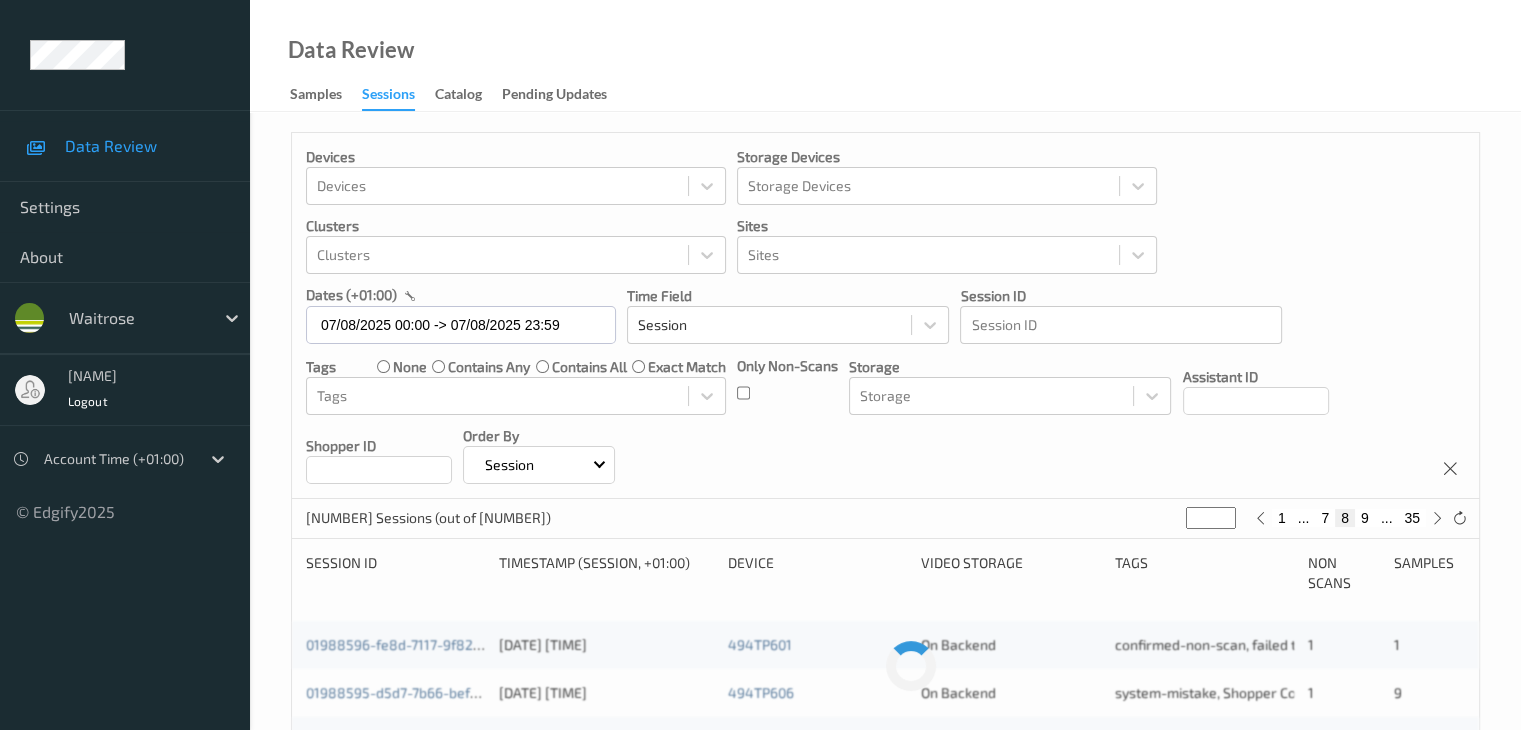 click on "9" at bounding box center [1365, 518] 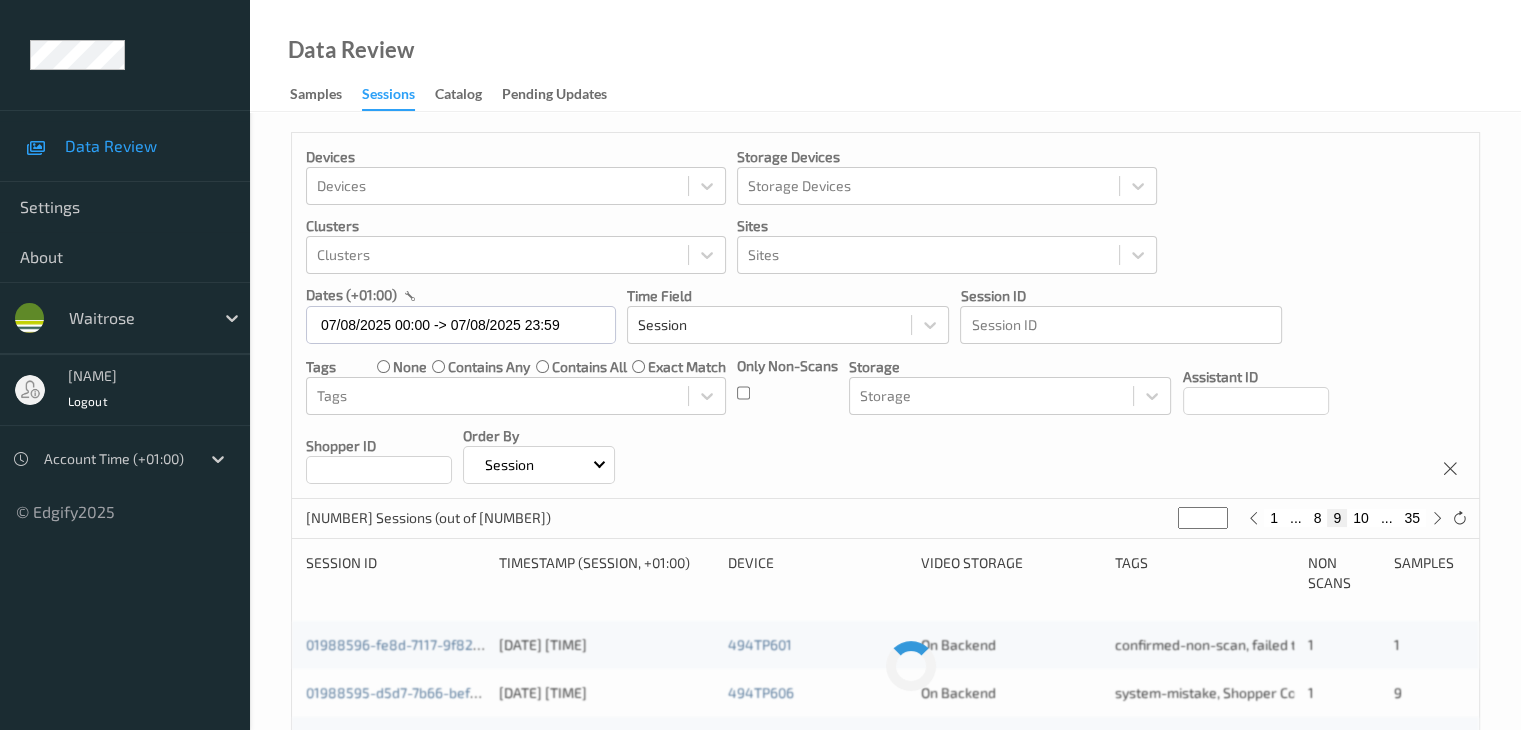 click on "10" at bounding box center [1361, 518] 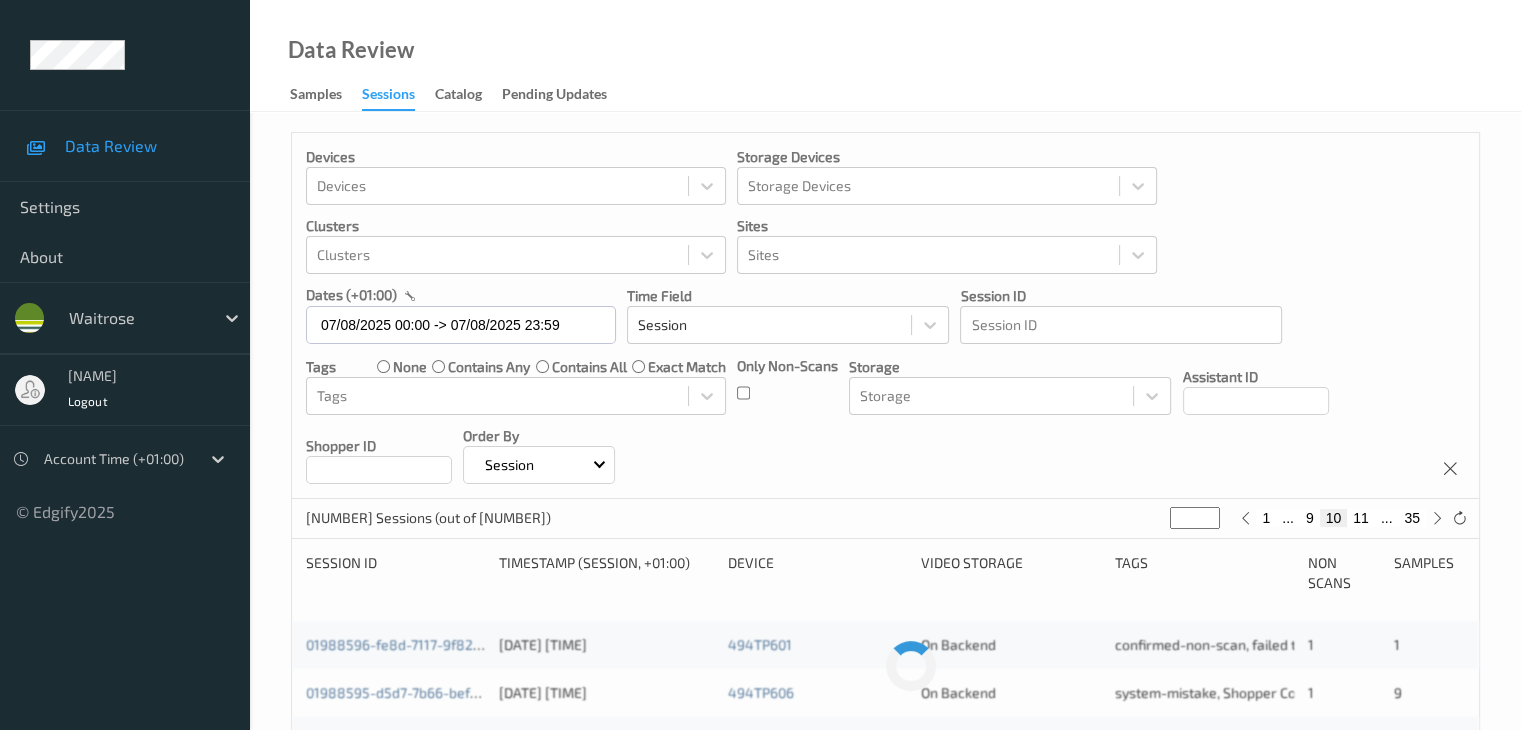click on "11" at bounding box center [1361, 518] 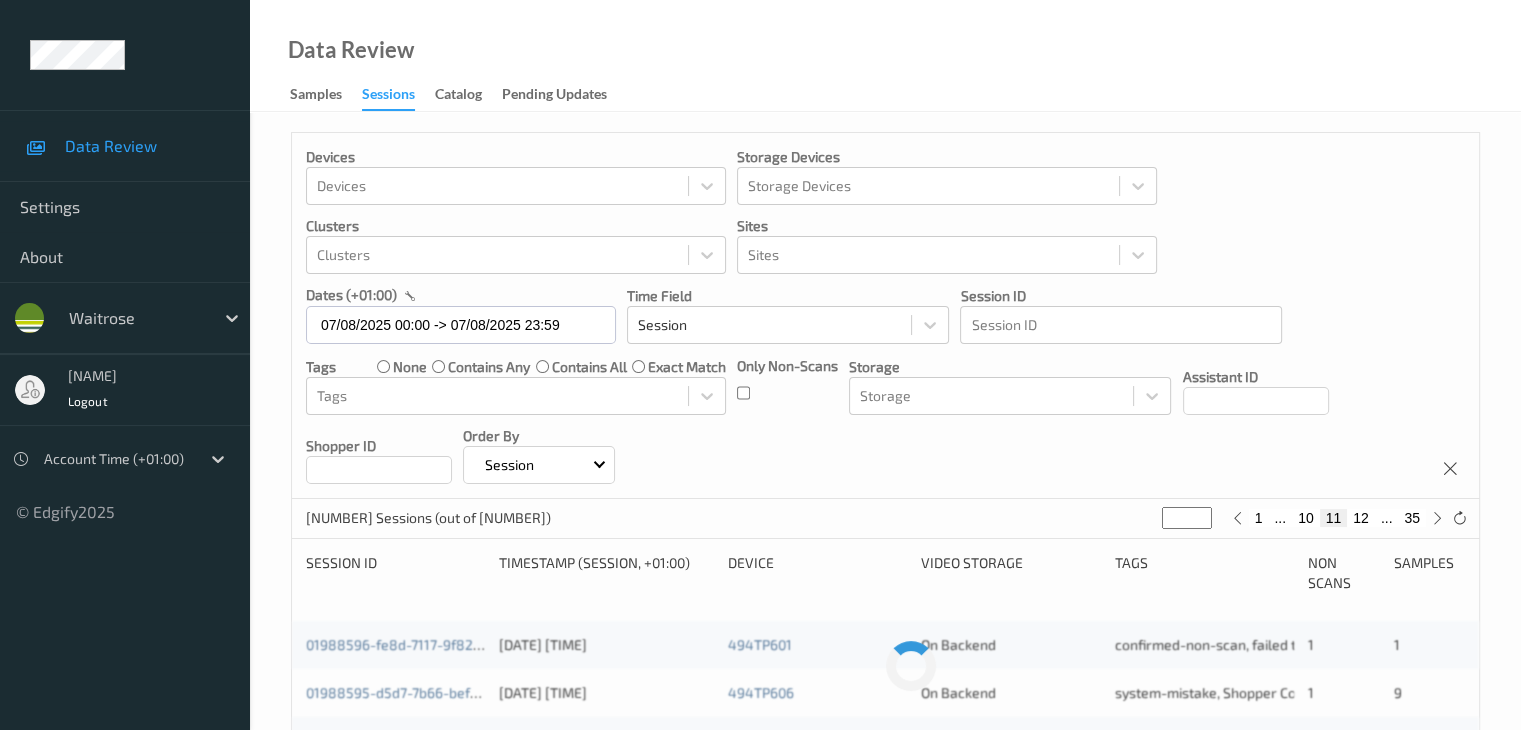 click on "12" at bounding box center [1361, 518] 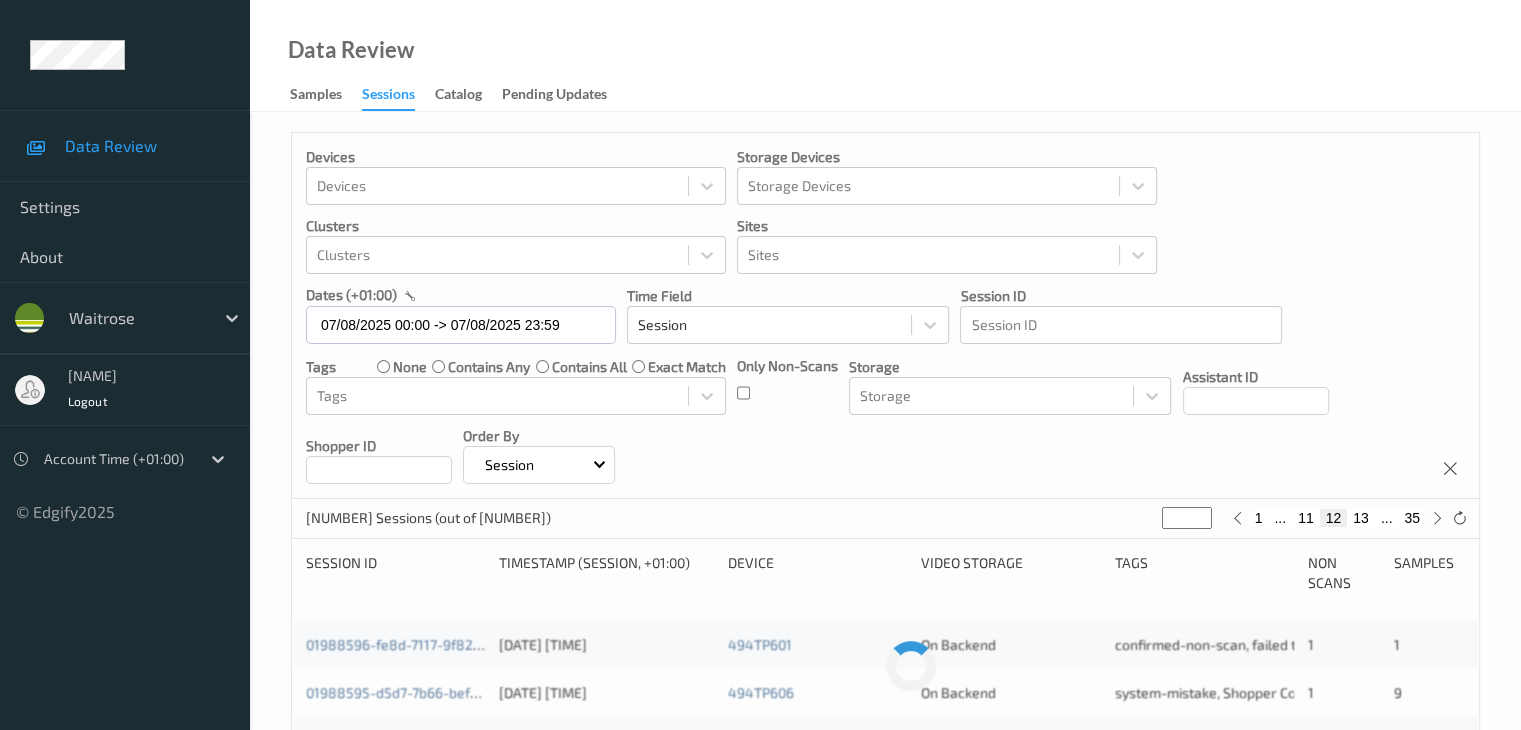click on "13" at bounding box center (1361, 518) 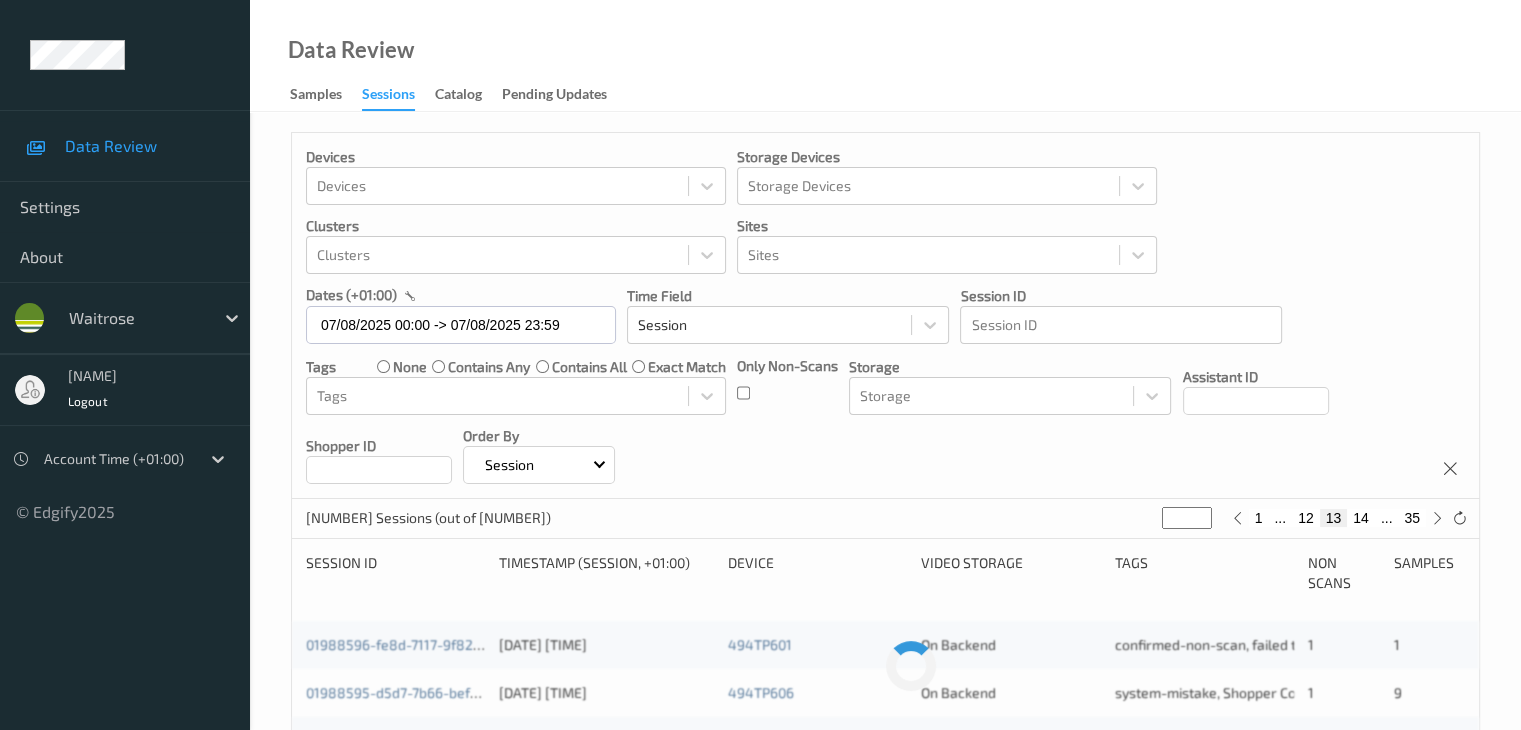 click on "14" at bounding box center (1361, 518) 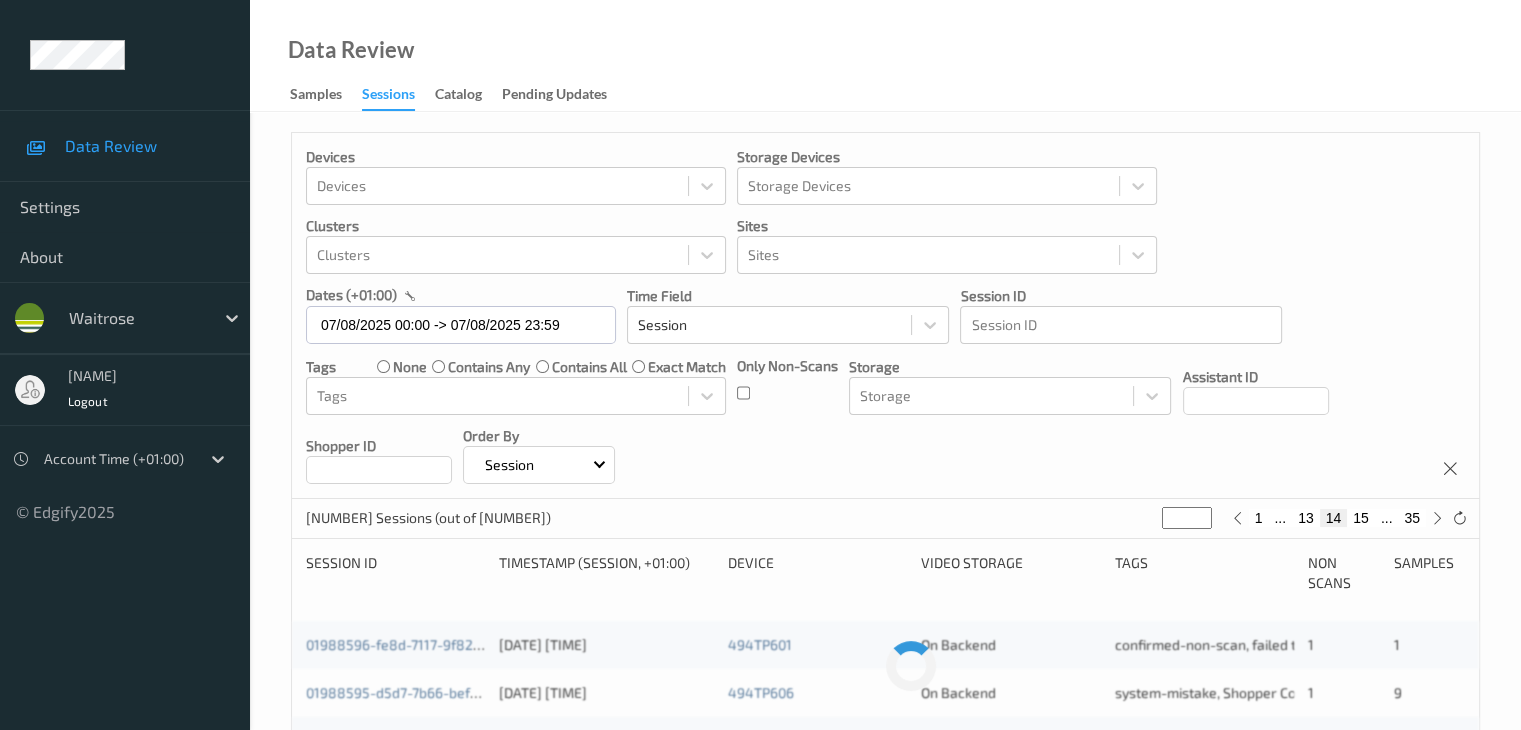 click on "15" at bounding box center [1361, 518] 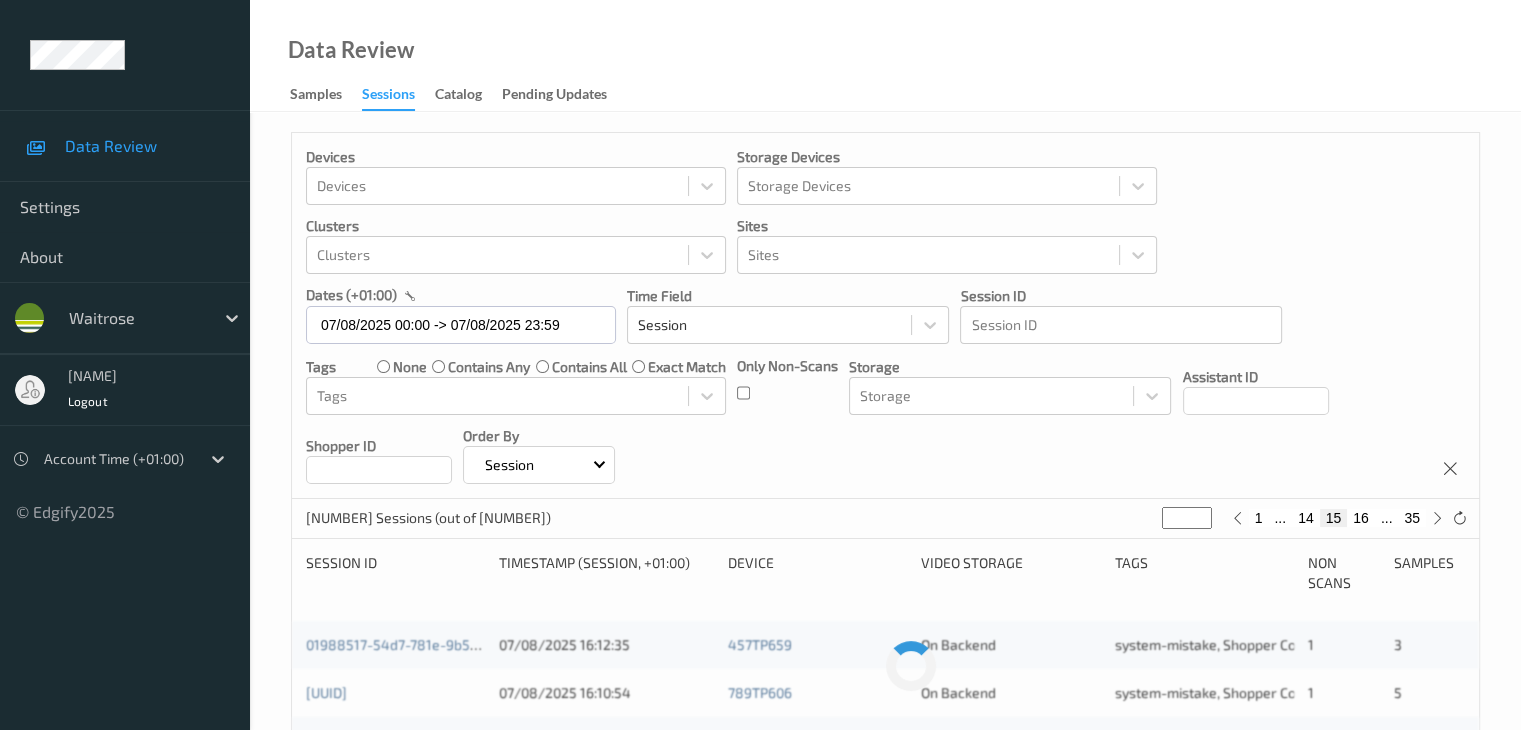click on "16" at bounding box center [1361, 518] 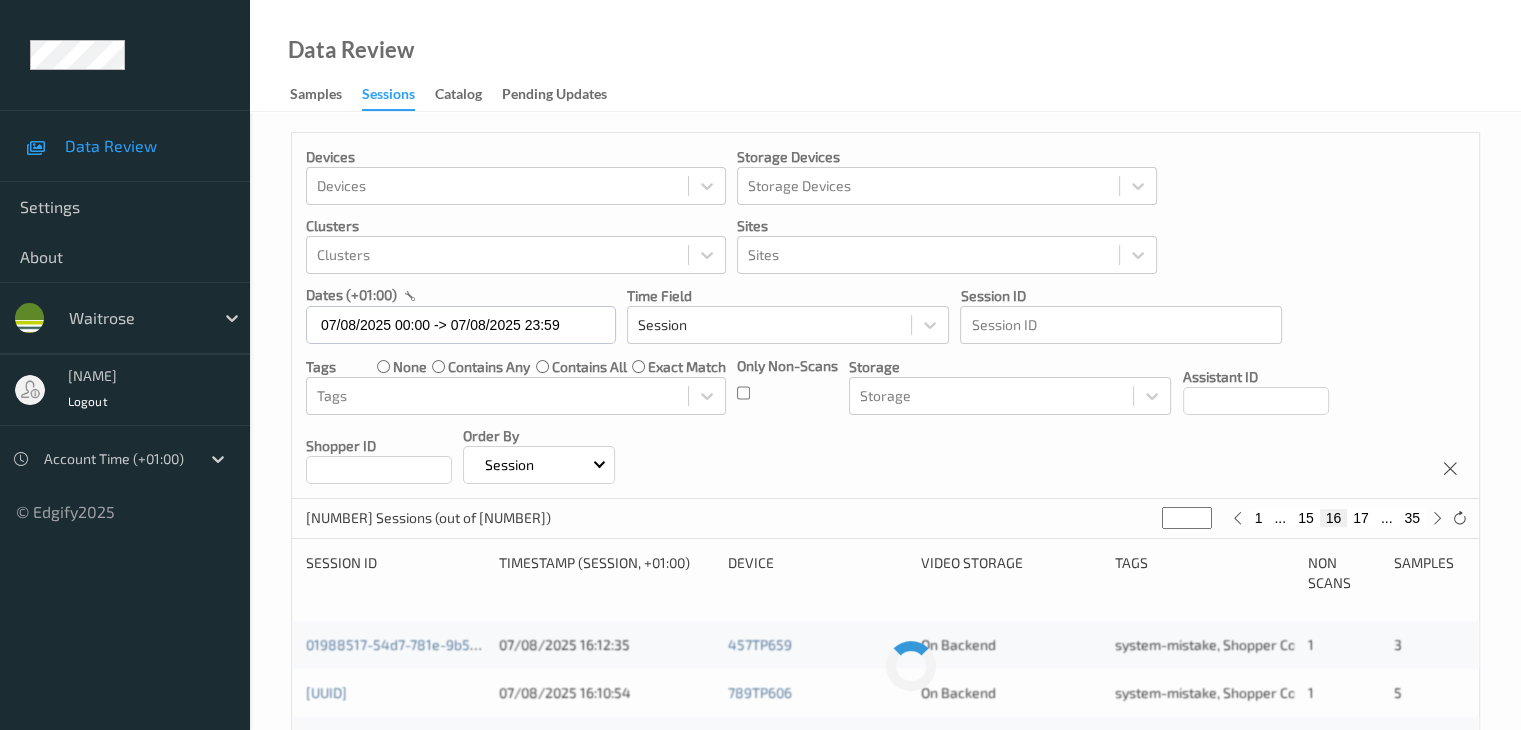 click on "17" at bounding box center [1361, 518] 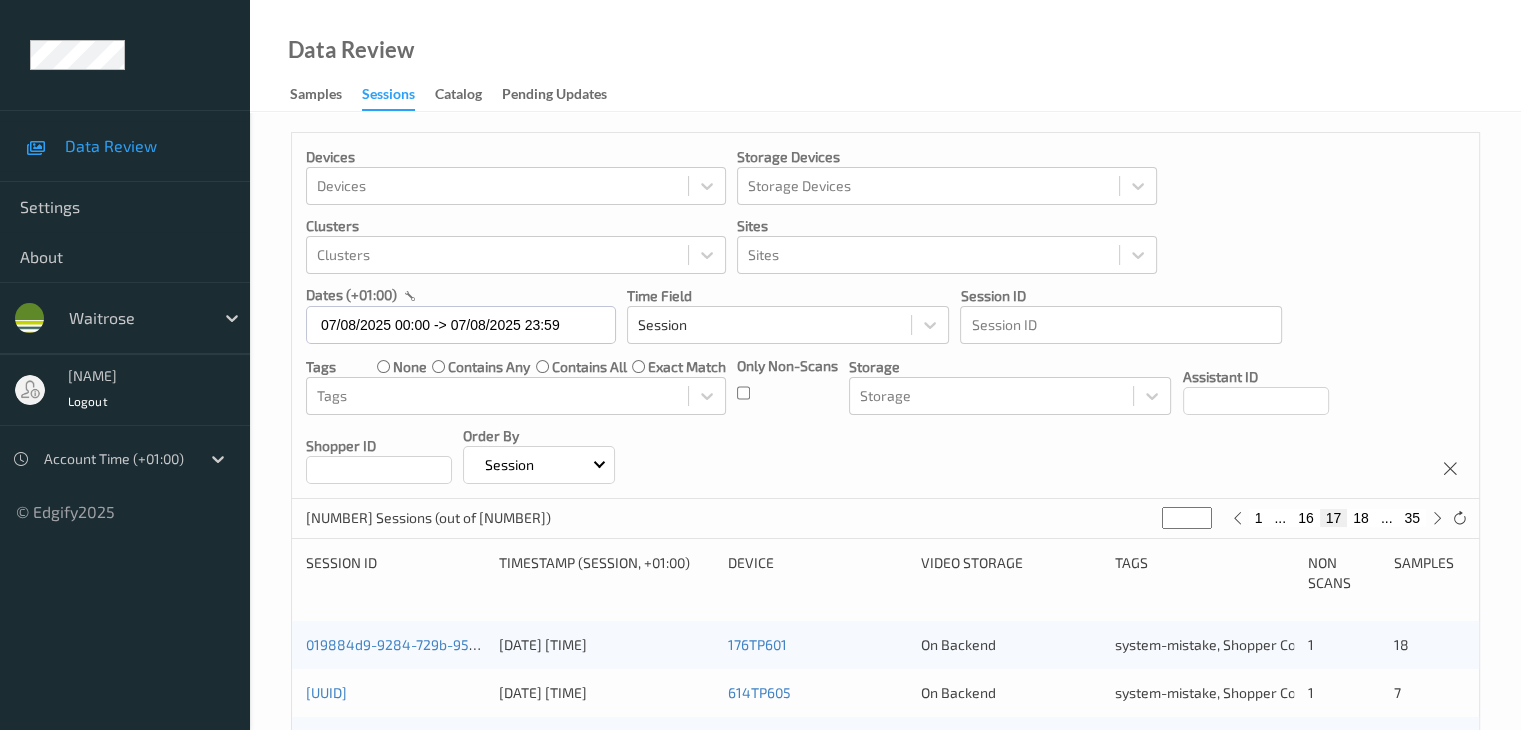 click on "18" at bounding box center (1361, 518) 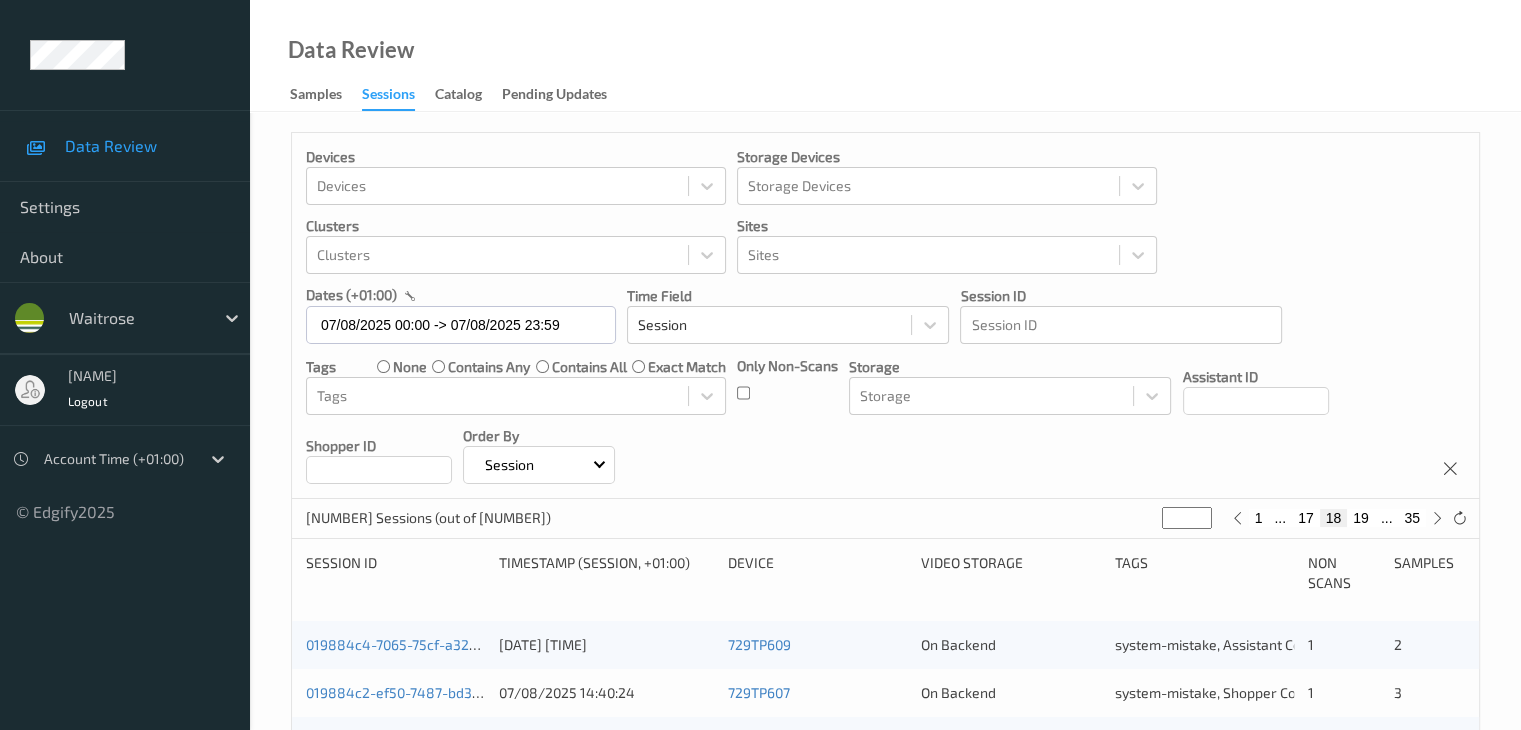 scroll, scrollTop: 100, scrollLeft: 0, axis: vertical 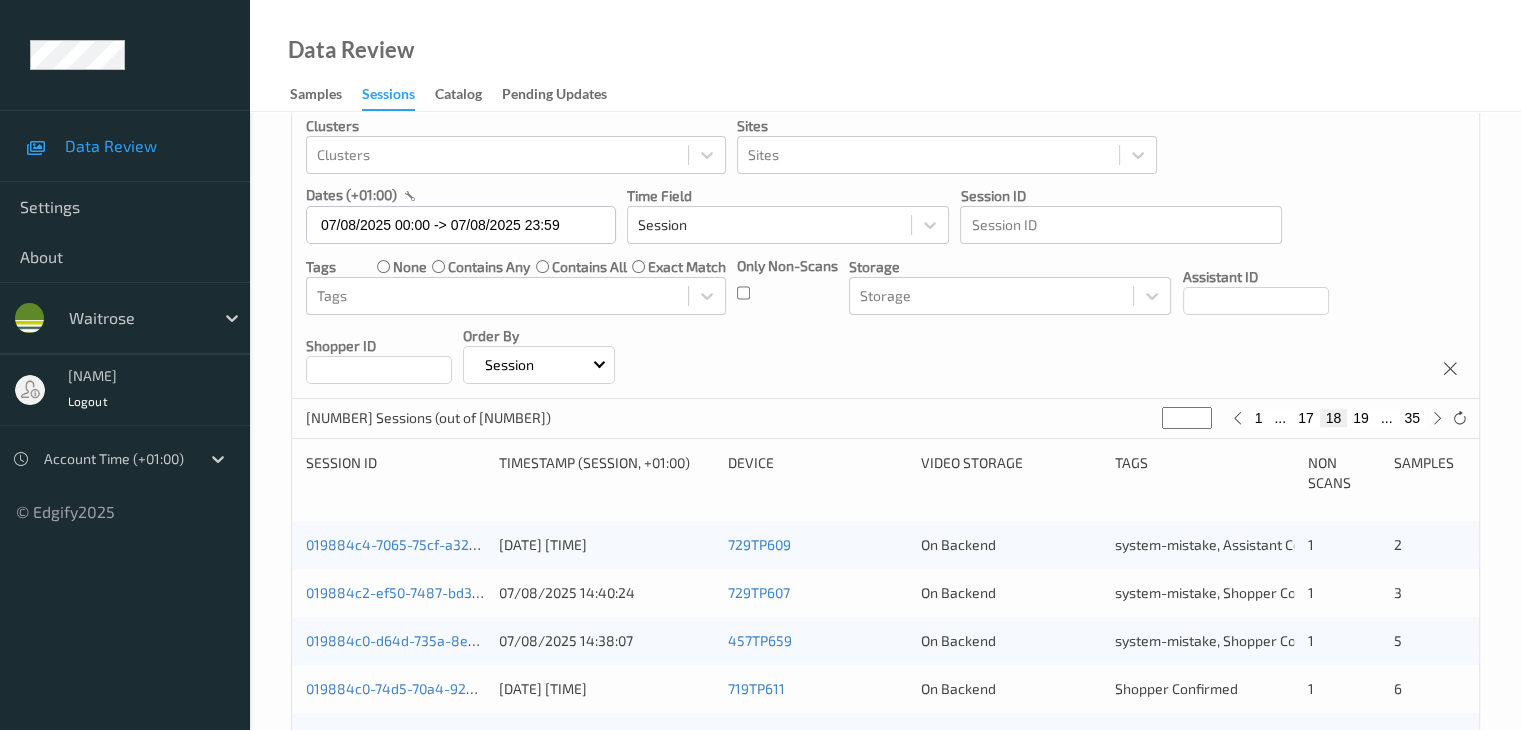 click on "19" at bounding box center (1361, 418) 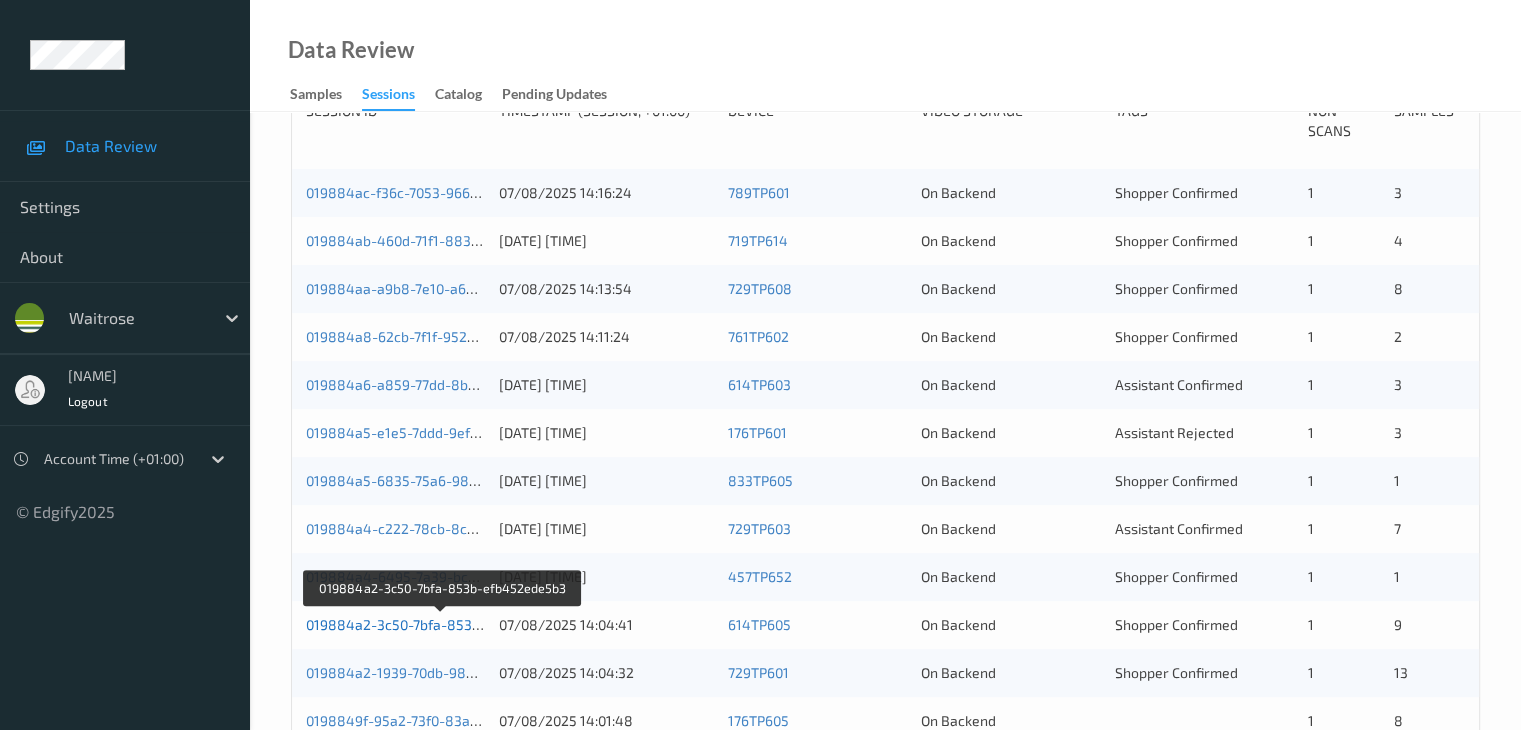 scroll, scrollTop: 500, scrollLeft: 0, axis: vertical 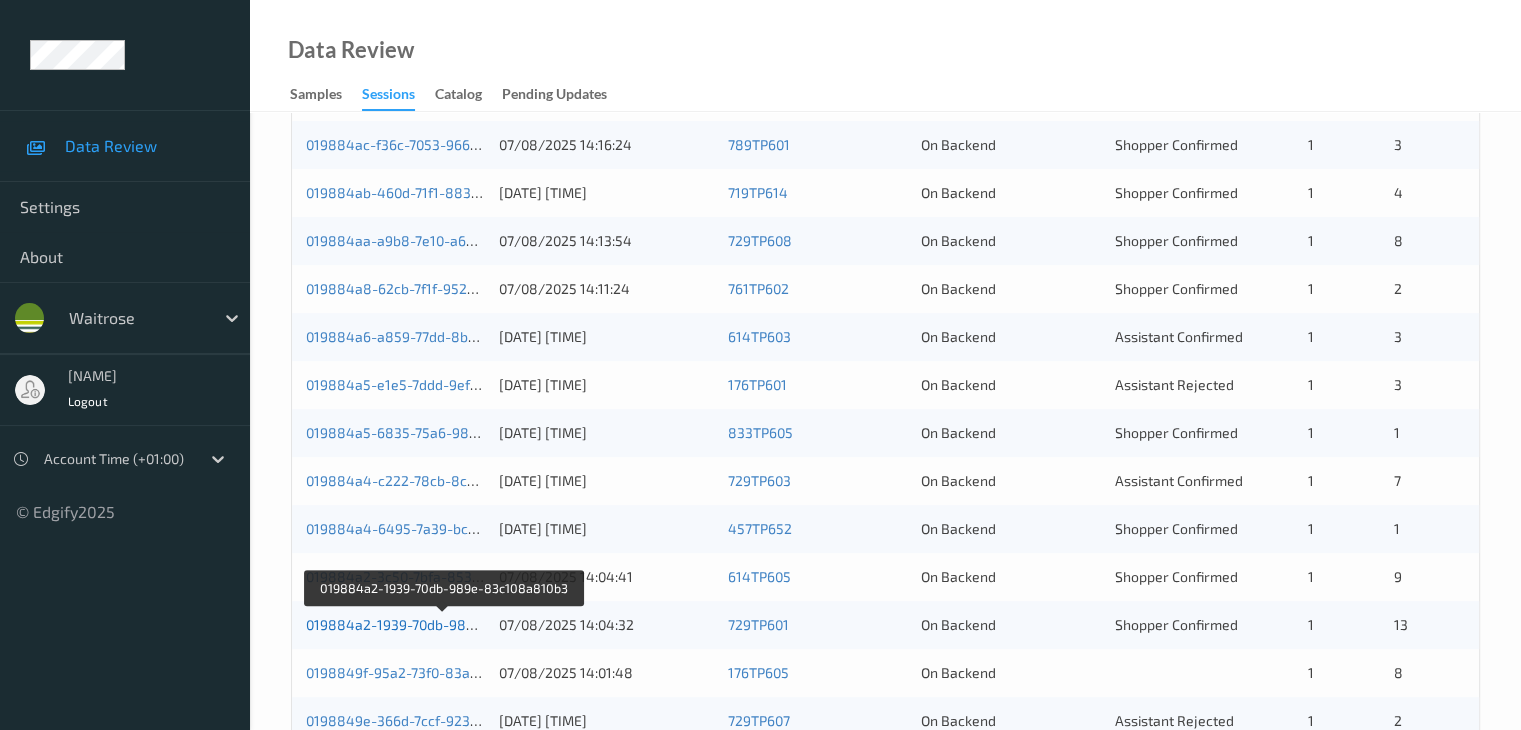 click on "019884a2-1939-70db-989e-83c108a810b3" at bounding box center (444, 624) 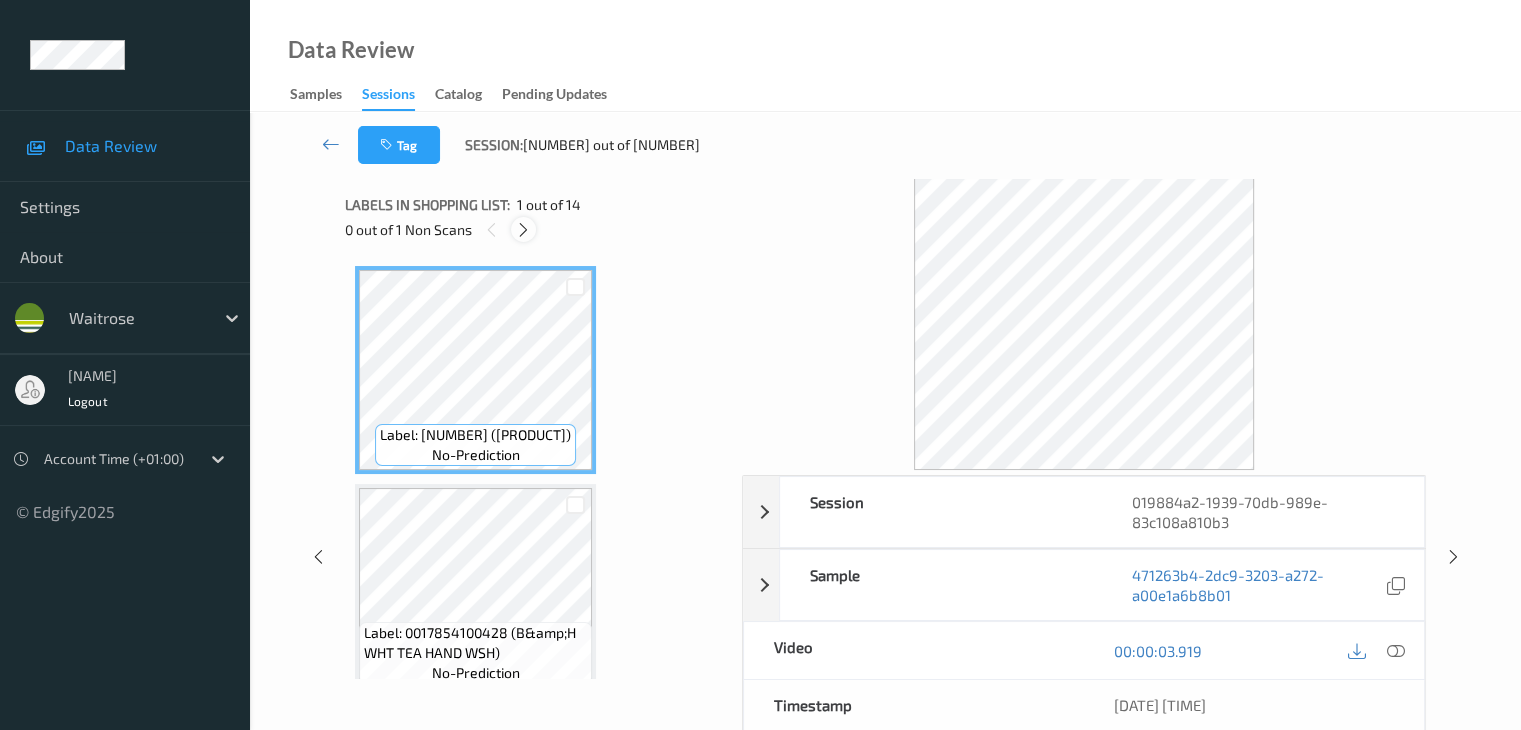 click at bounding box center (523, 230) 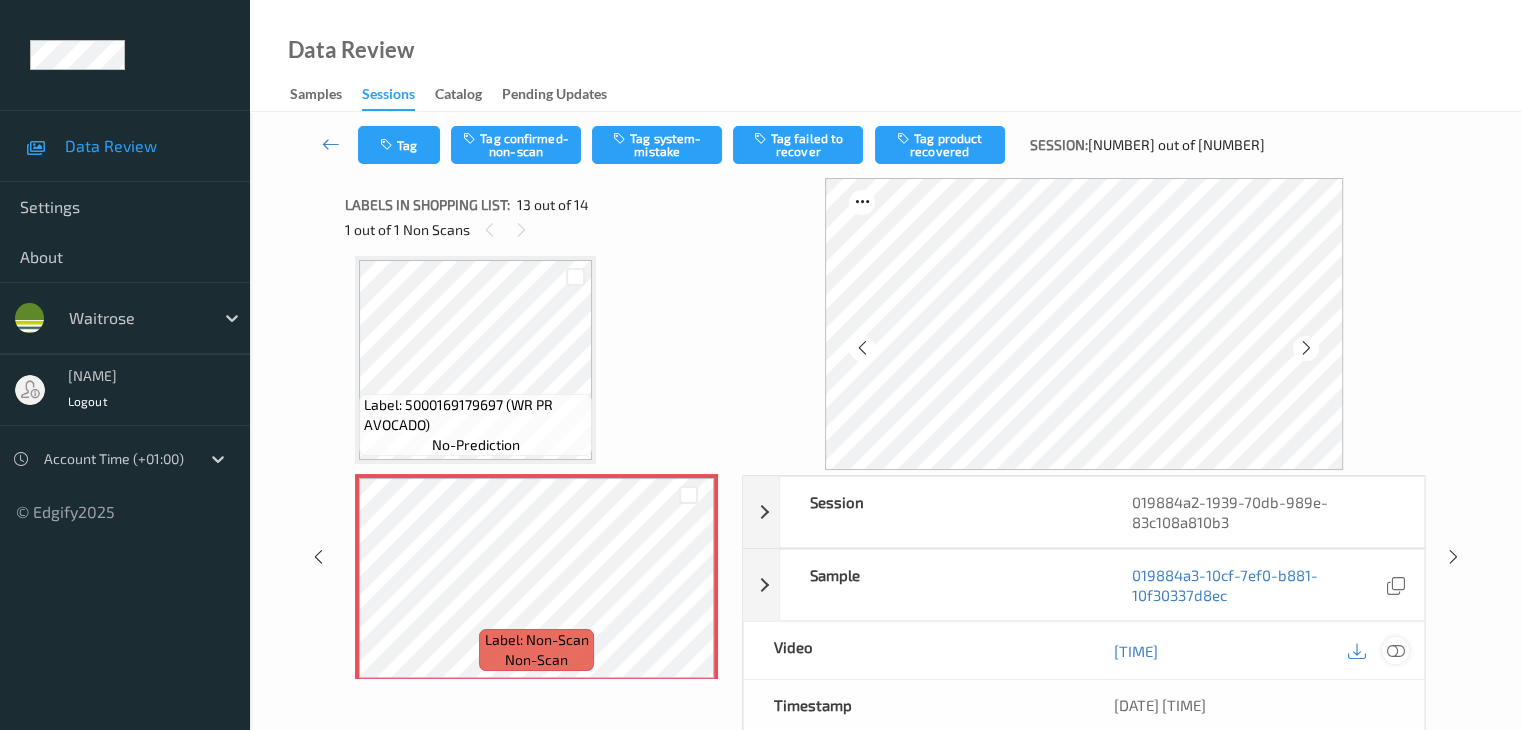 click at bounding box center (1395, 651) 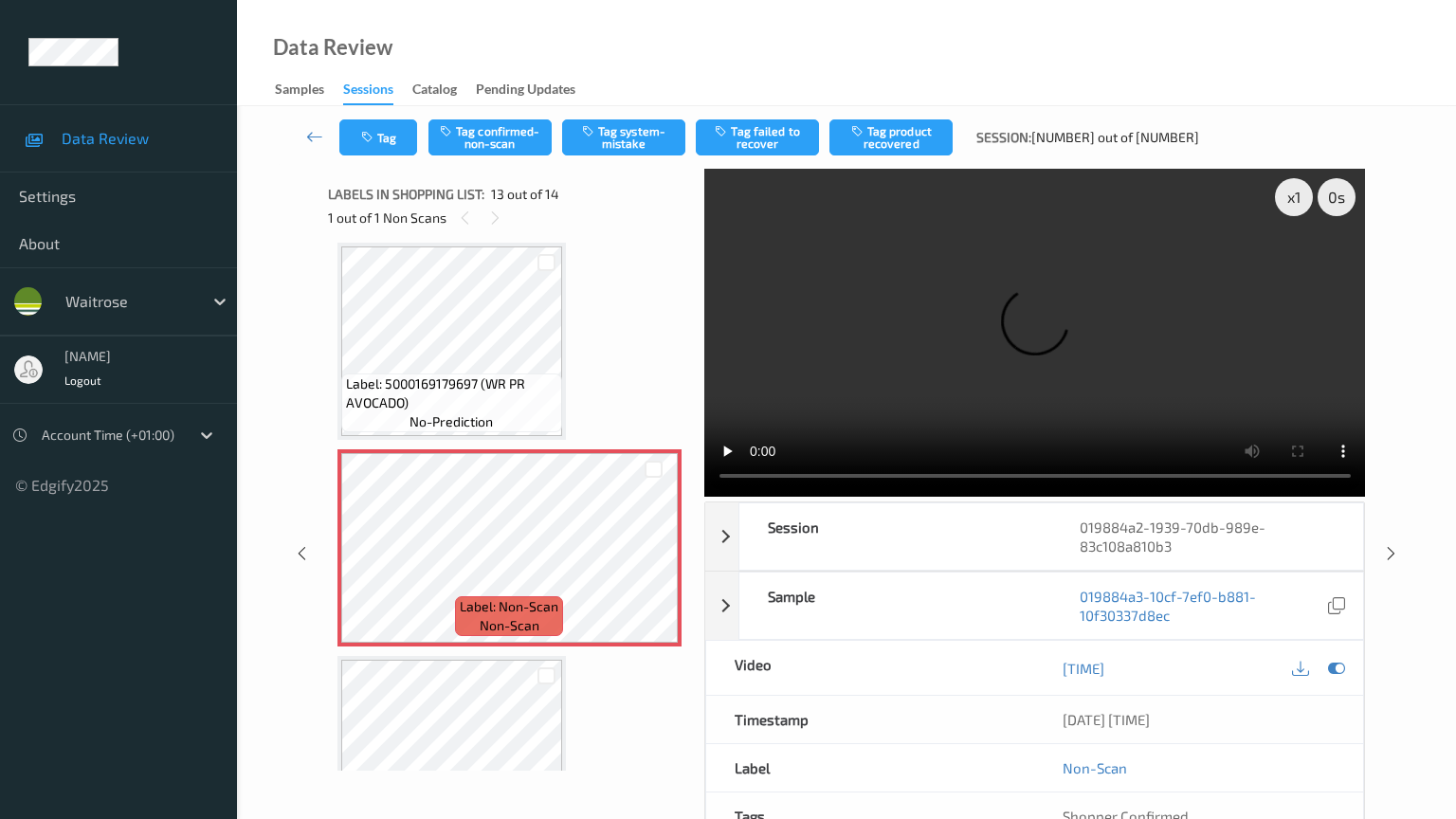 type 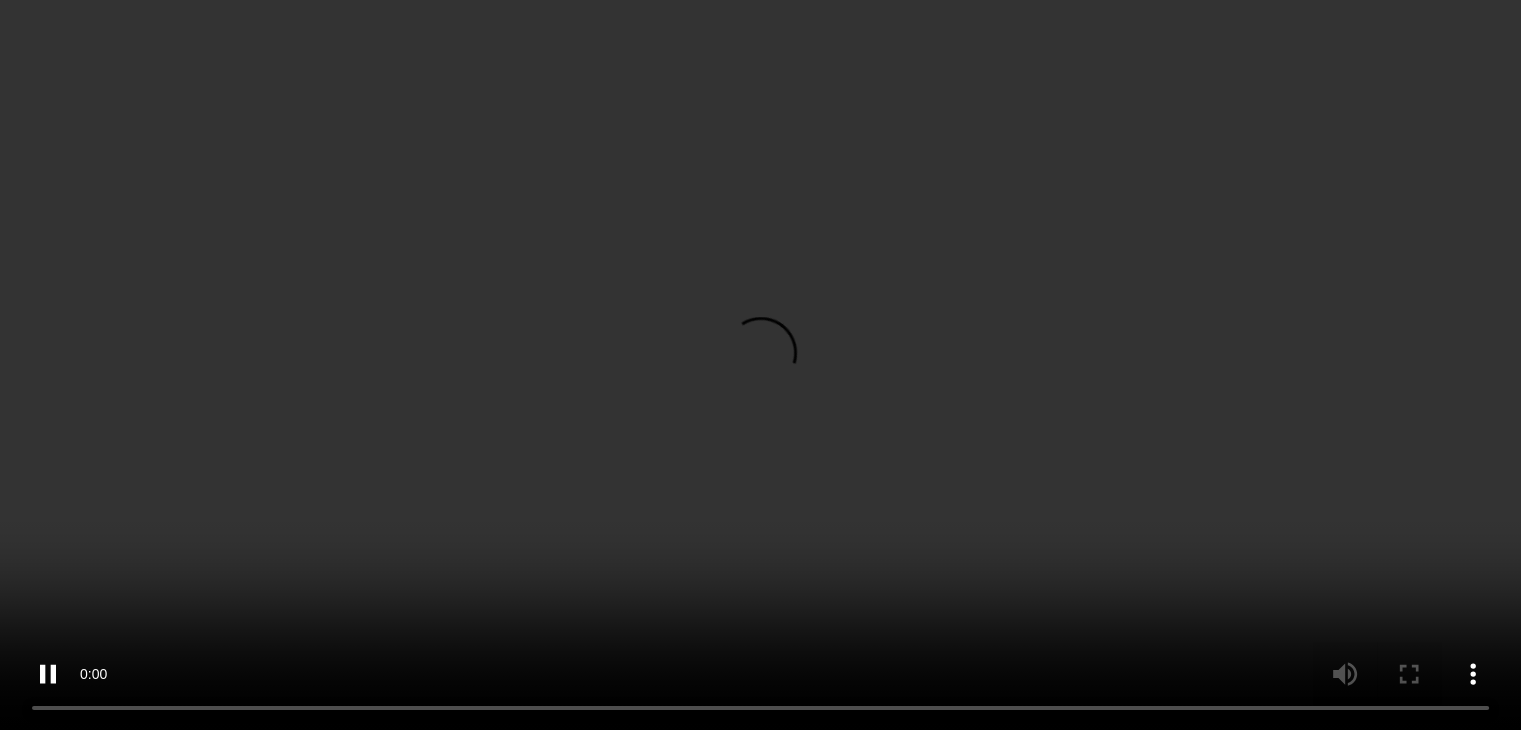 scroll, scrollTop: 244, scrollLeft: 0, axis: vertical 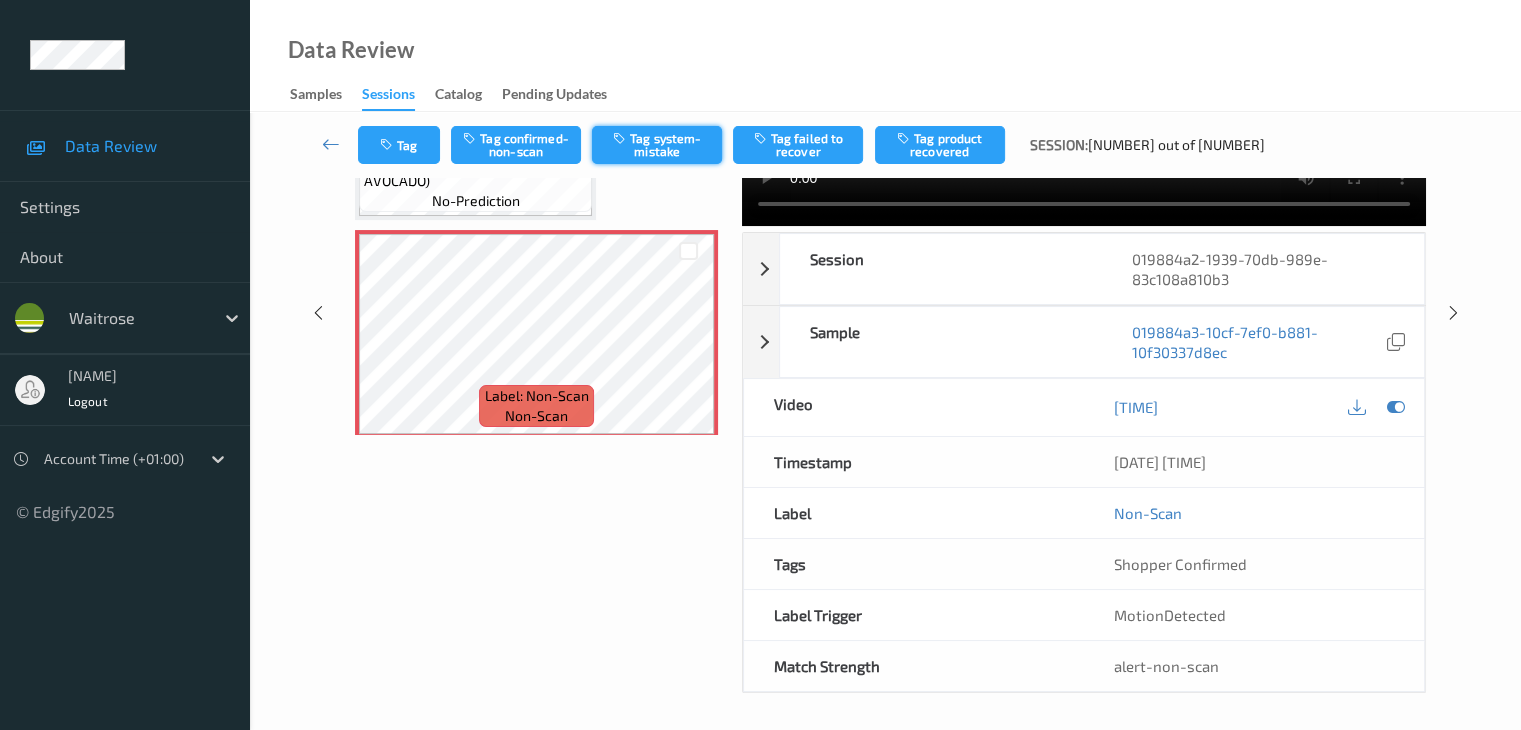 click on "Tag   system-mistake" at bounding box center [657, 145] 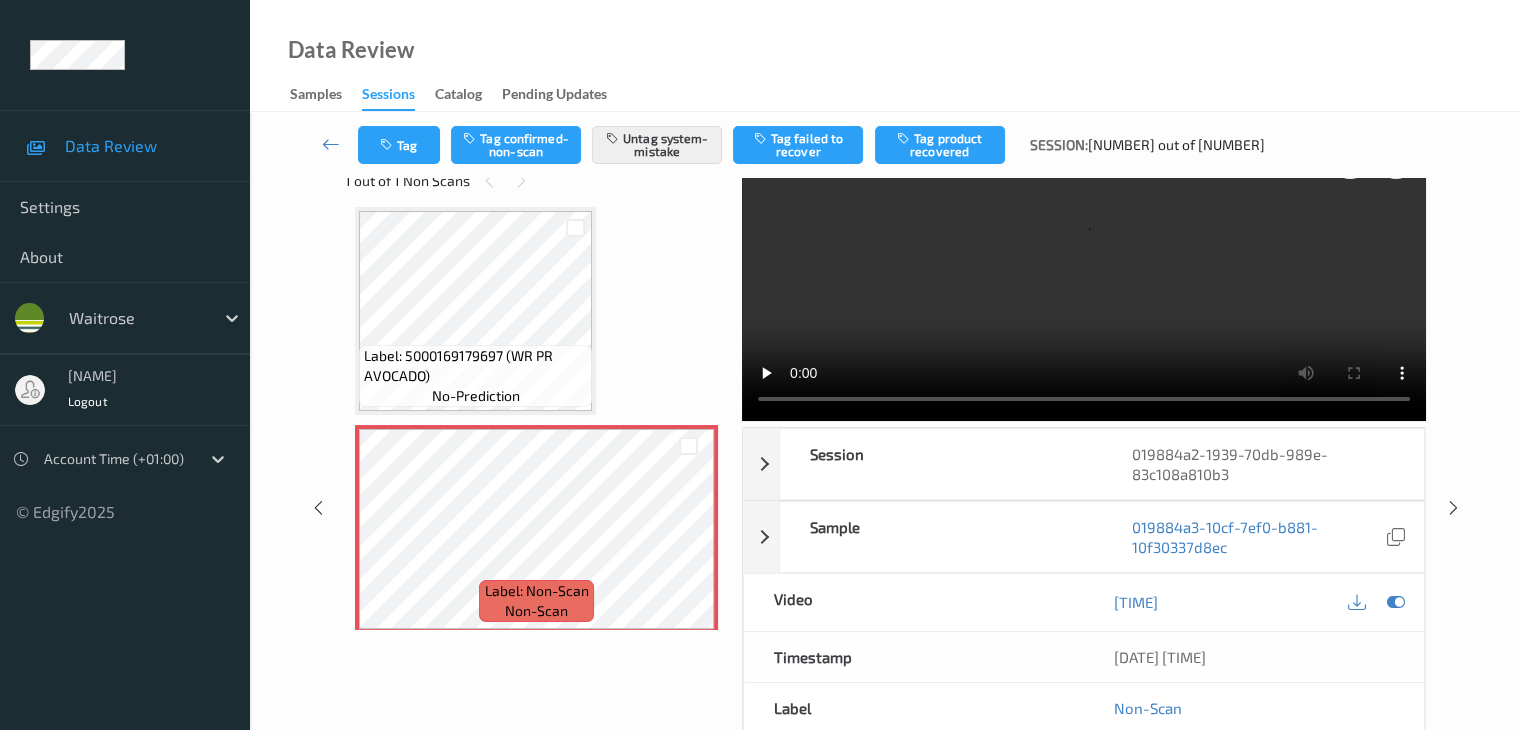 scroll, scrollTop: 0, scrollLeft: 0, axis: both 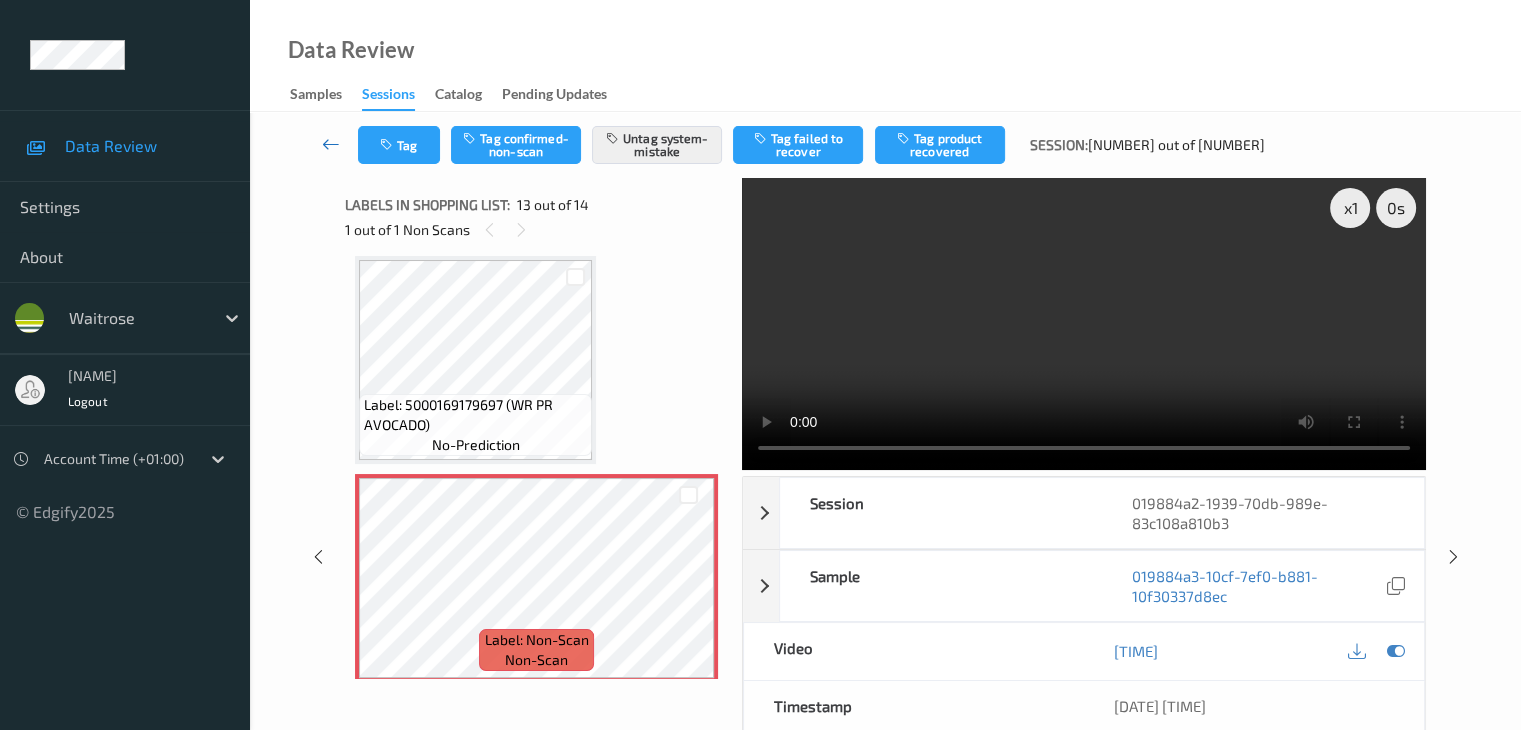 click at bounding box center [331, 144] 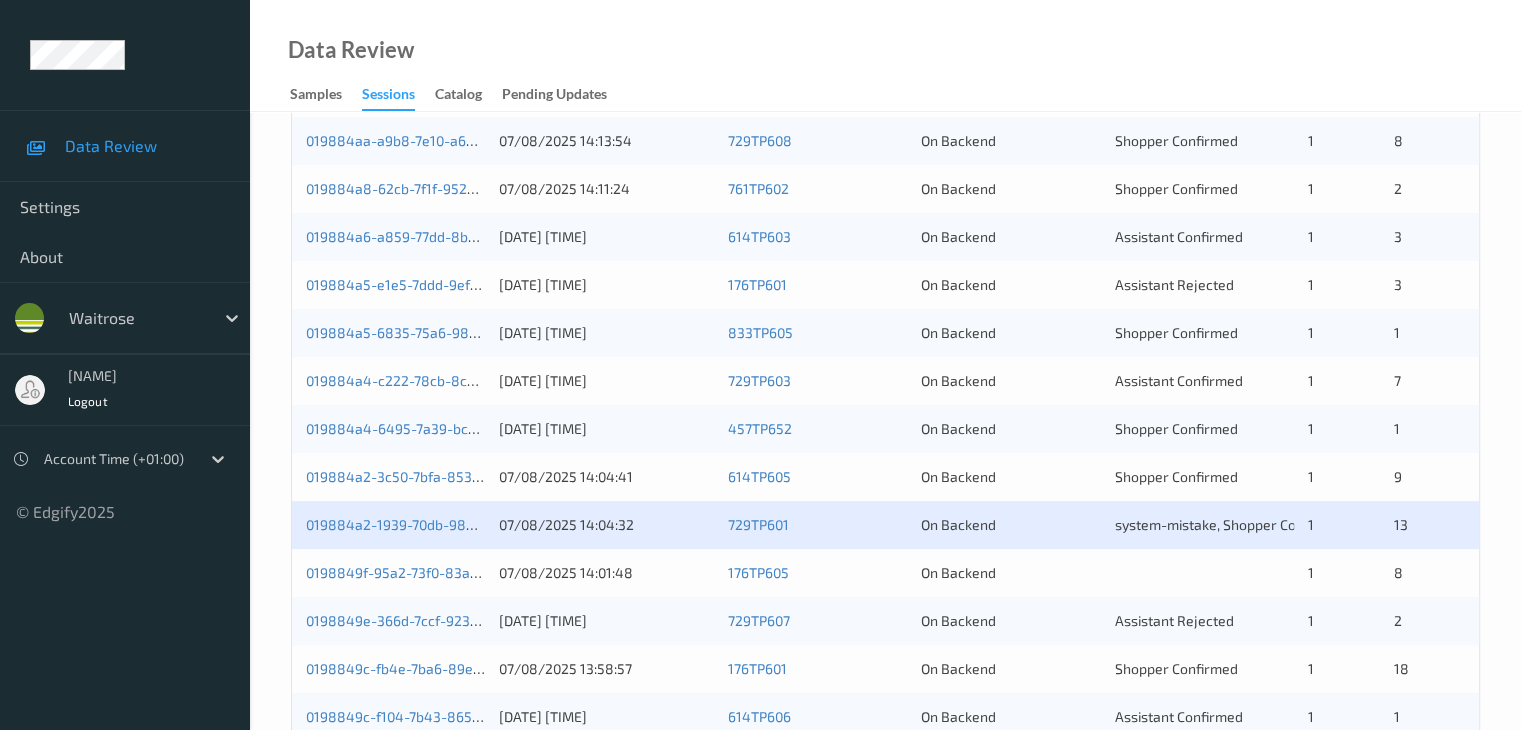 scroll, scrollTop: 700, scrollLeft: 0, axis: vertical 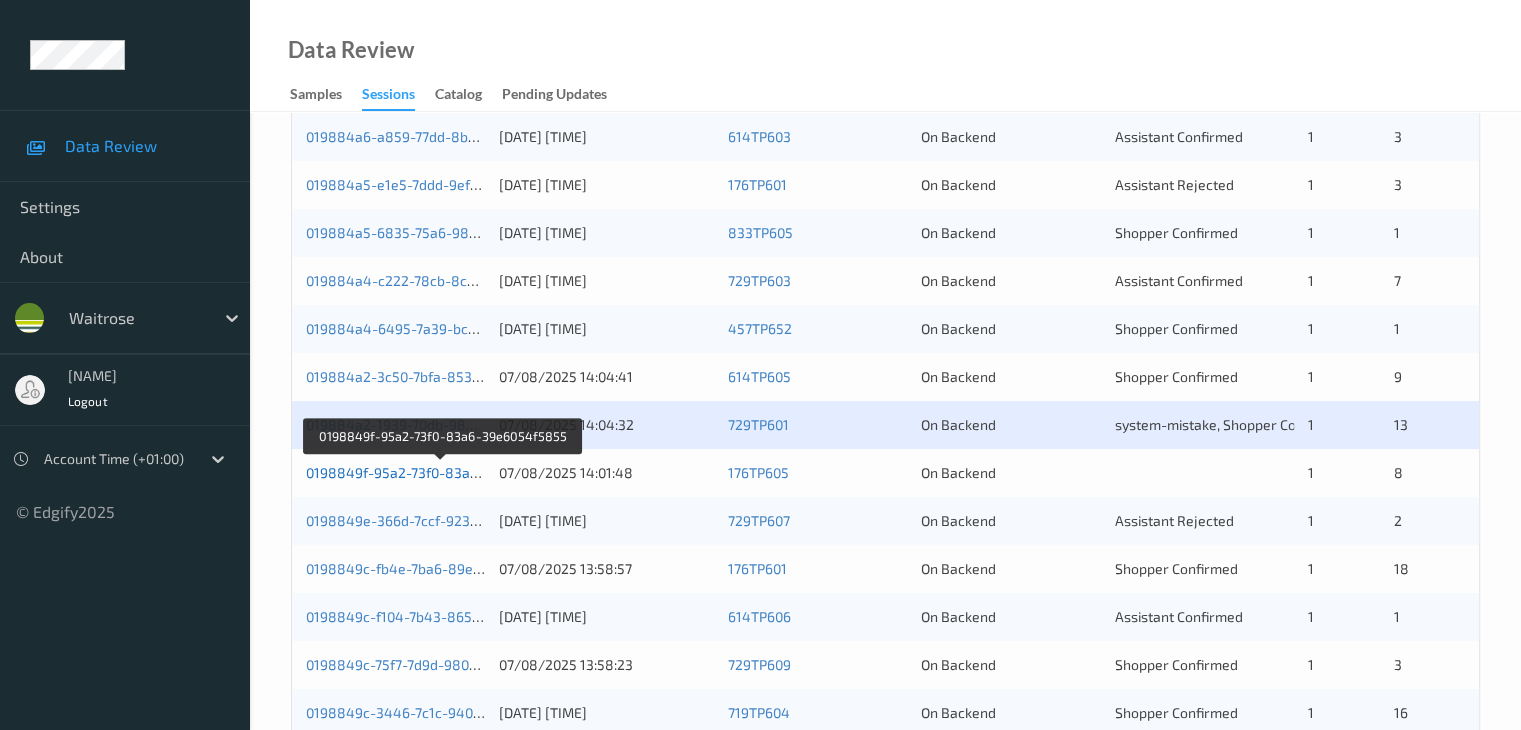 click on "0198849f-95a2-73f0-83a6-39e6054f5855" at bounding box center (442, 472) 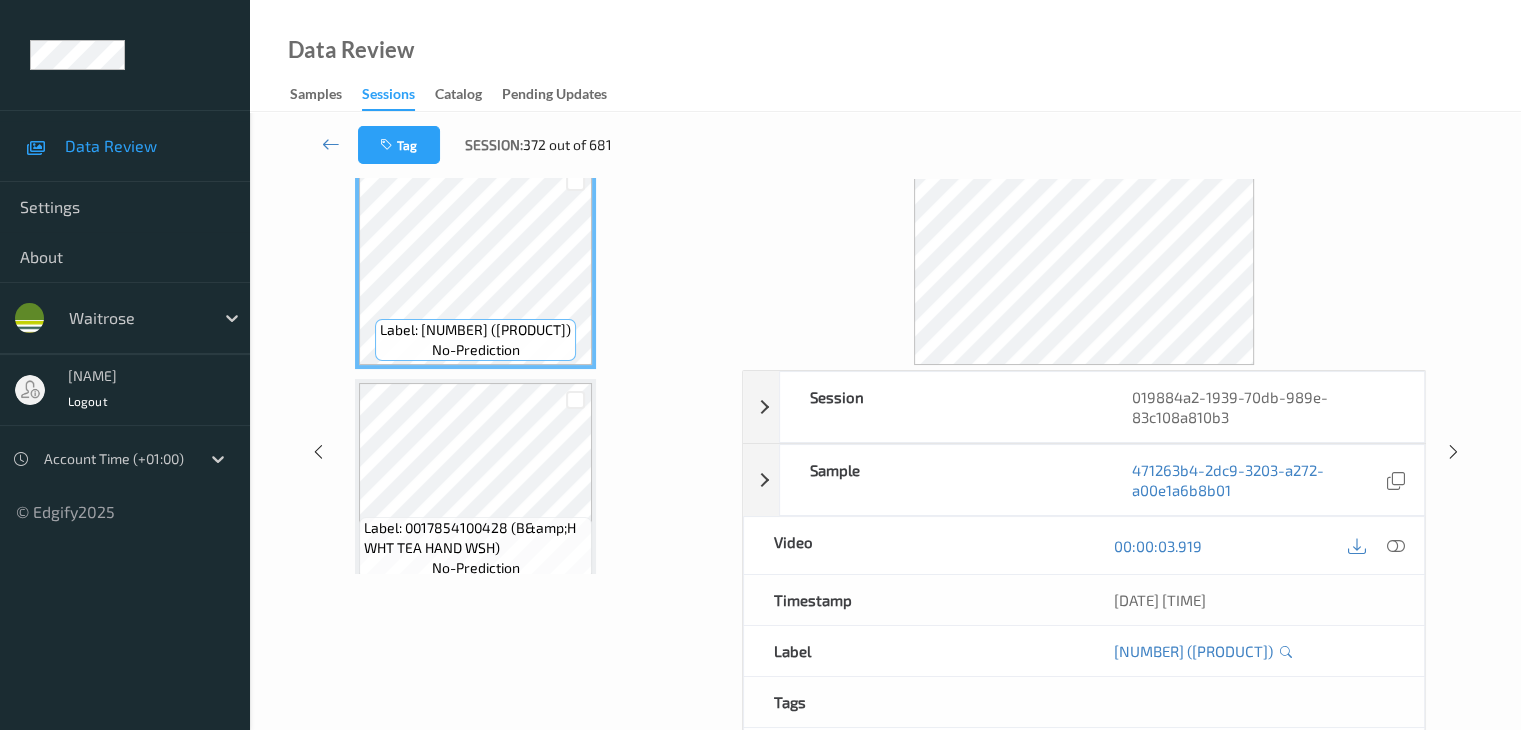 scroll, scrollTop: 0, scrollLeft: 0, axis: both 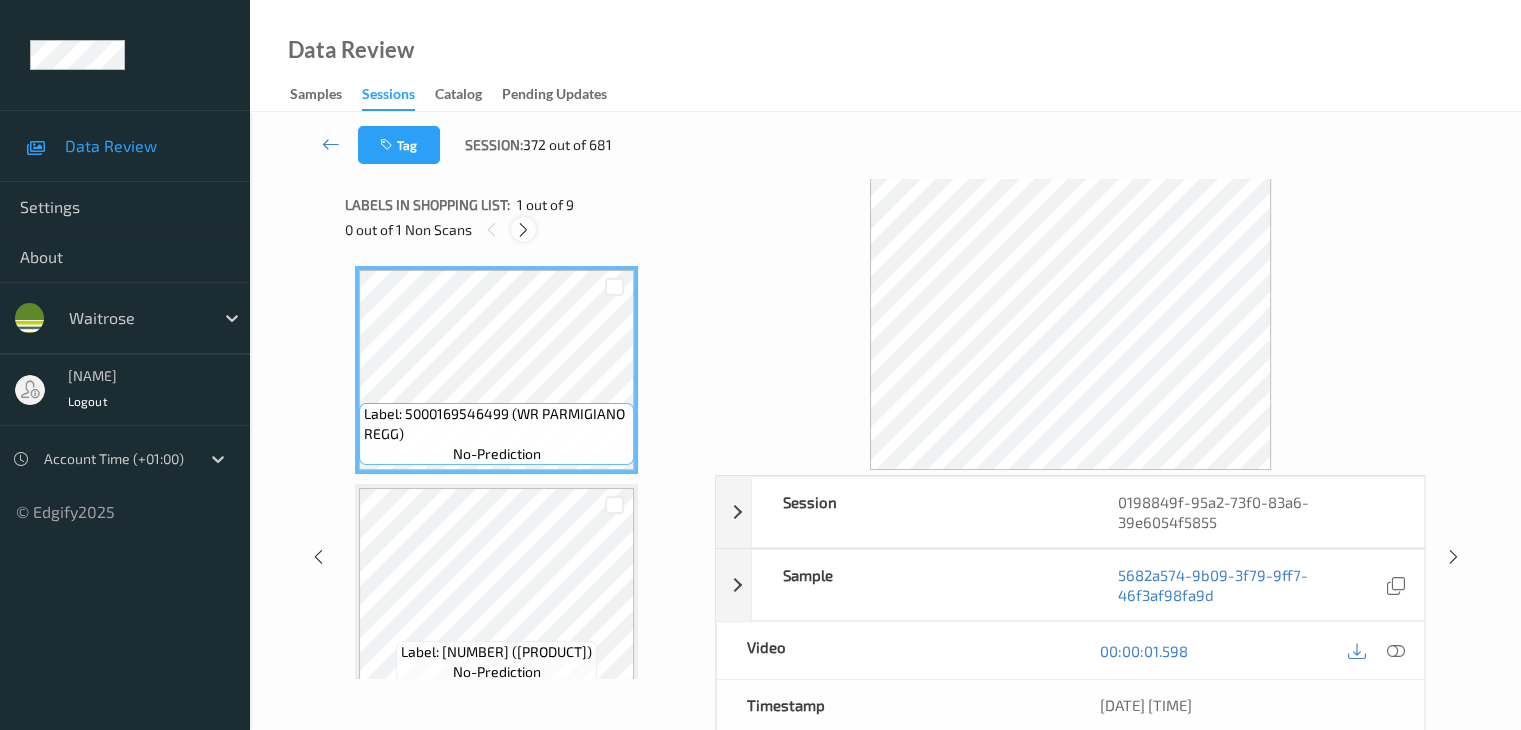 click at bounding box center [523, 230] 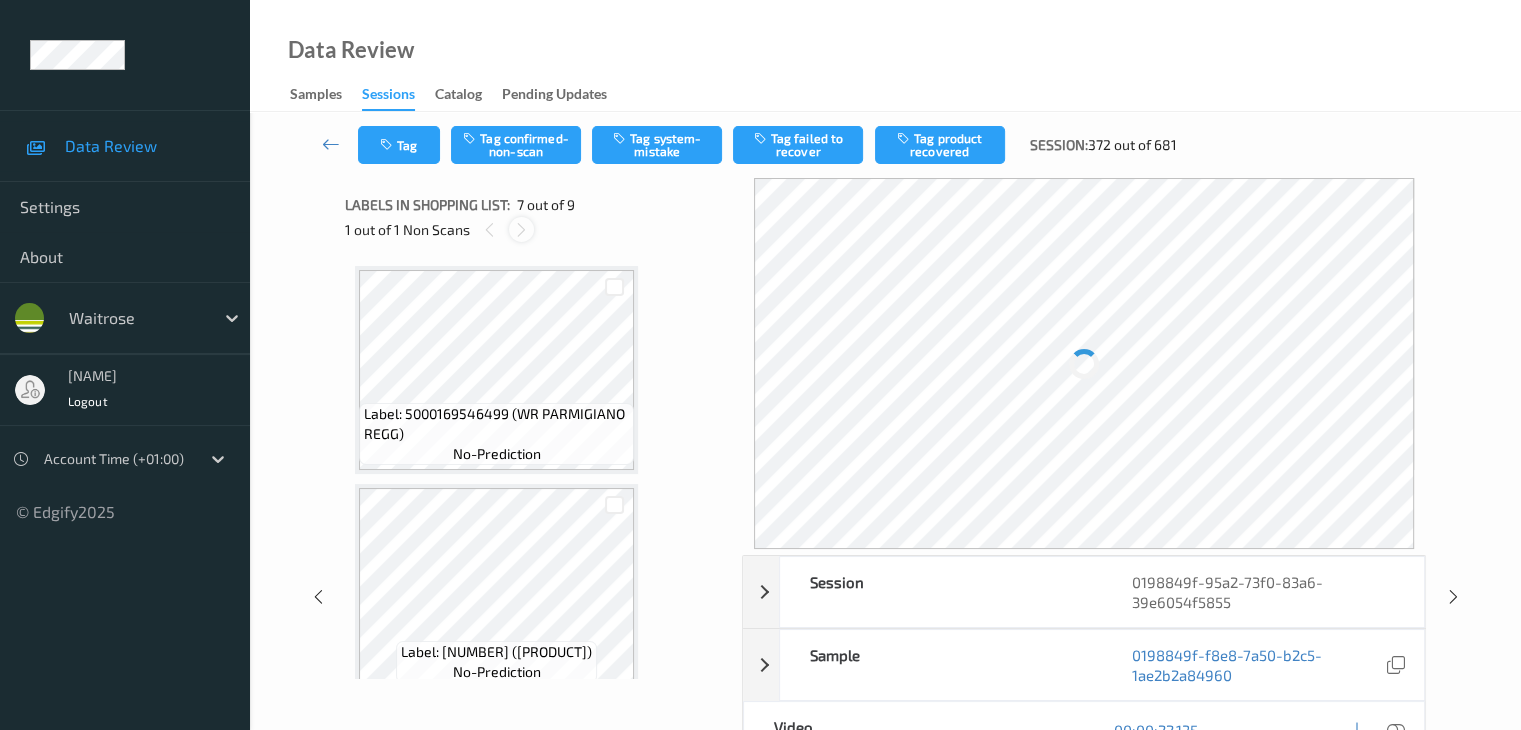 scroll, scrollTop: 1100, scrollLeft: 0, axis: vertical 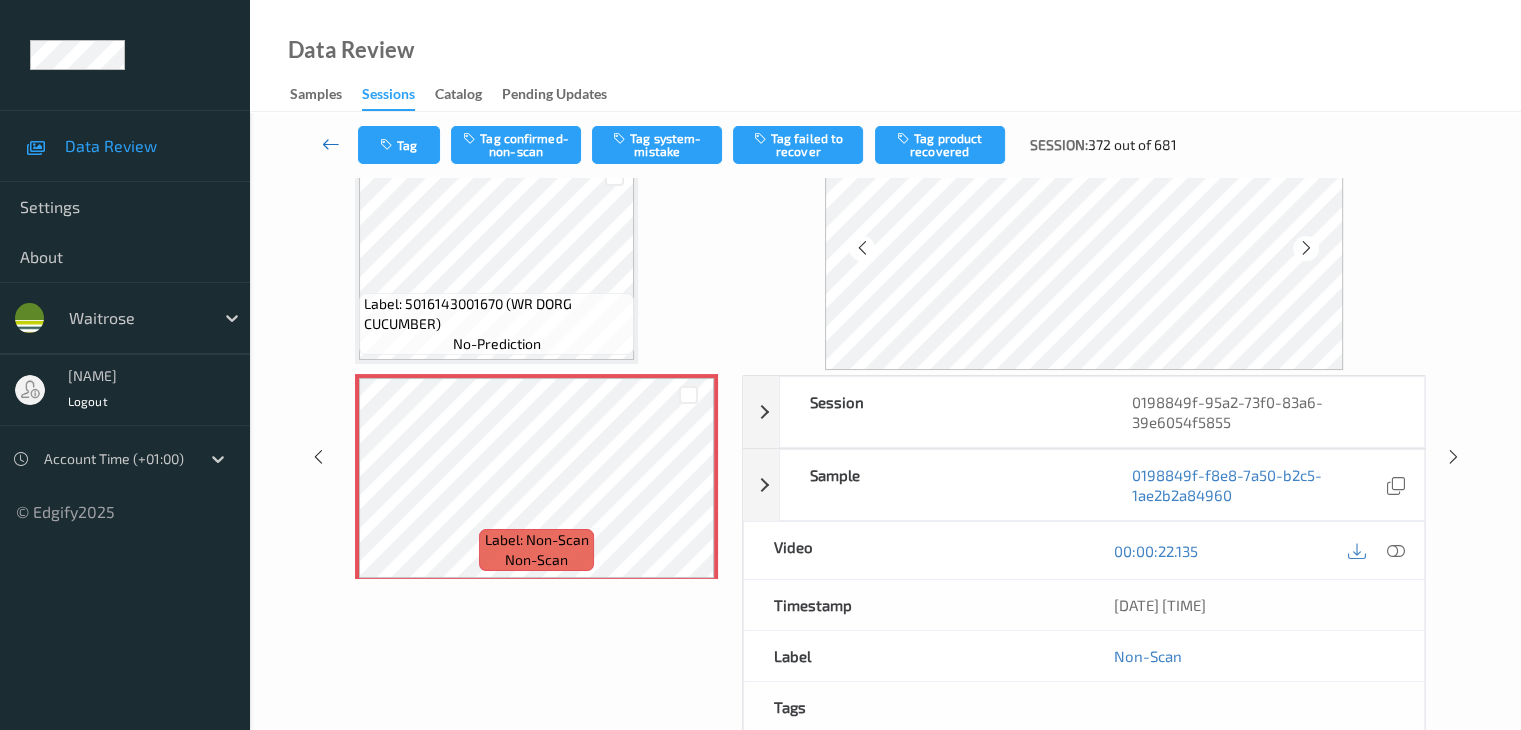 click at bounding box center [331, 144] 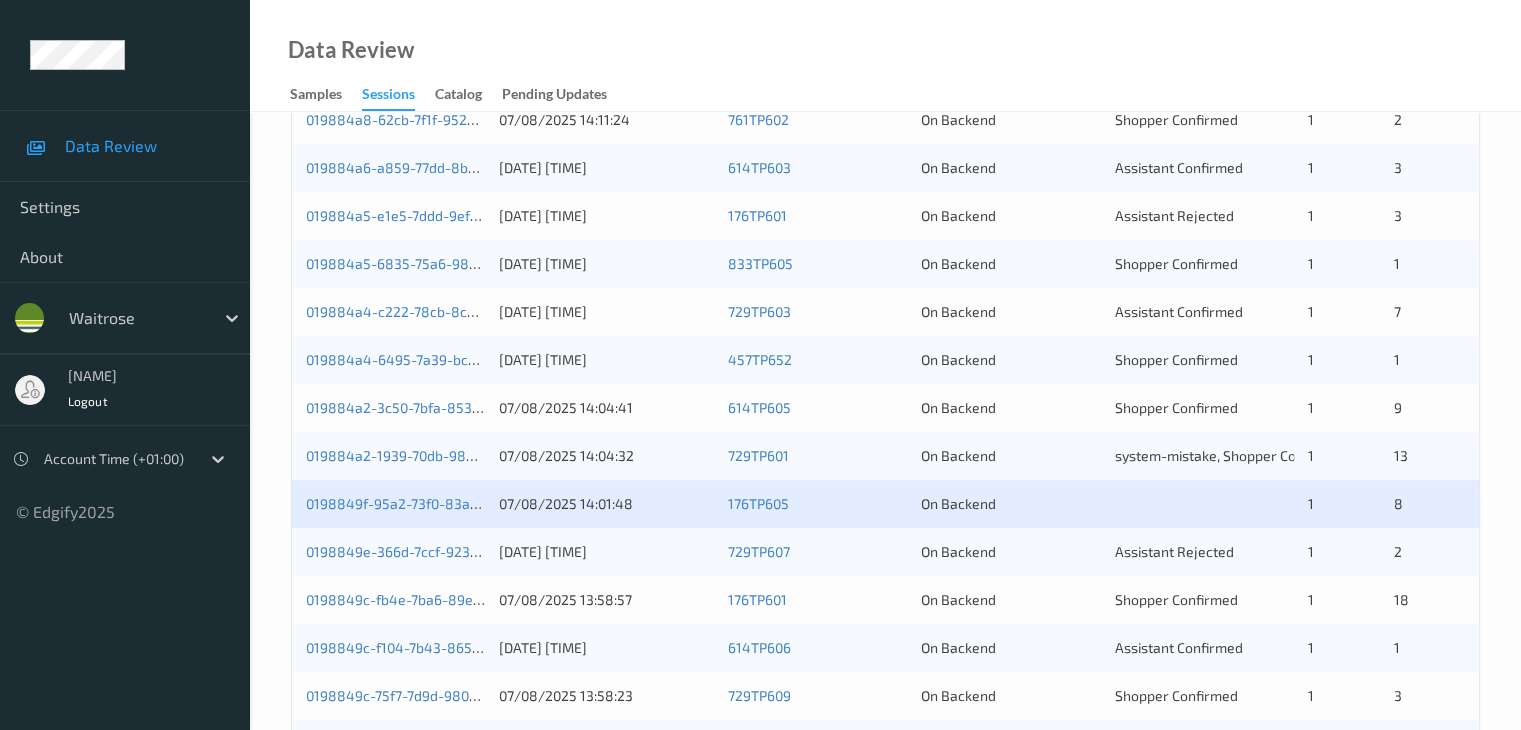 scroll, scrollTop: 700, scrollLeft: 0, axis: vertical 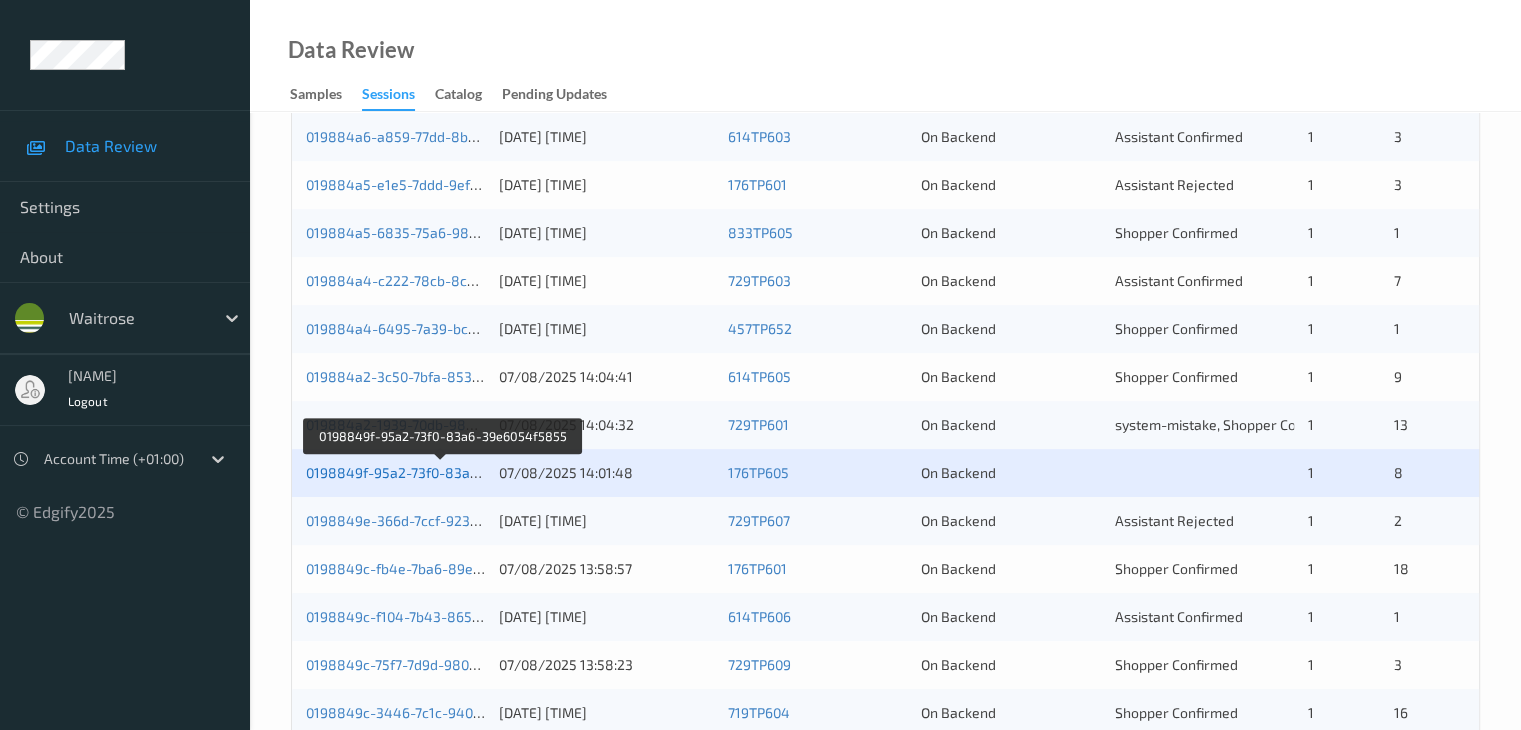 click on "0198849f-95a2-73f0-83a6-39e6054f5855" at bounding box center [442, 472] 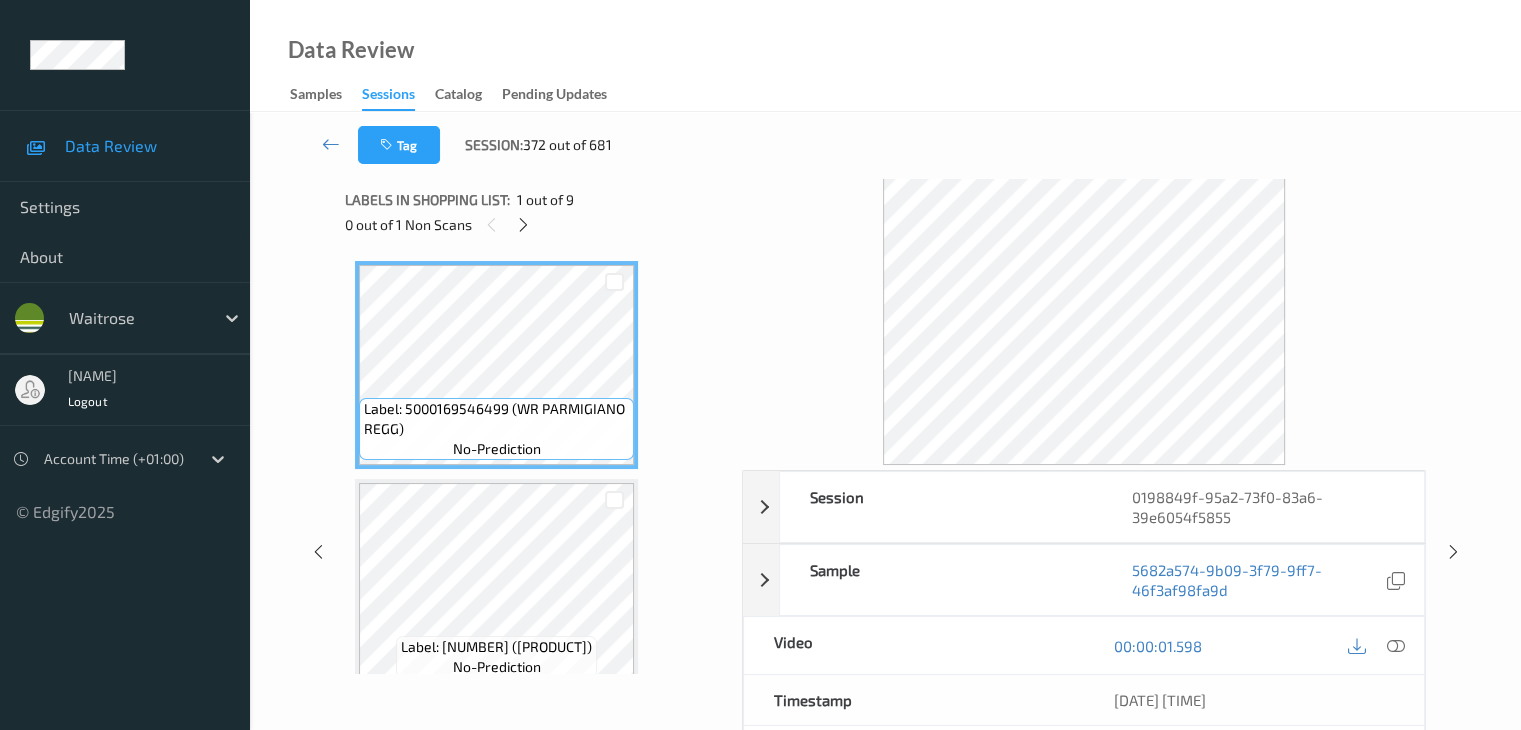 scroll, scrollTop: 0, scrollLeft: 0, axis: both 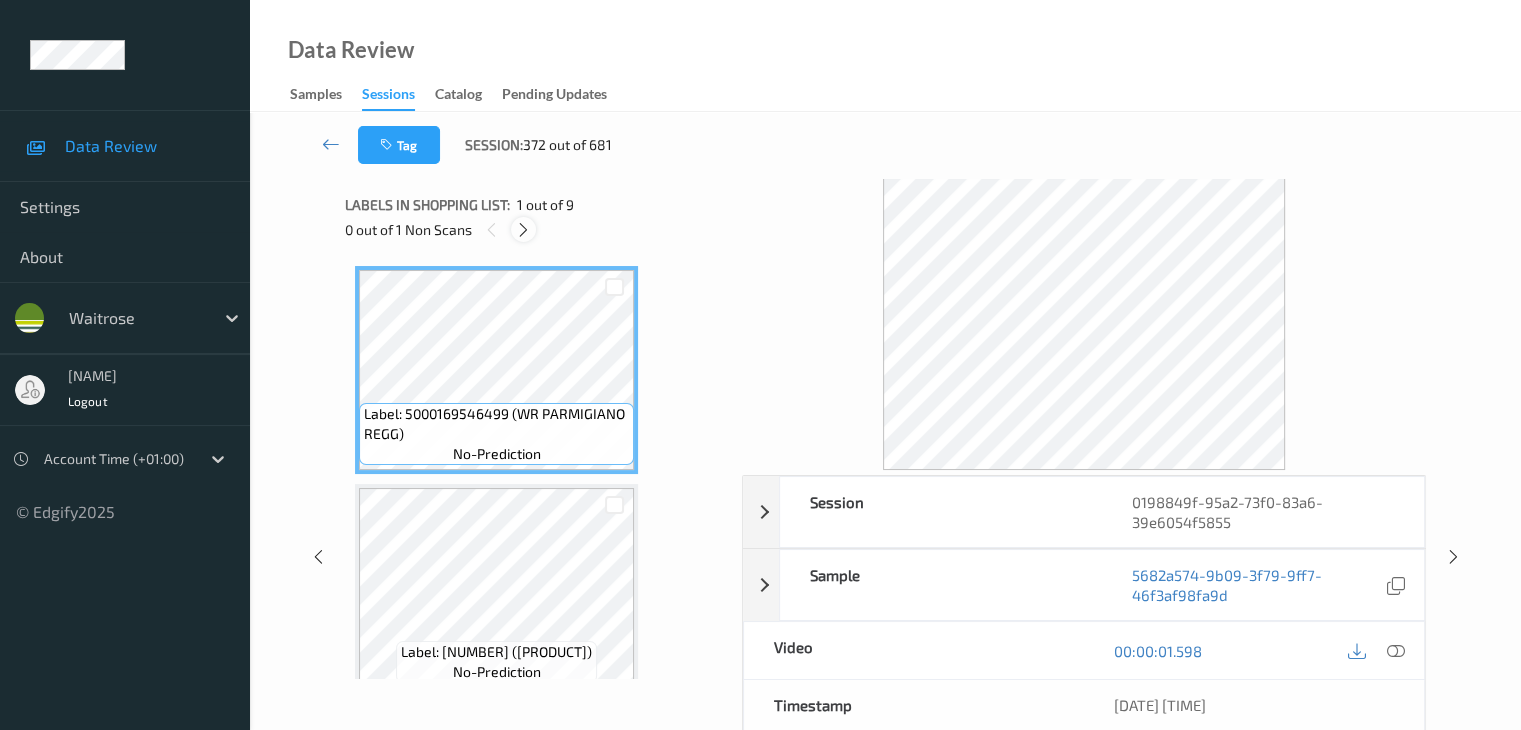 click at bounding box center [523, 230] 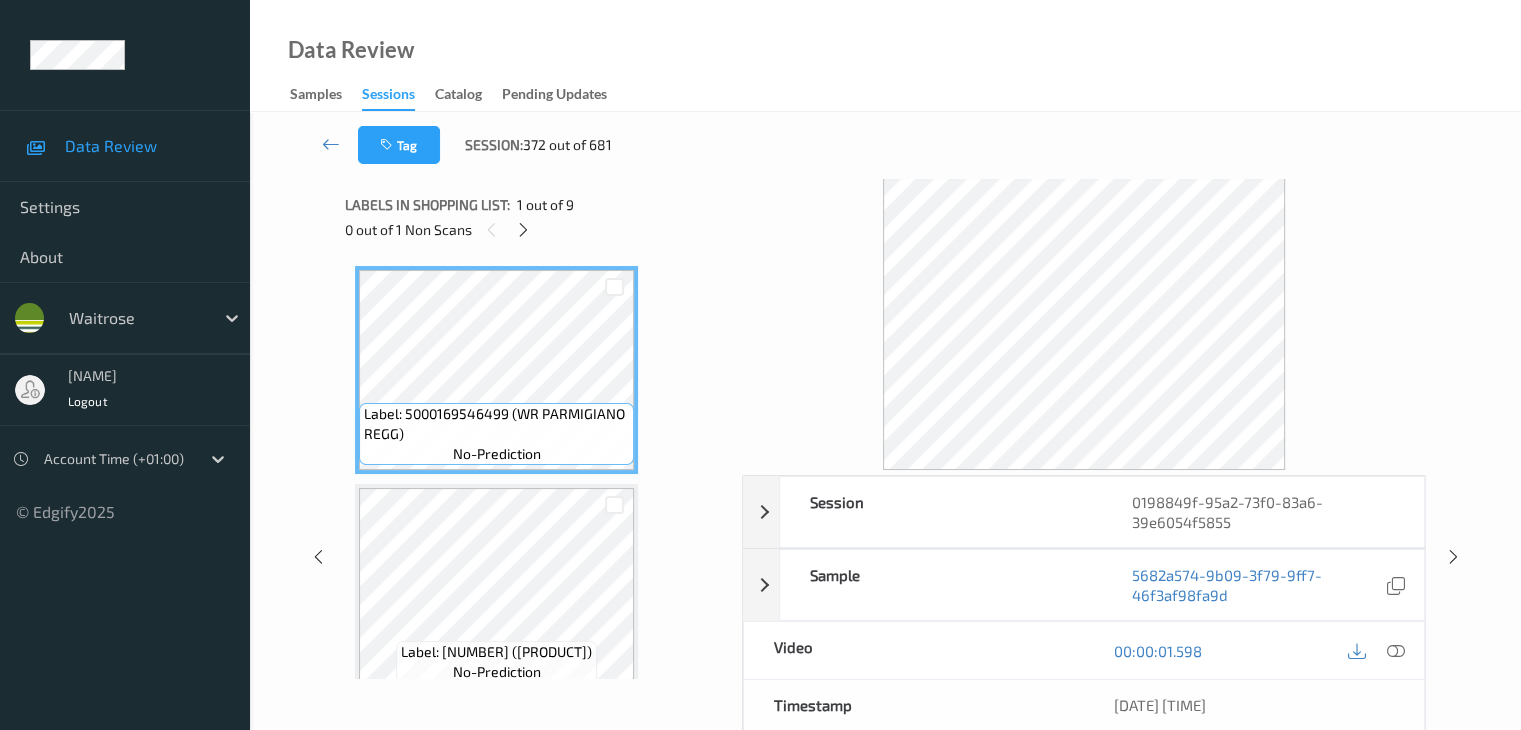 scroll, scrollTop: 1100, scrollLeft: 0, axis: vertical 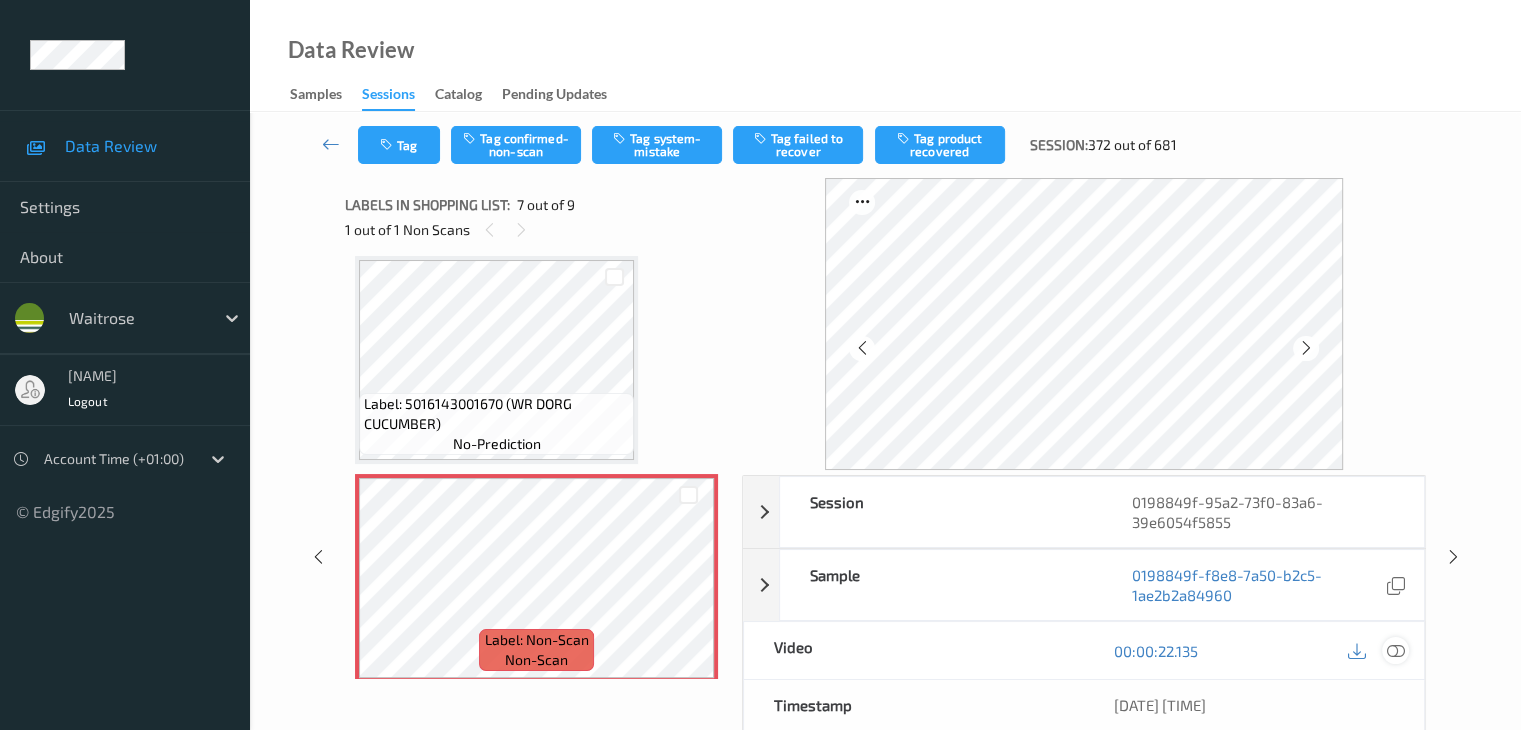 click at bounding box center [1395, 651] 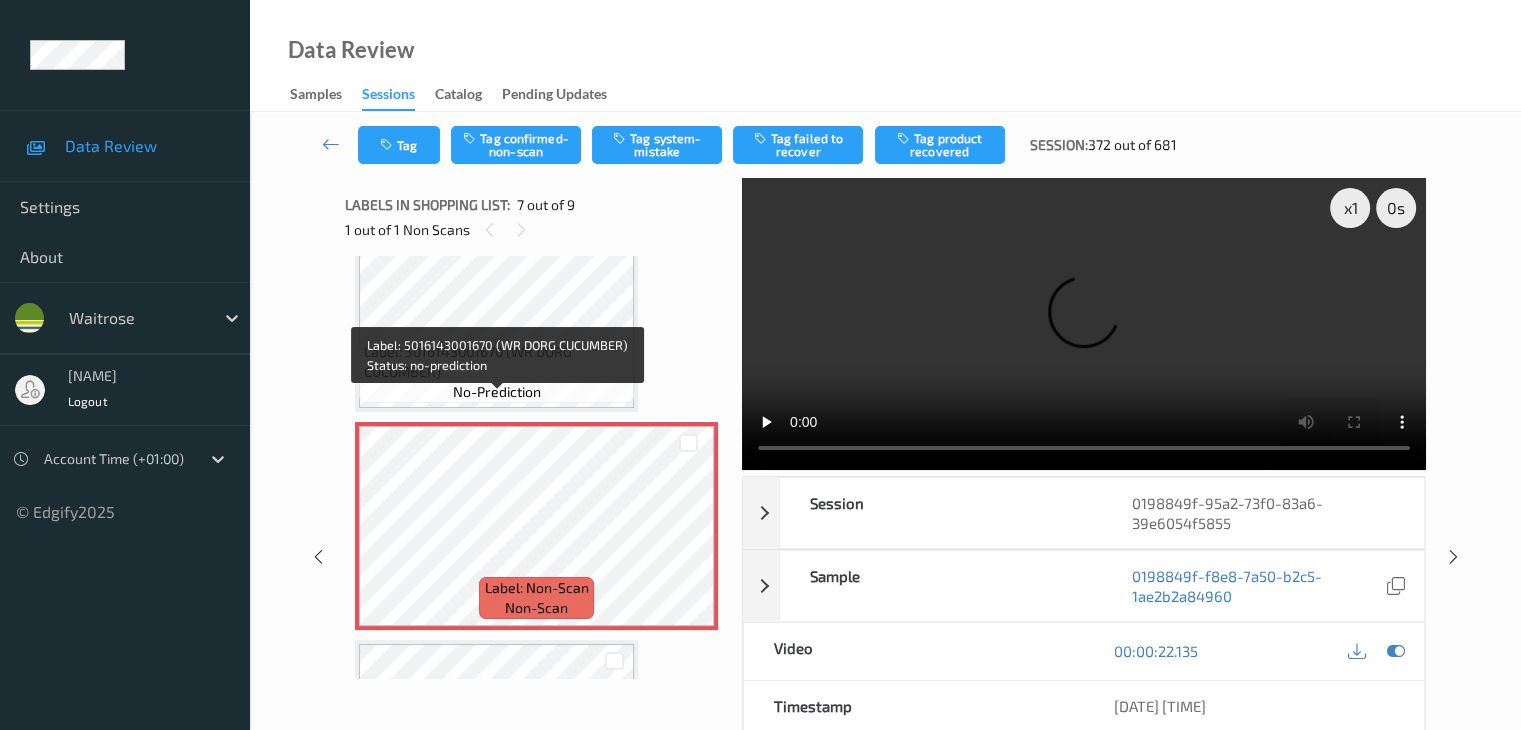 scroll, scrollTop: 1200, scrollLeft: 0, axis: vertical 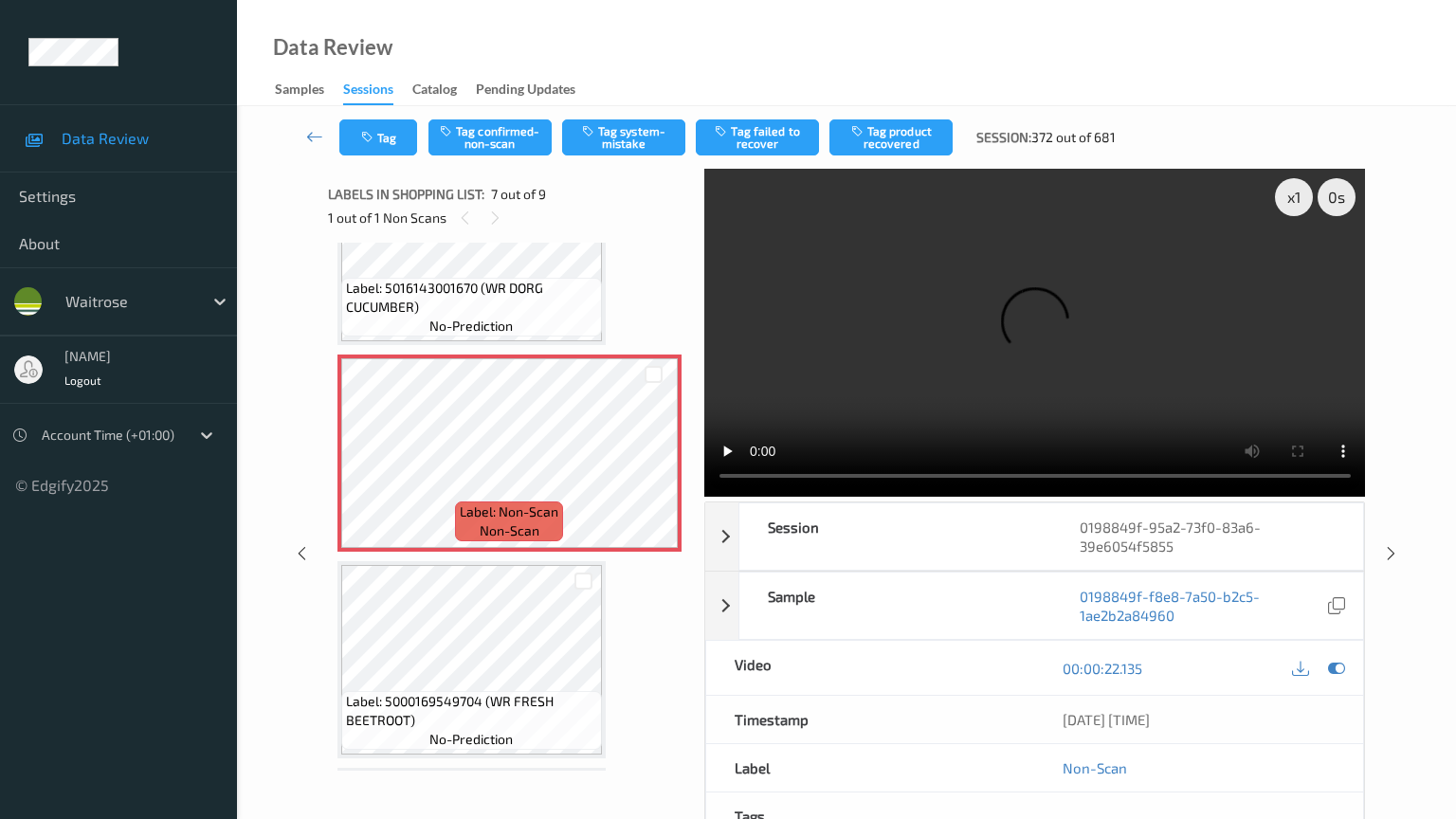 type 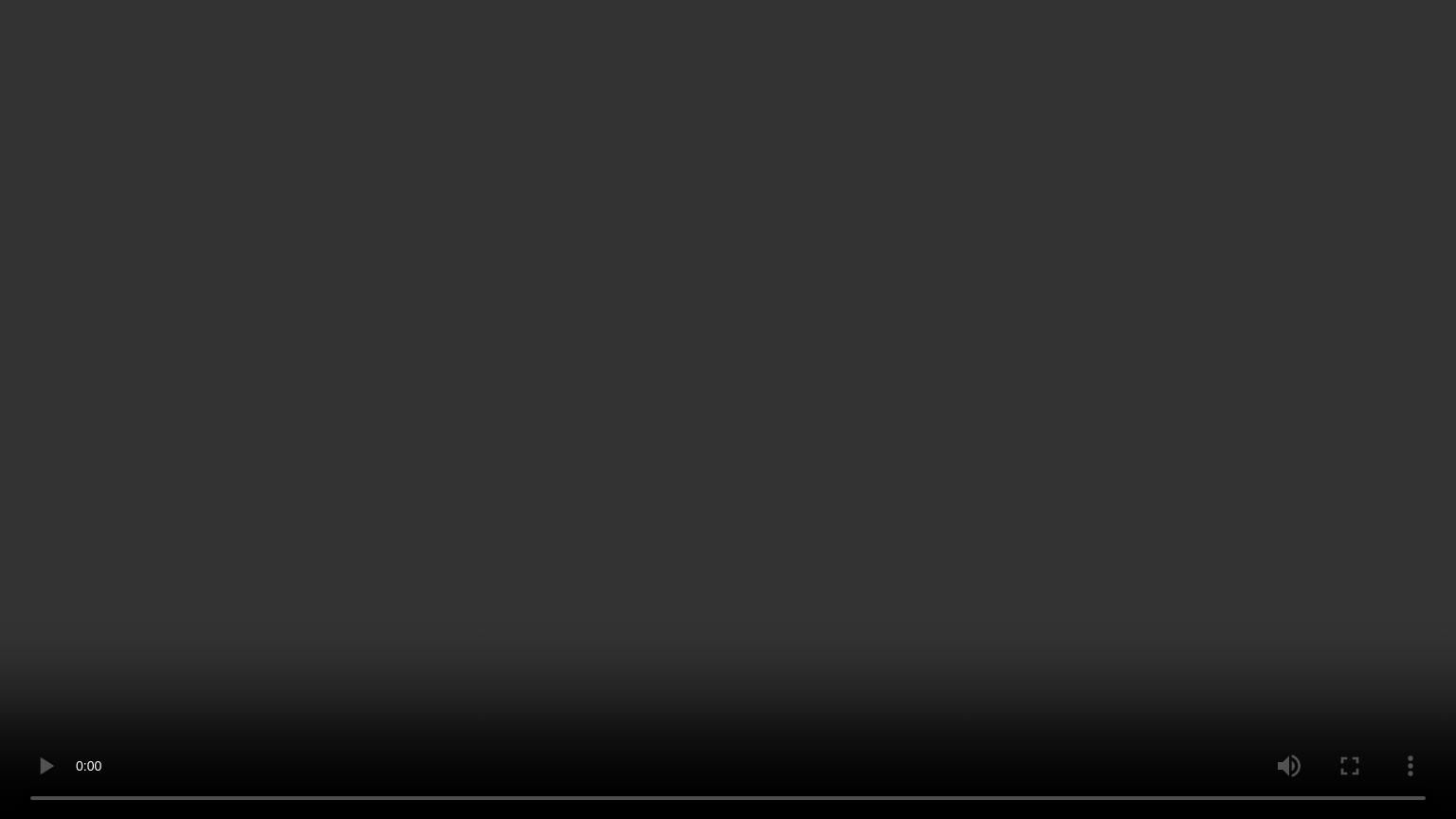 click at bounding box center (728, 410) 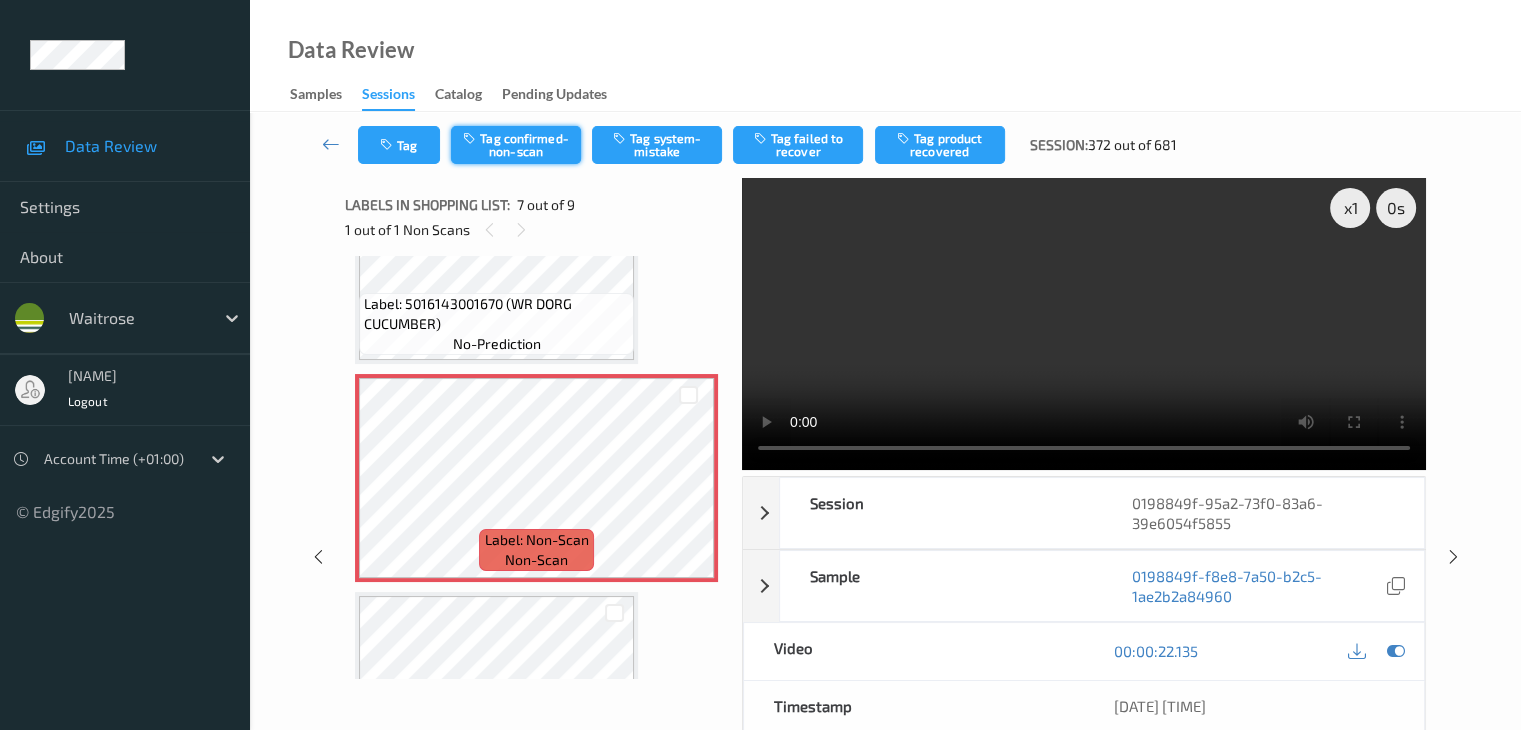 click on "Tag   confirmed-non-scan" at bounding box center (516, 145) 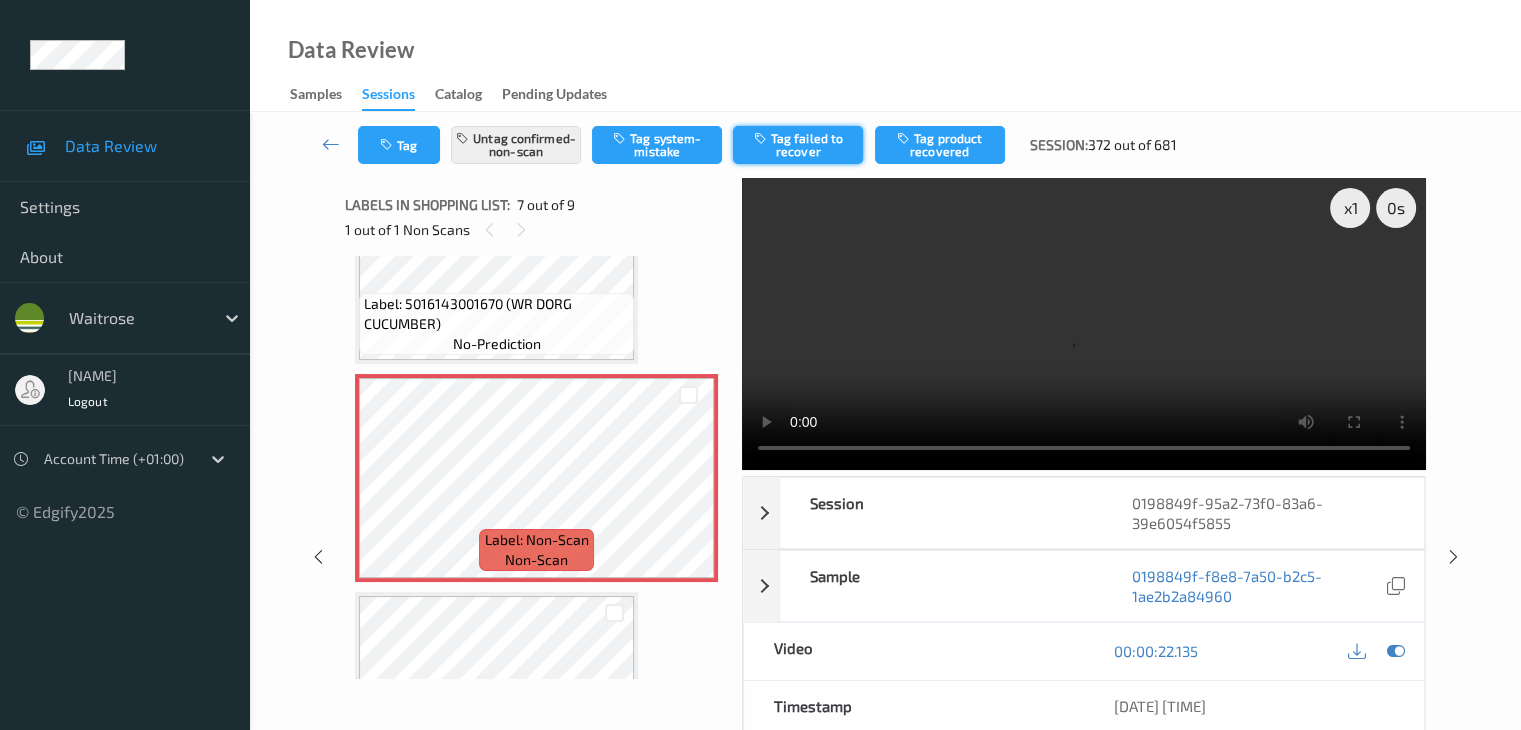 click on "Tag   failed to recover" at bounding box center [798, 145] 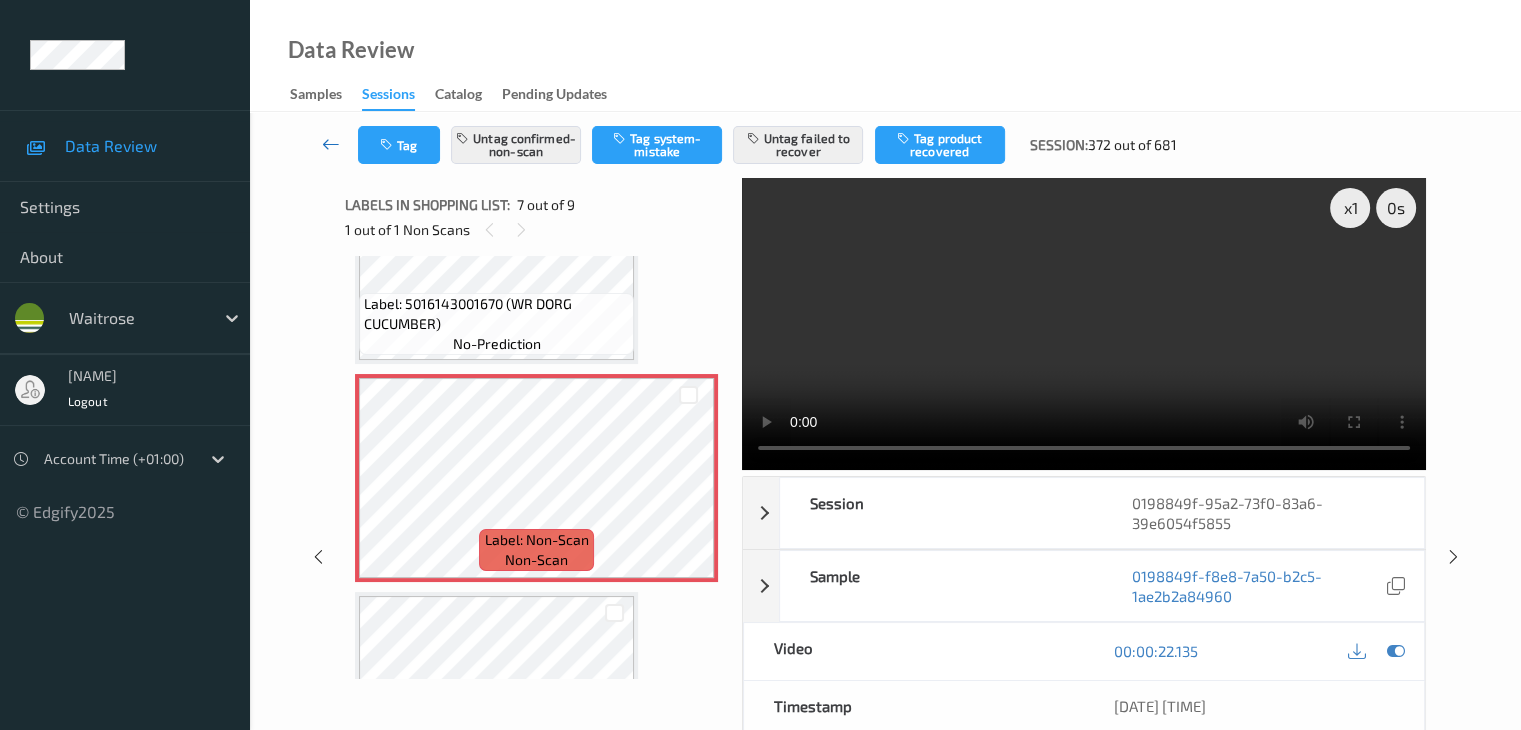 click at bounding box center [331, 144] 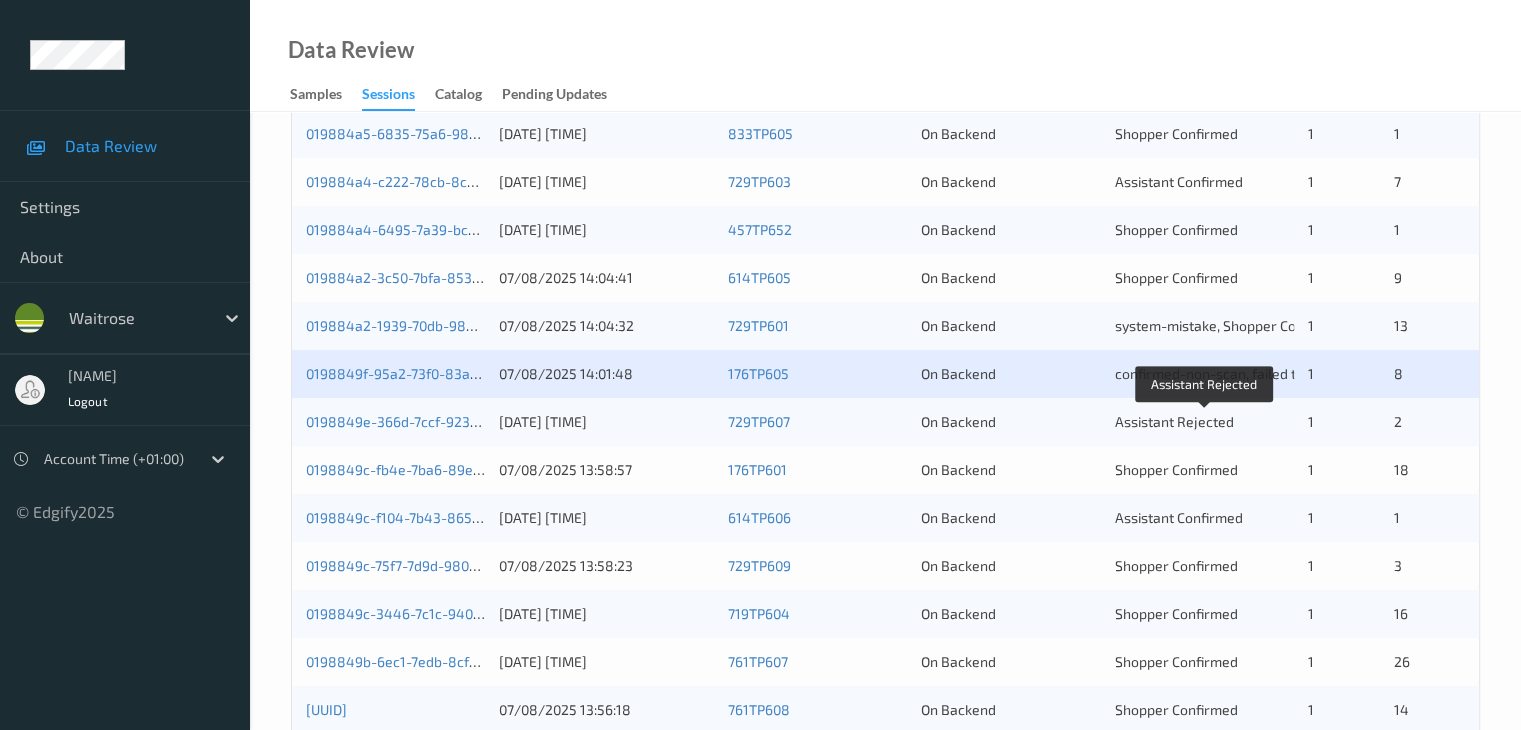 scroll, scrollTop: 800, scrollLeft: 0, axis: vertical 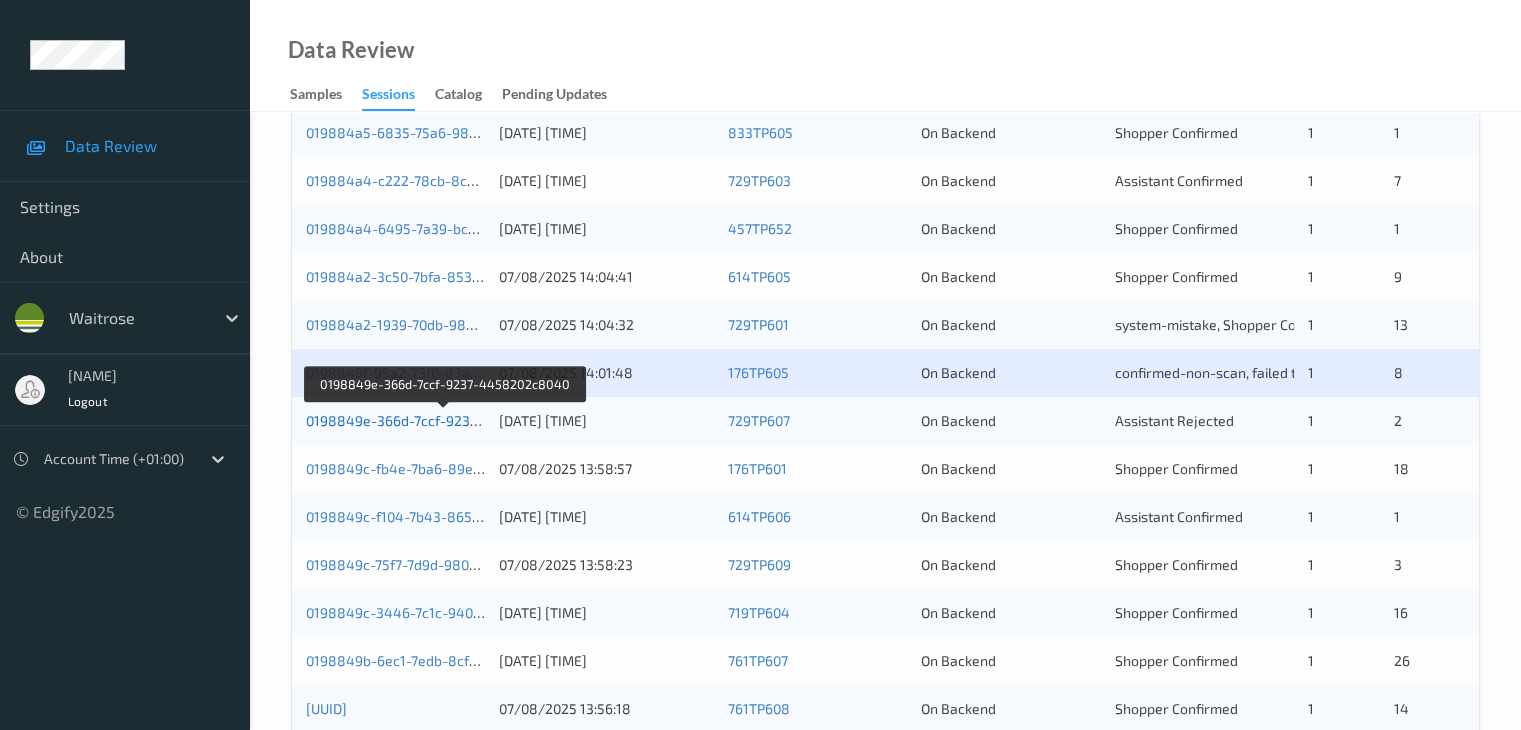 click on "0198849e-366d-7ccf-9237-4458202c8040" at bounding box center (444, 420) 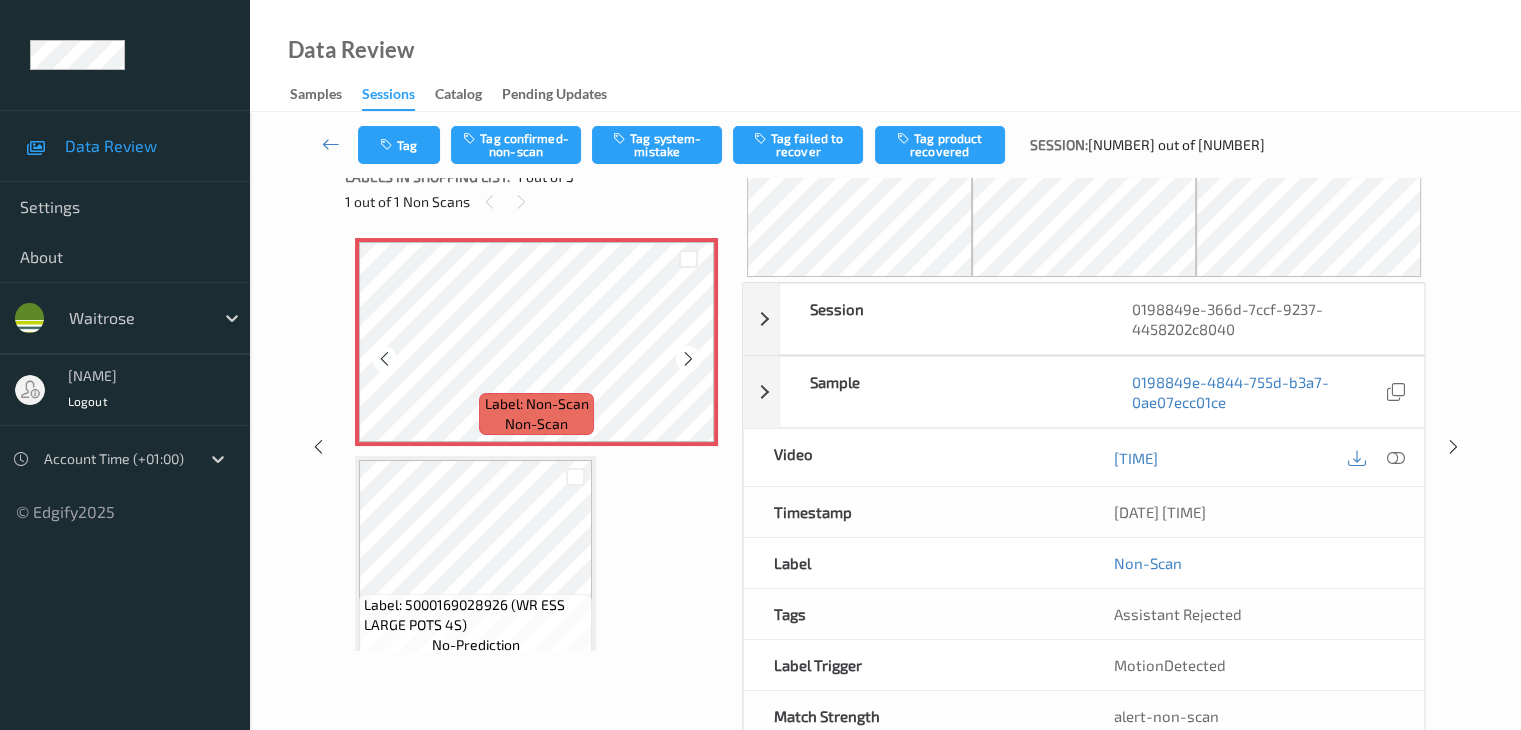 scroll, scrollTop: 0, scrollLeft: 0, axis: both 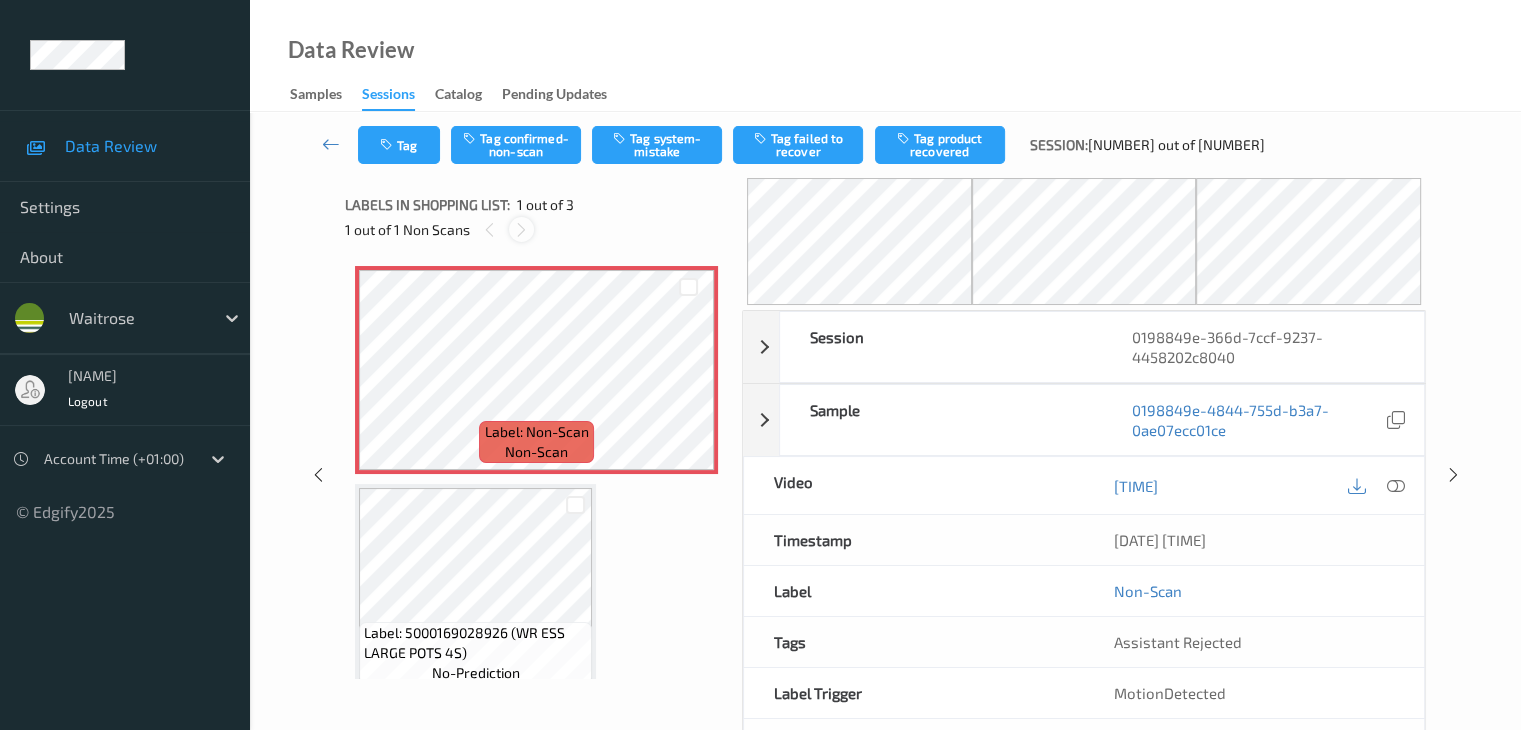 click at bounding box center (521, 230) 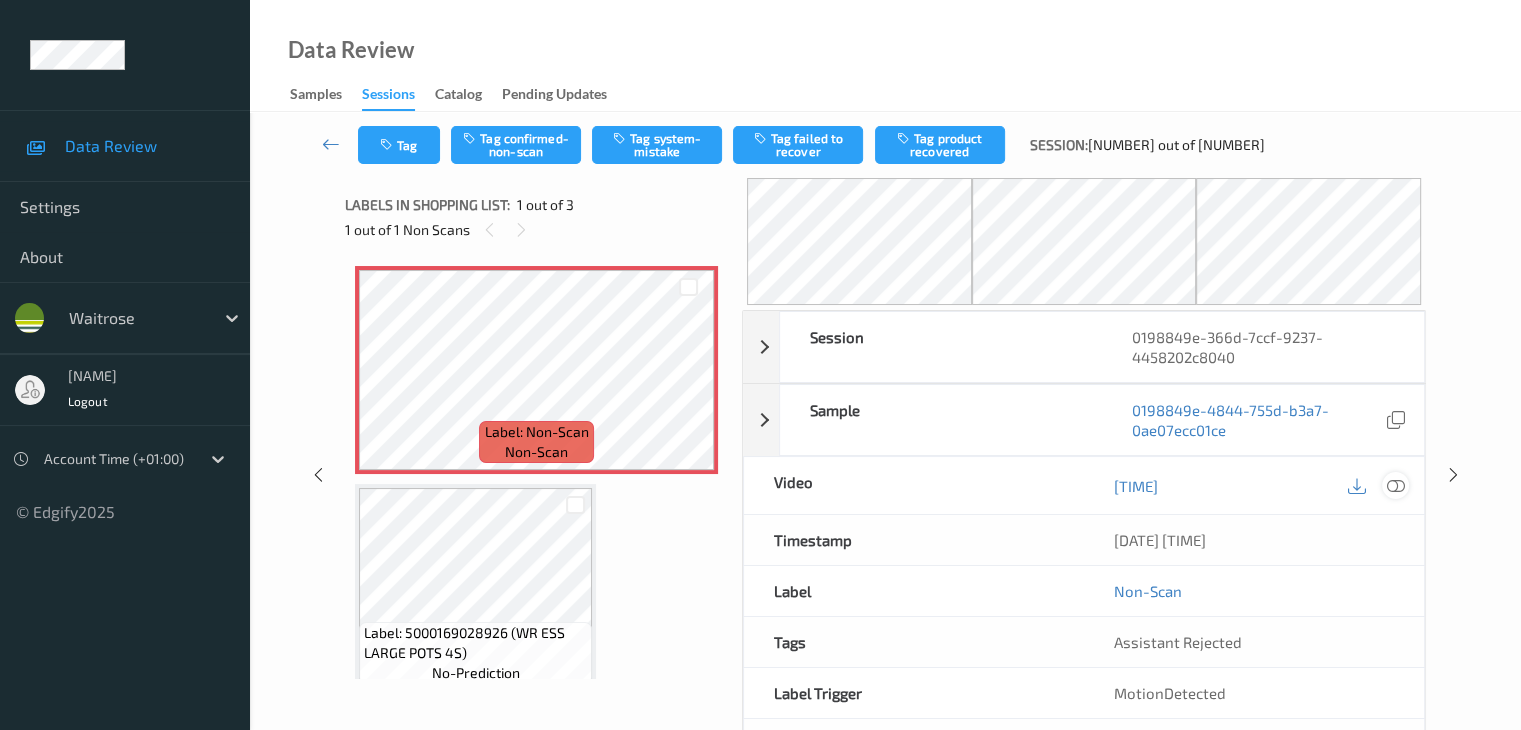 click at bounding box center (1395, 486) 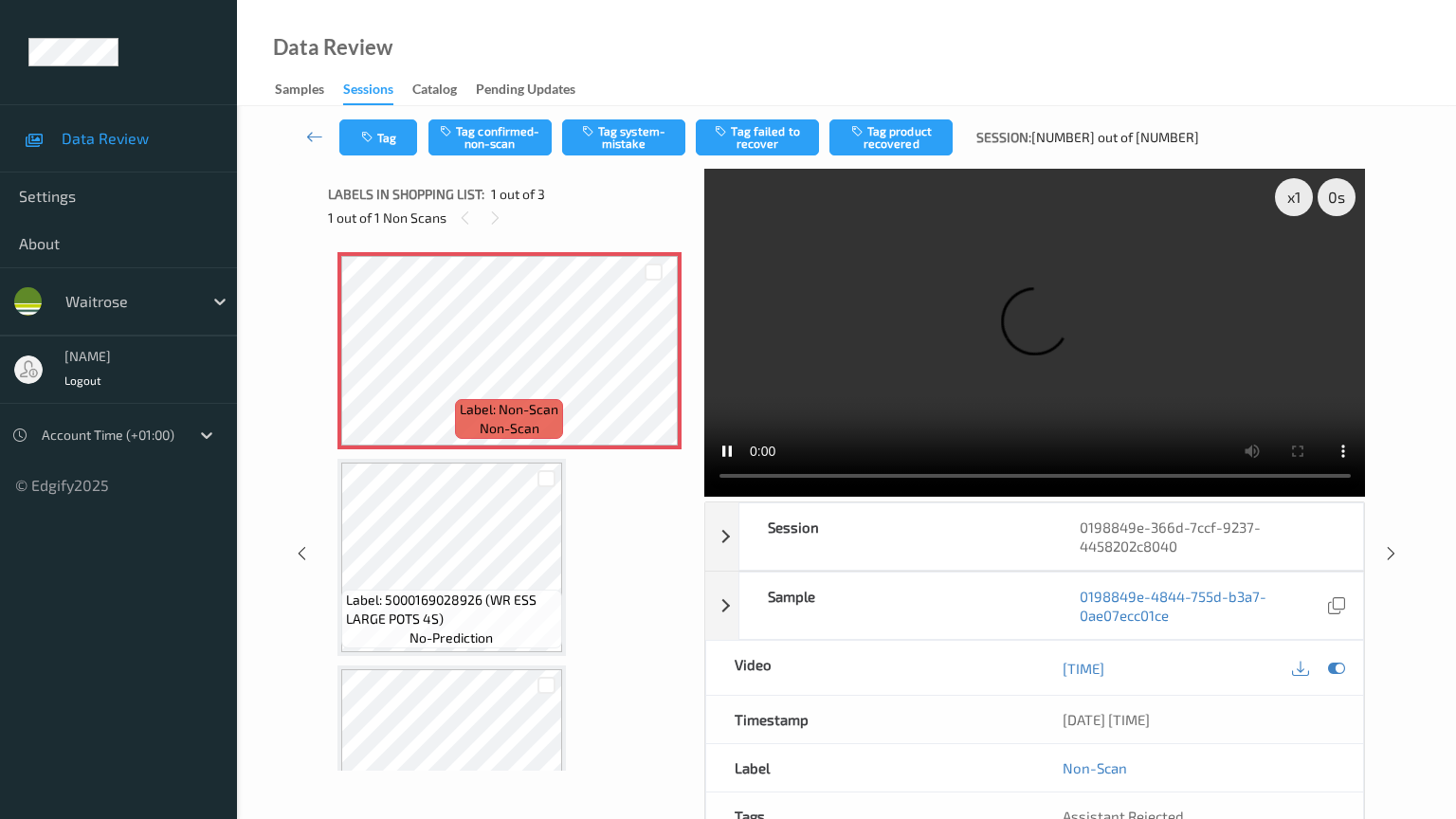 type 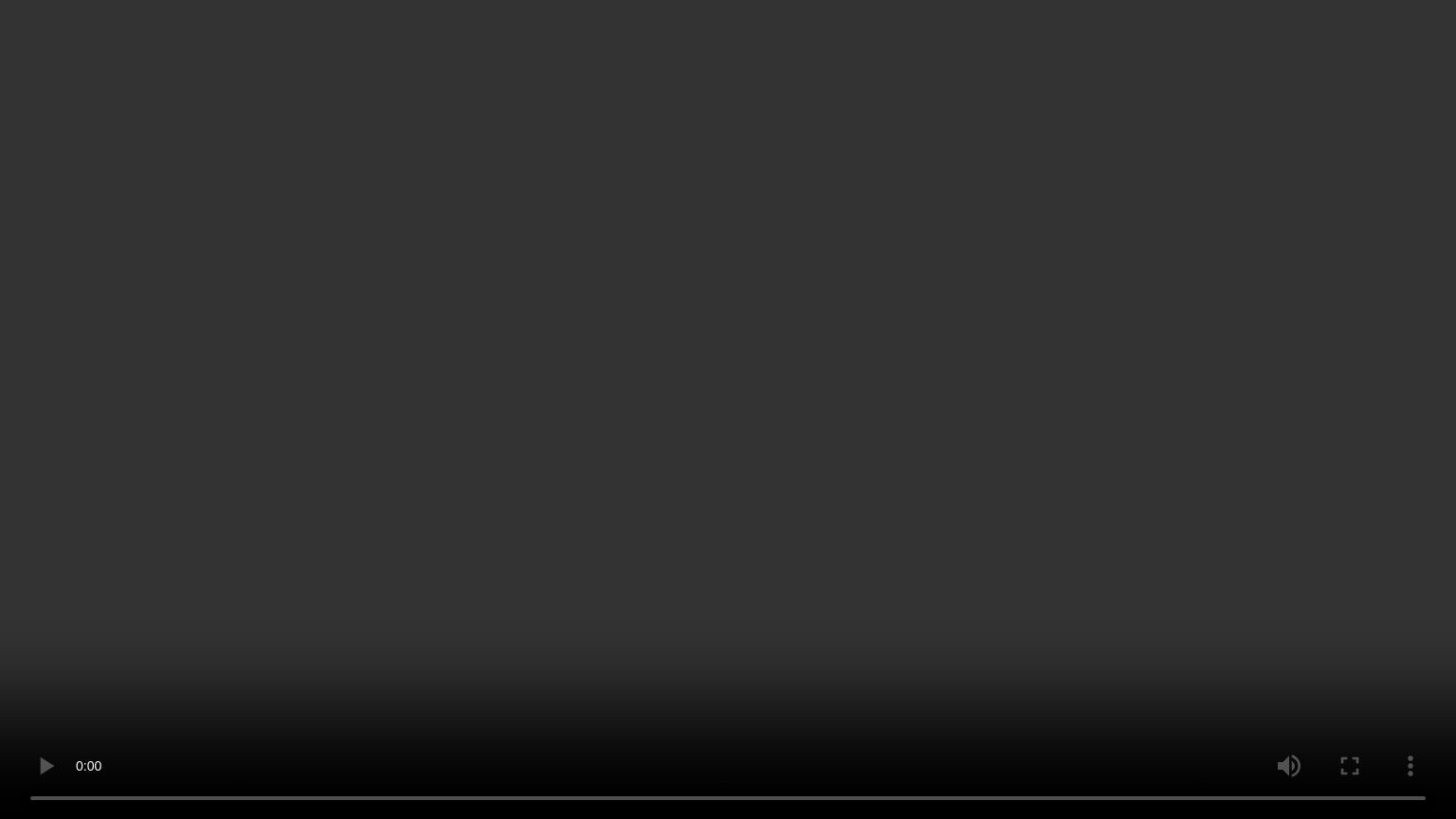 click at bounding box center [728, 410] 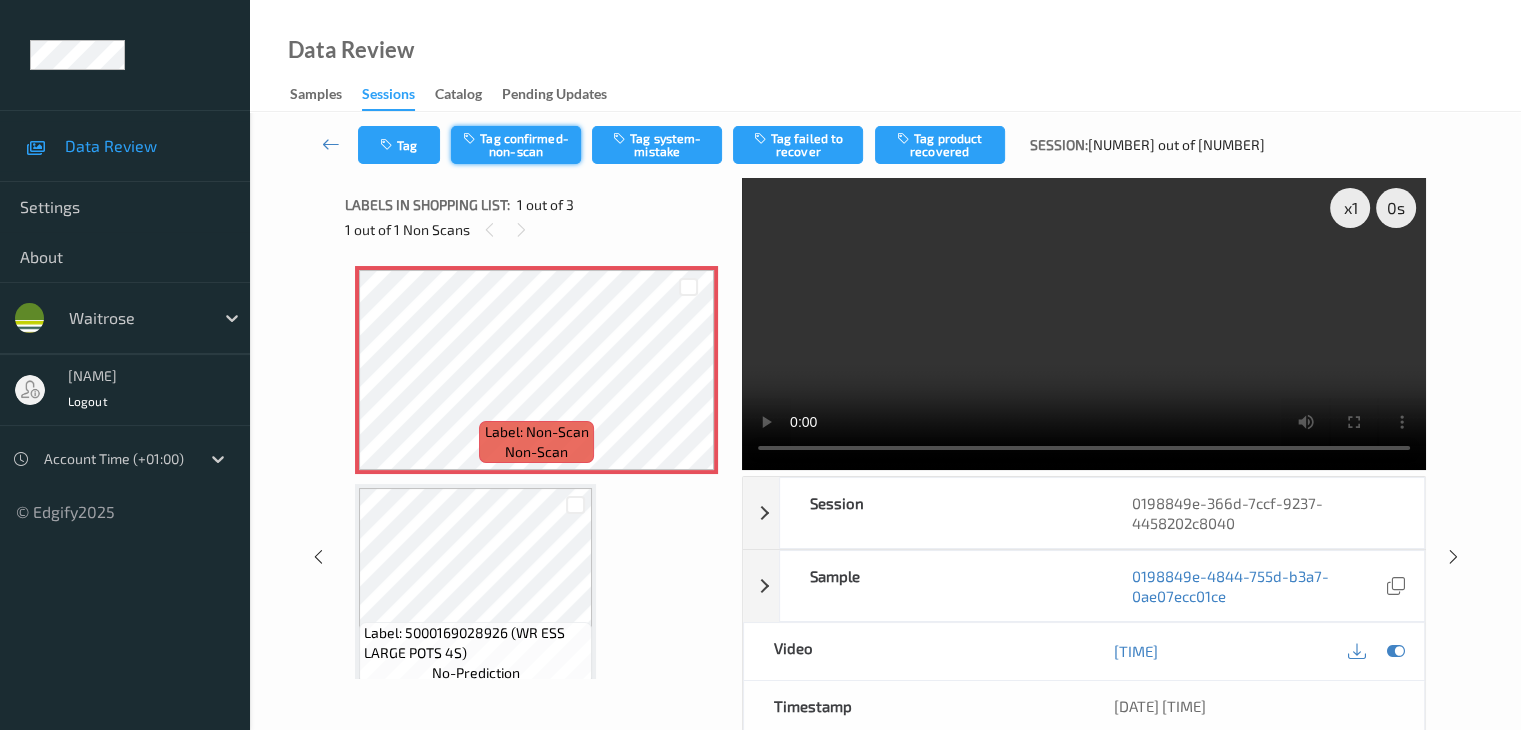 click on "Tag   confirmed-non-scan" at bounding box center (516, 145) 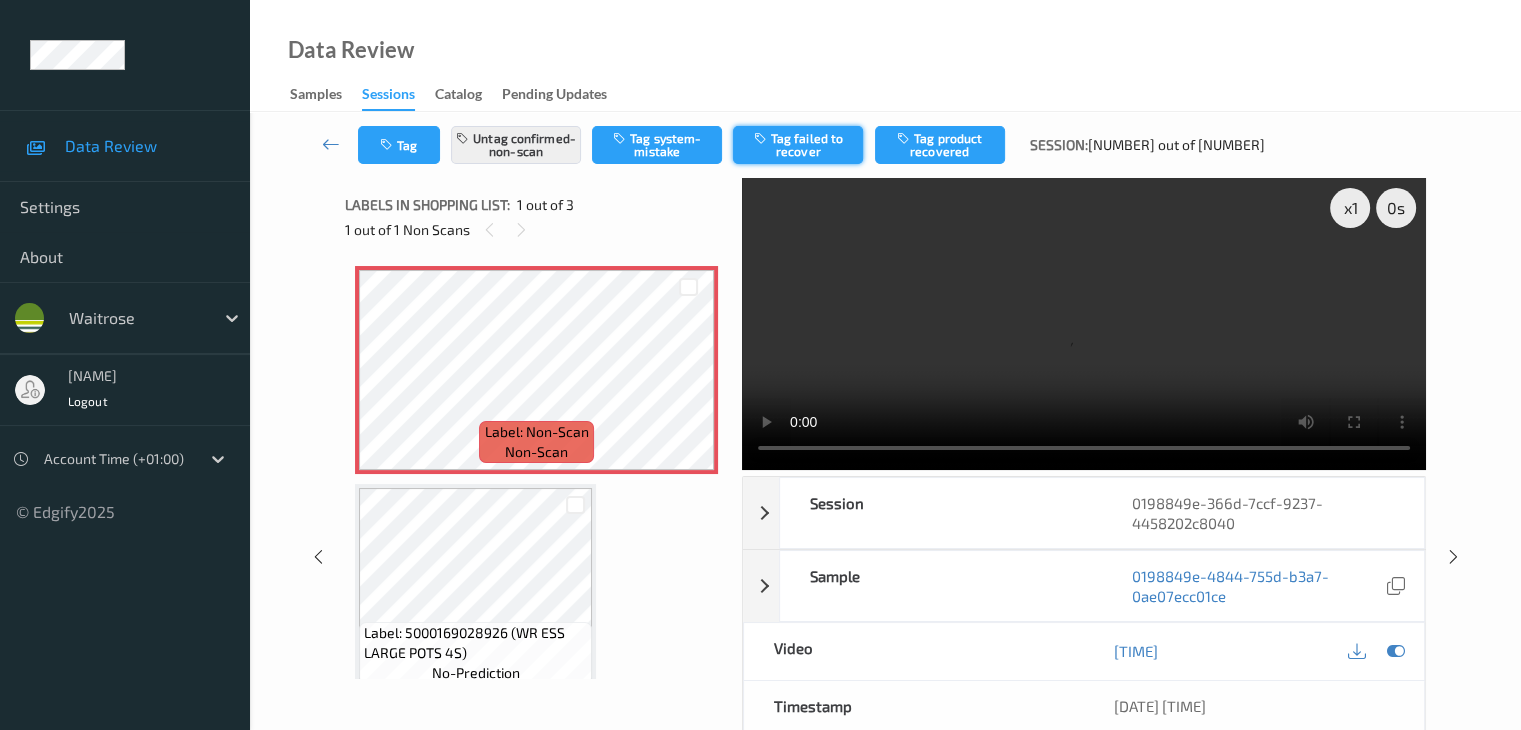 click on "Tag   failed to recover" at bounding box center [798, 145] 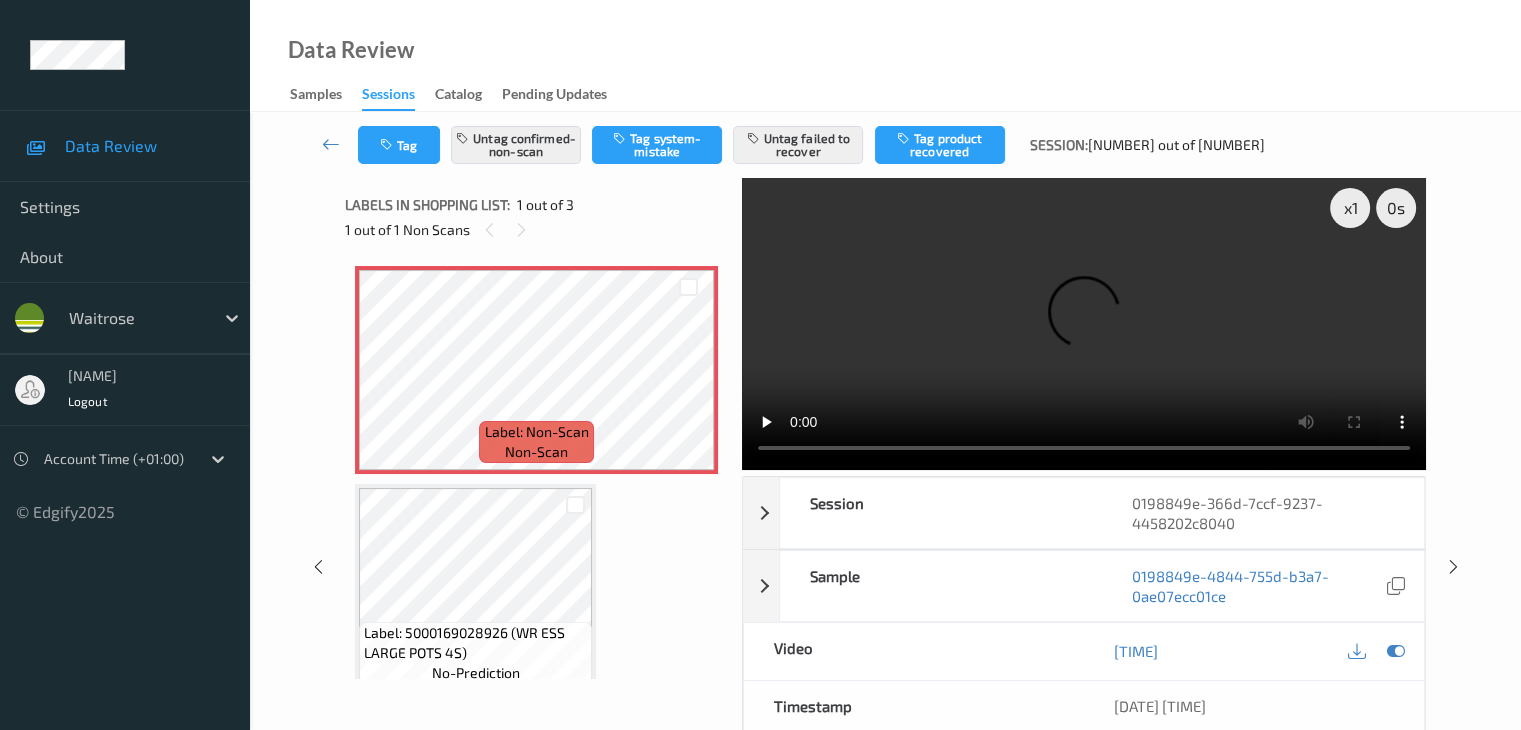 drag, startPoint x: 328, startPoint y: 143, endPoint x: 309, endPoint y: 80, distance: 65.802734 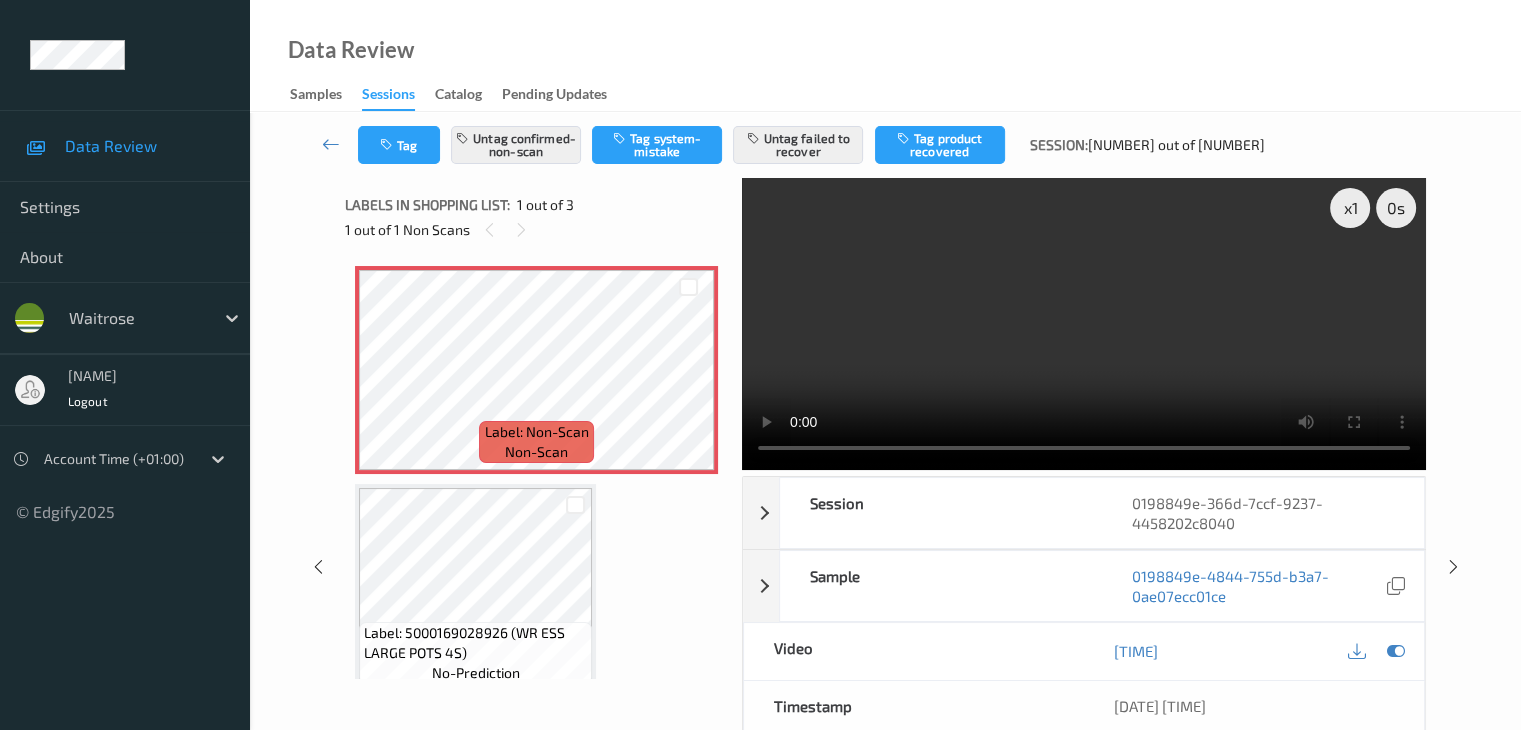 click at bounding box center (331, 144) 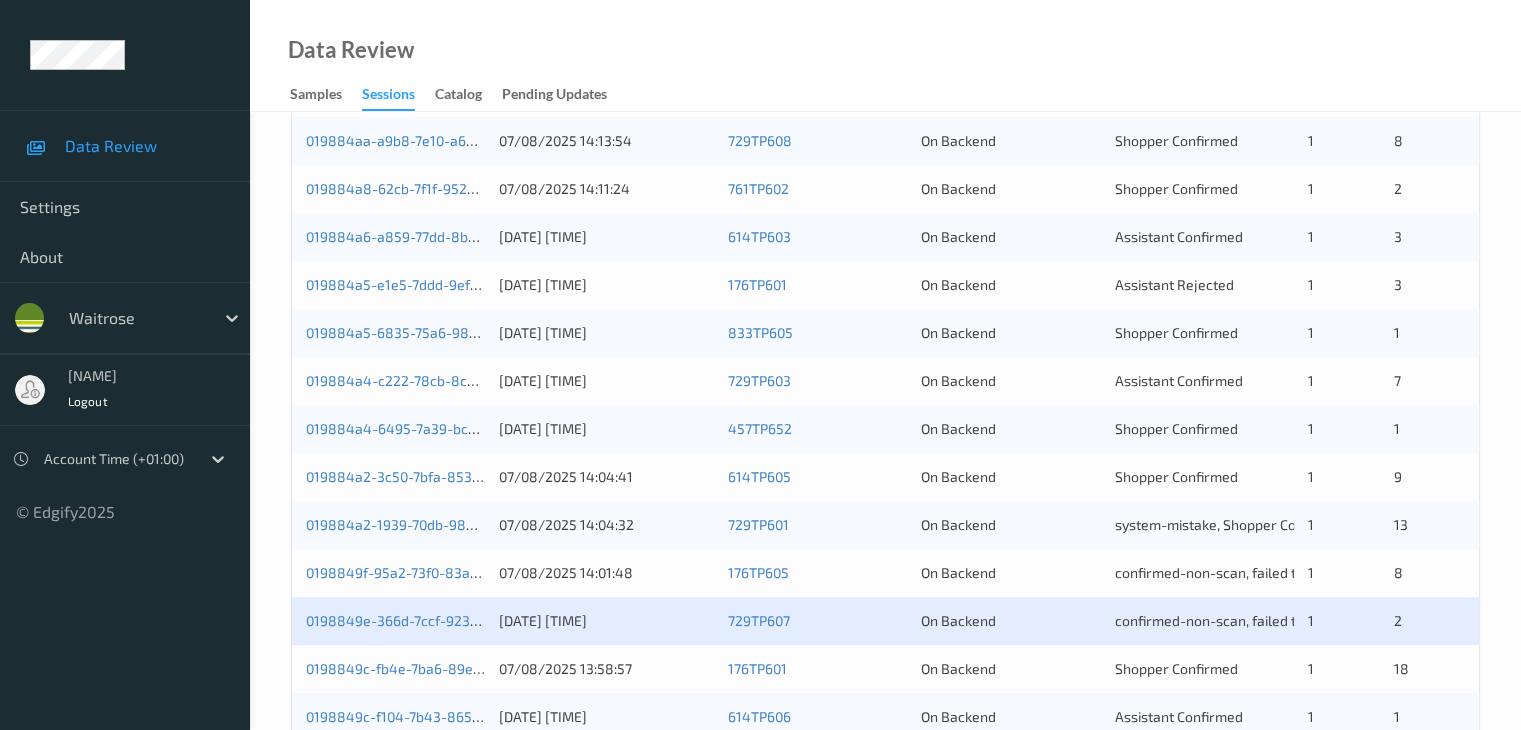 scroll, scrollTop: 932, scrollLeft: 0, axis: vertical 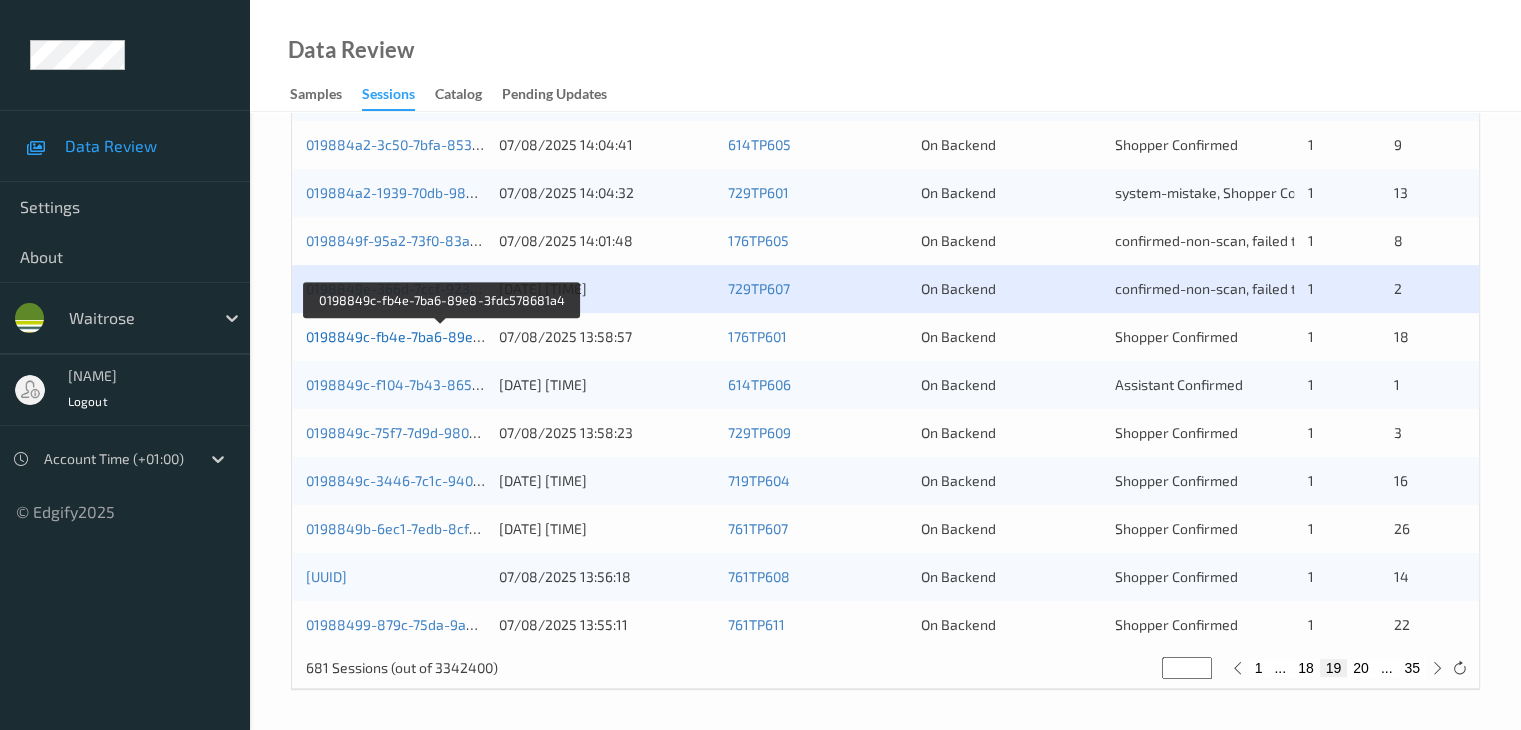 click on "0198849c-fb4e-7ba6-89e8-3fdc578681a4" at bounding box center [443, 336] 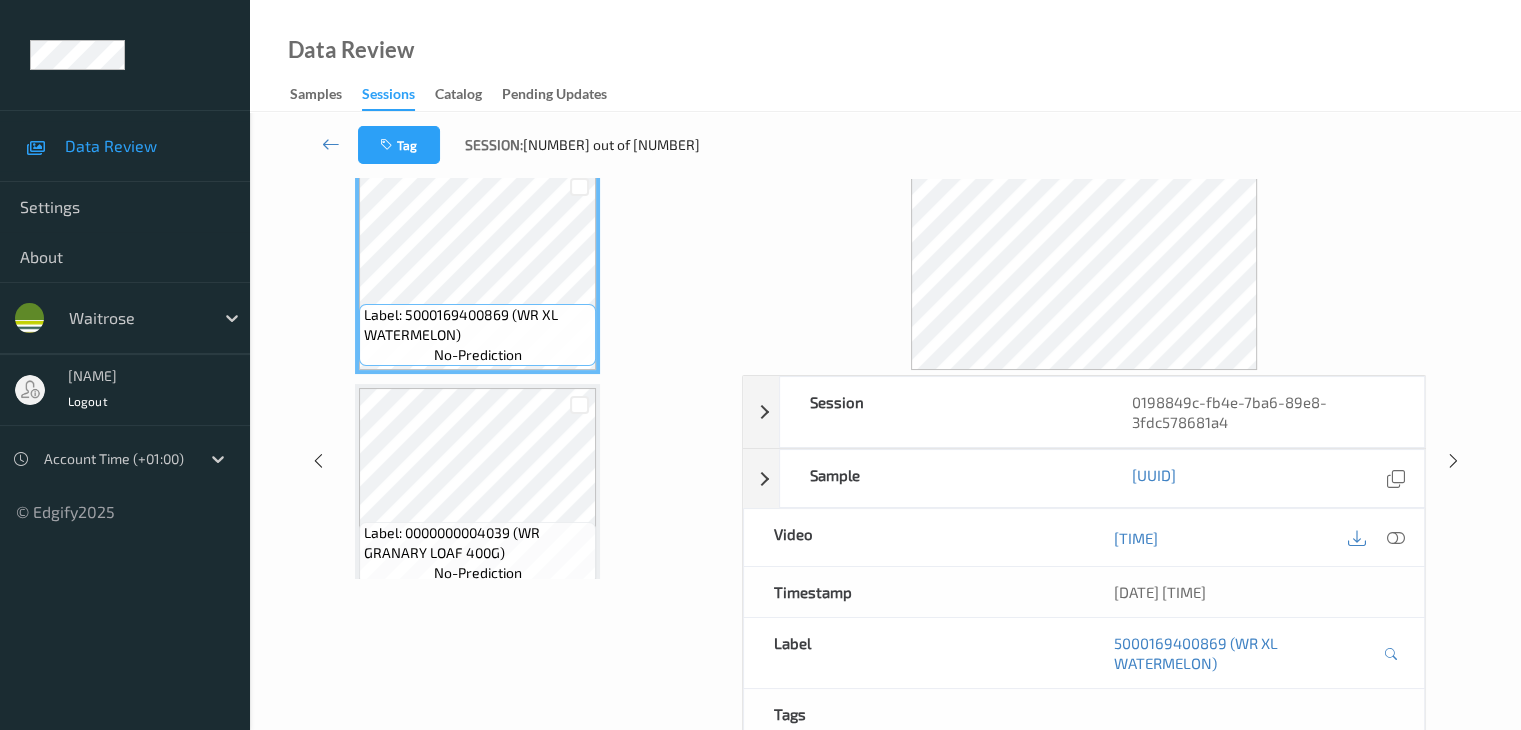 scroll, scrollTop: 0, scrollLeft: 0, axis: both 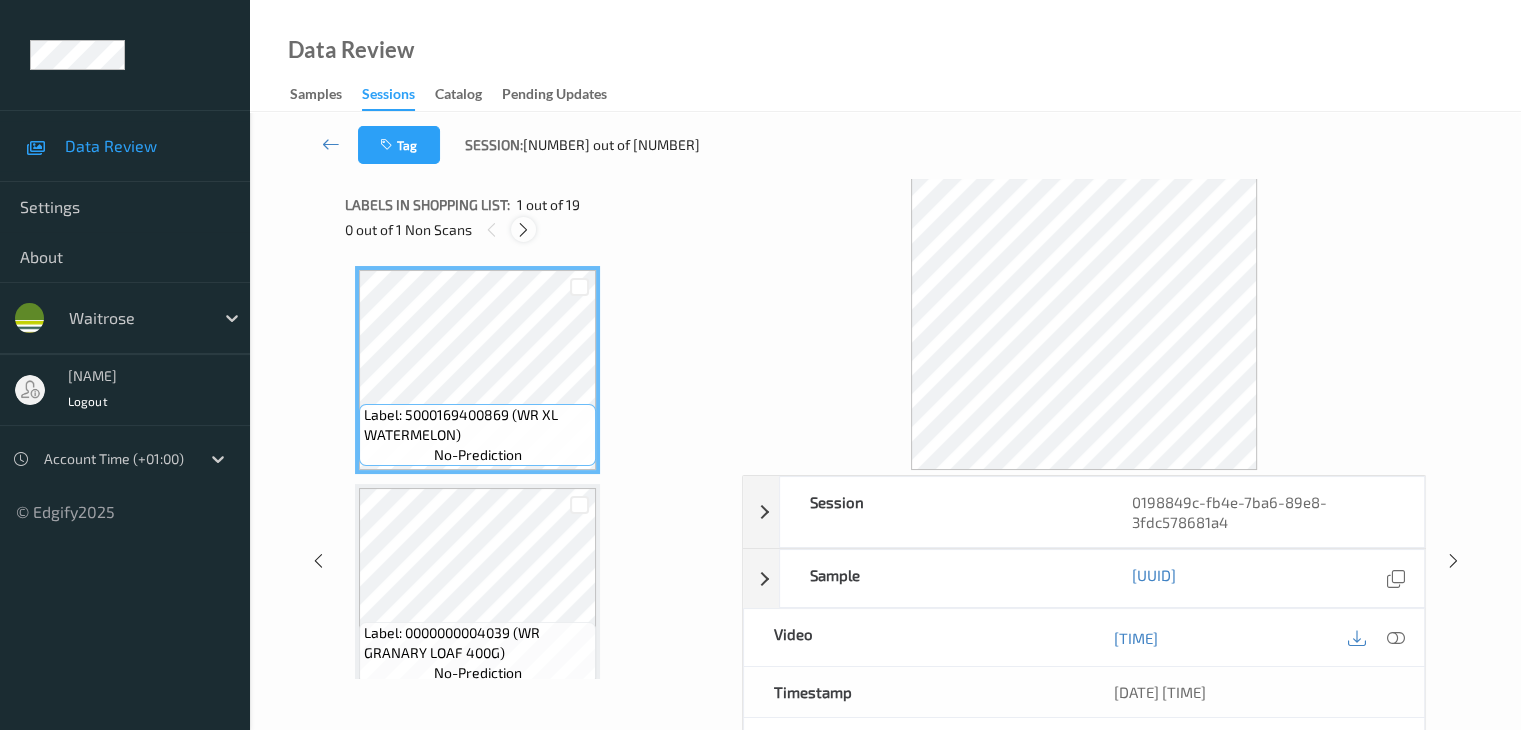 click at bounding box center (523, 230) 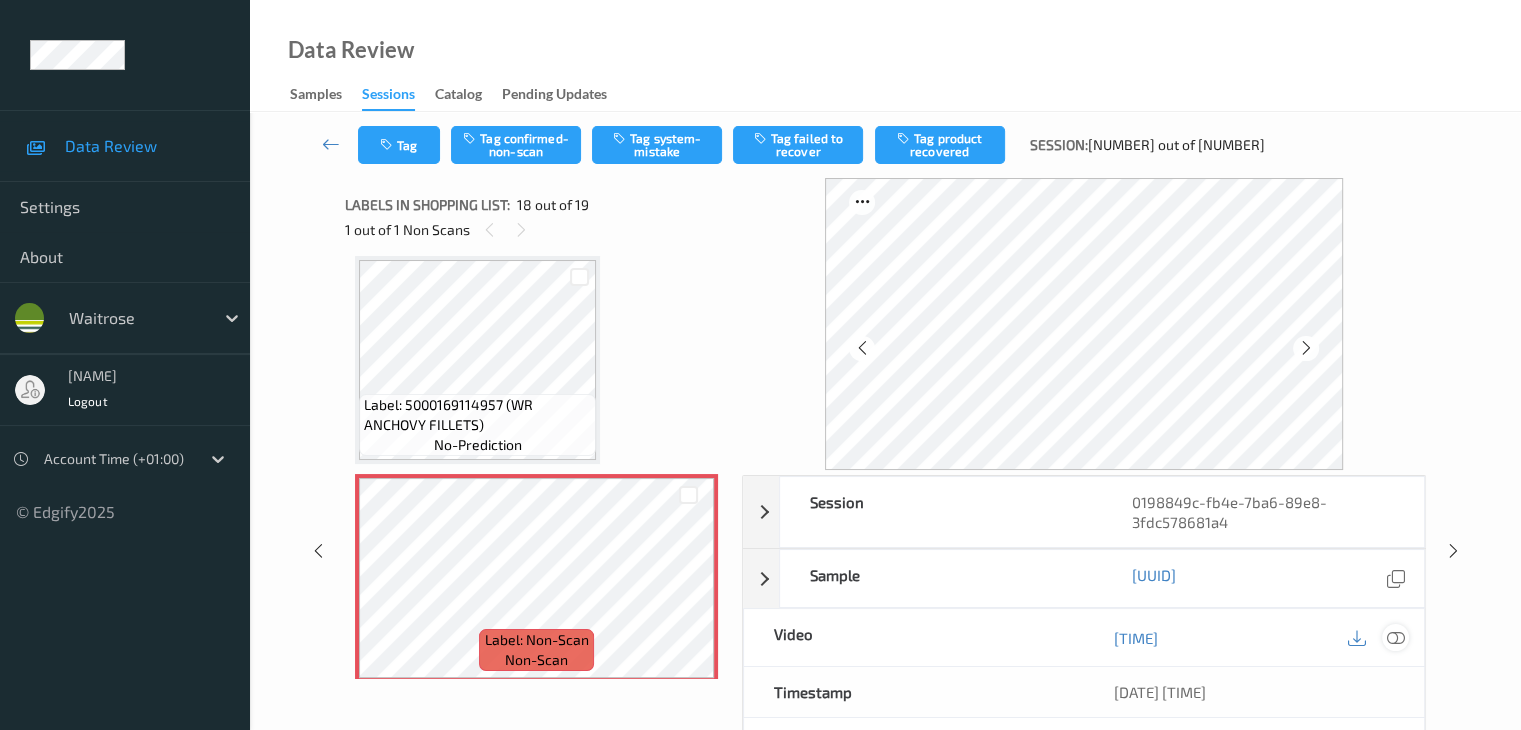 click at bounding box center [1395, 638] 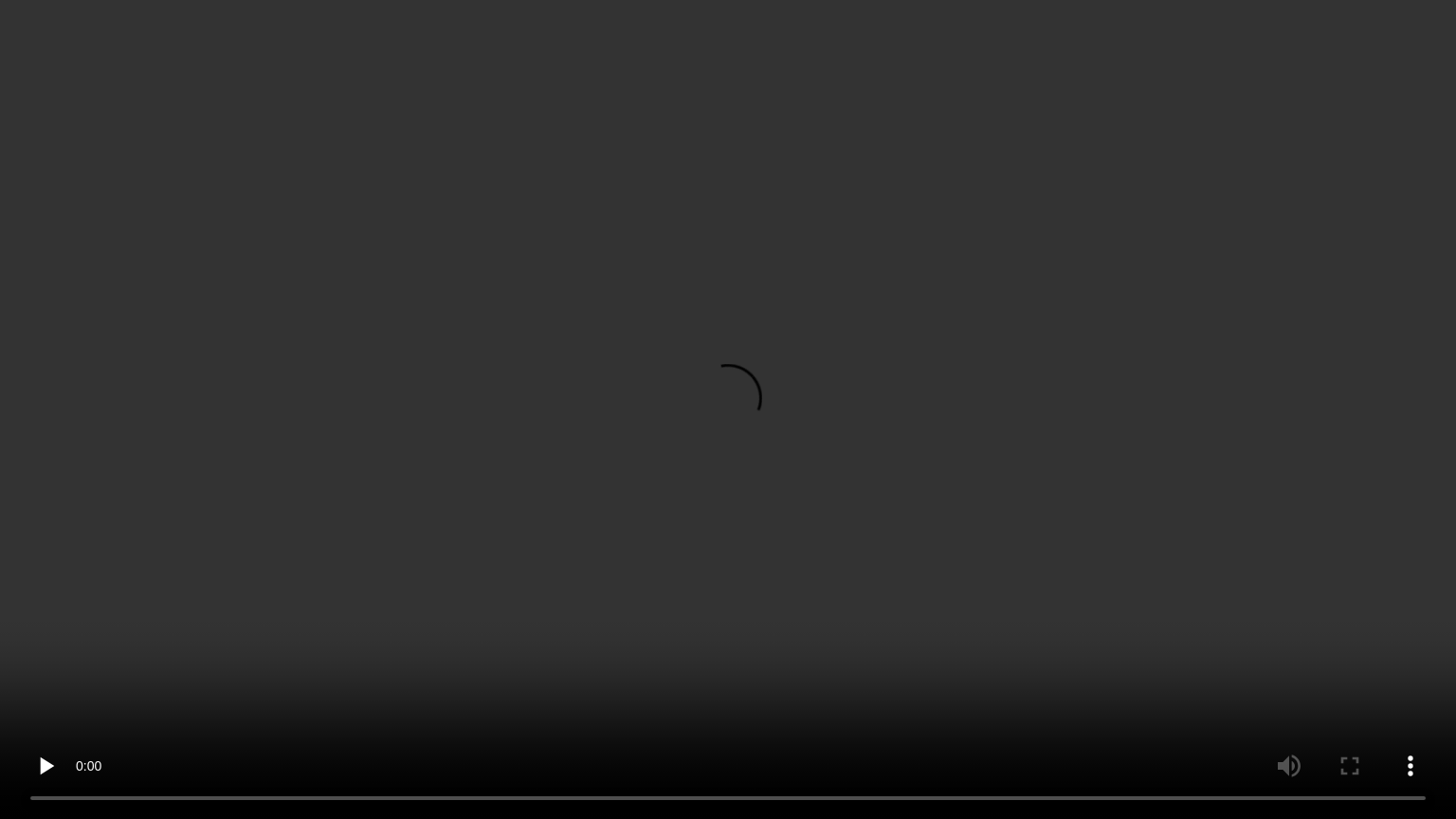 type 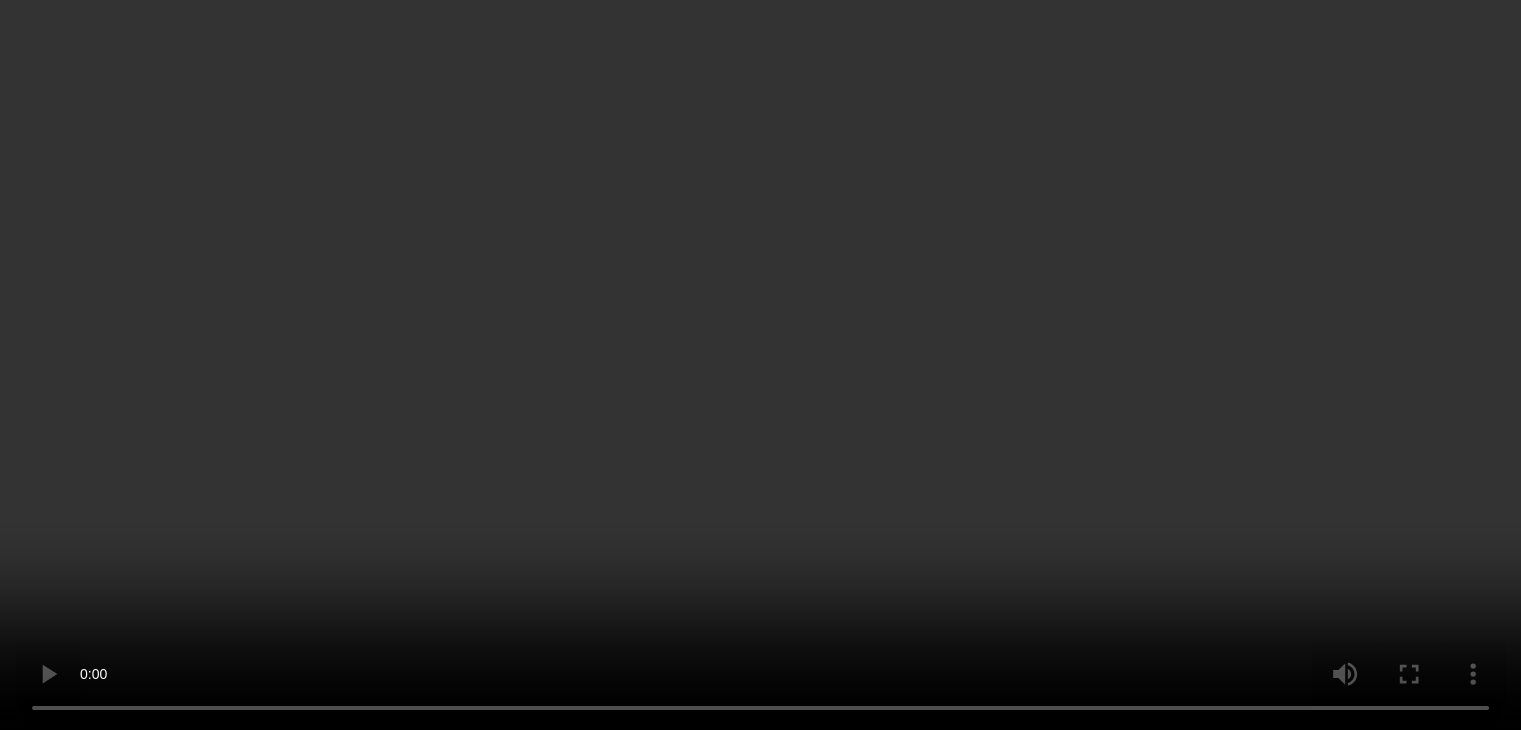 scroll, scrollTop: 0, scrollLeft: 0, axis: both 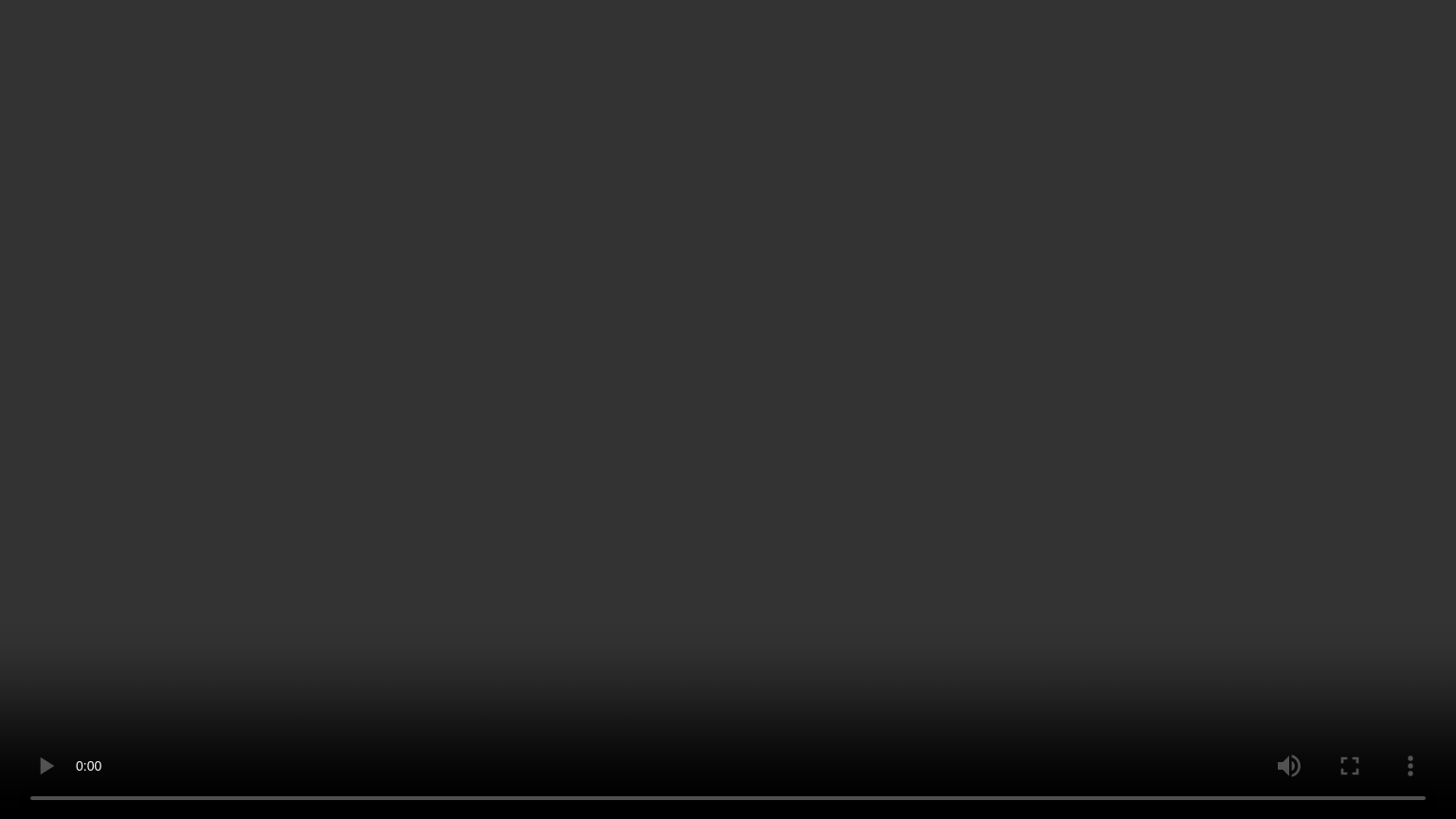 click at bounding box center [728, 410] 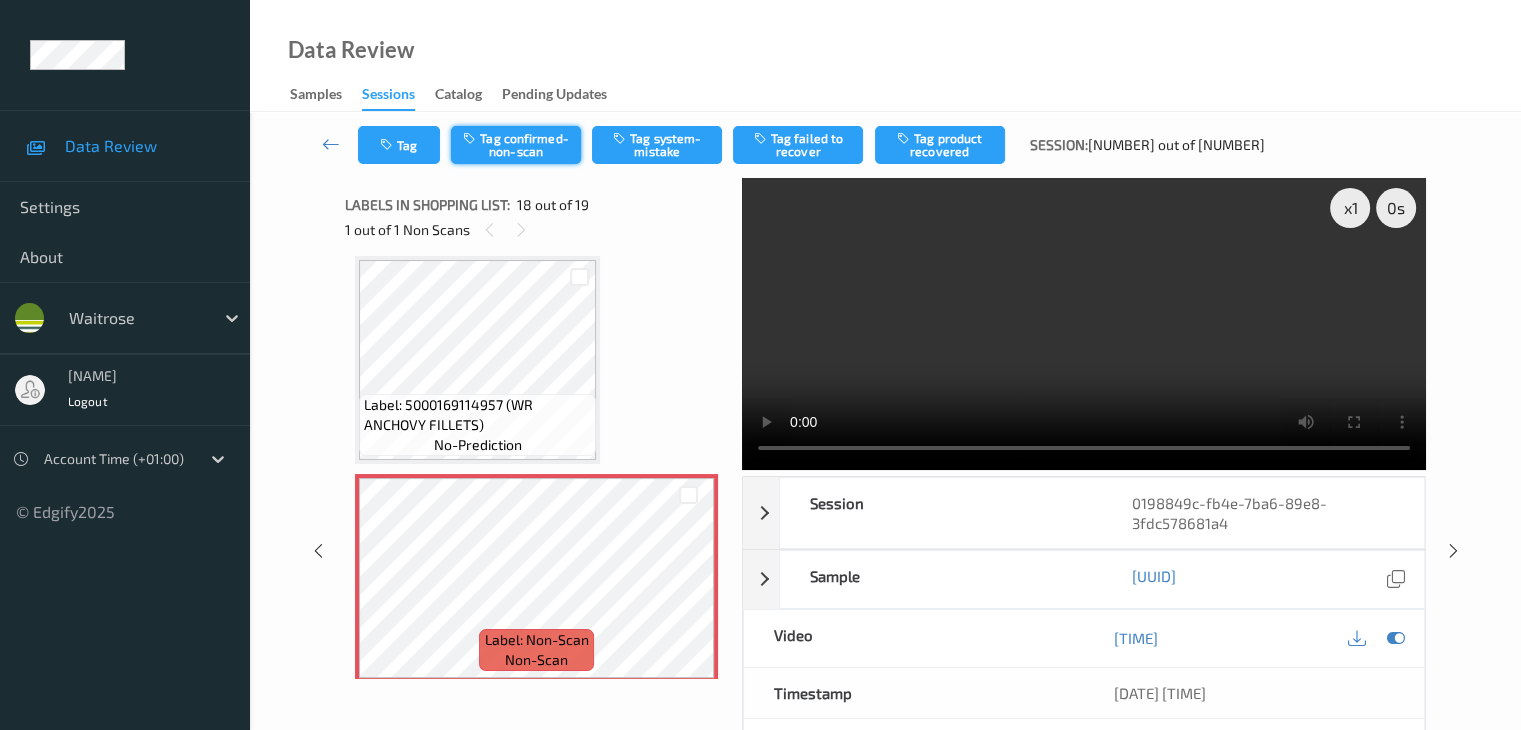 click on "Tag   confirmed-non-scan" at bounding box center [516, 145] 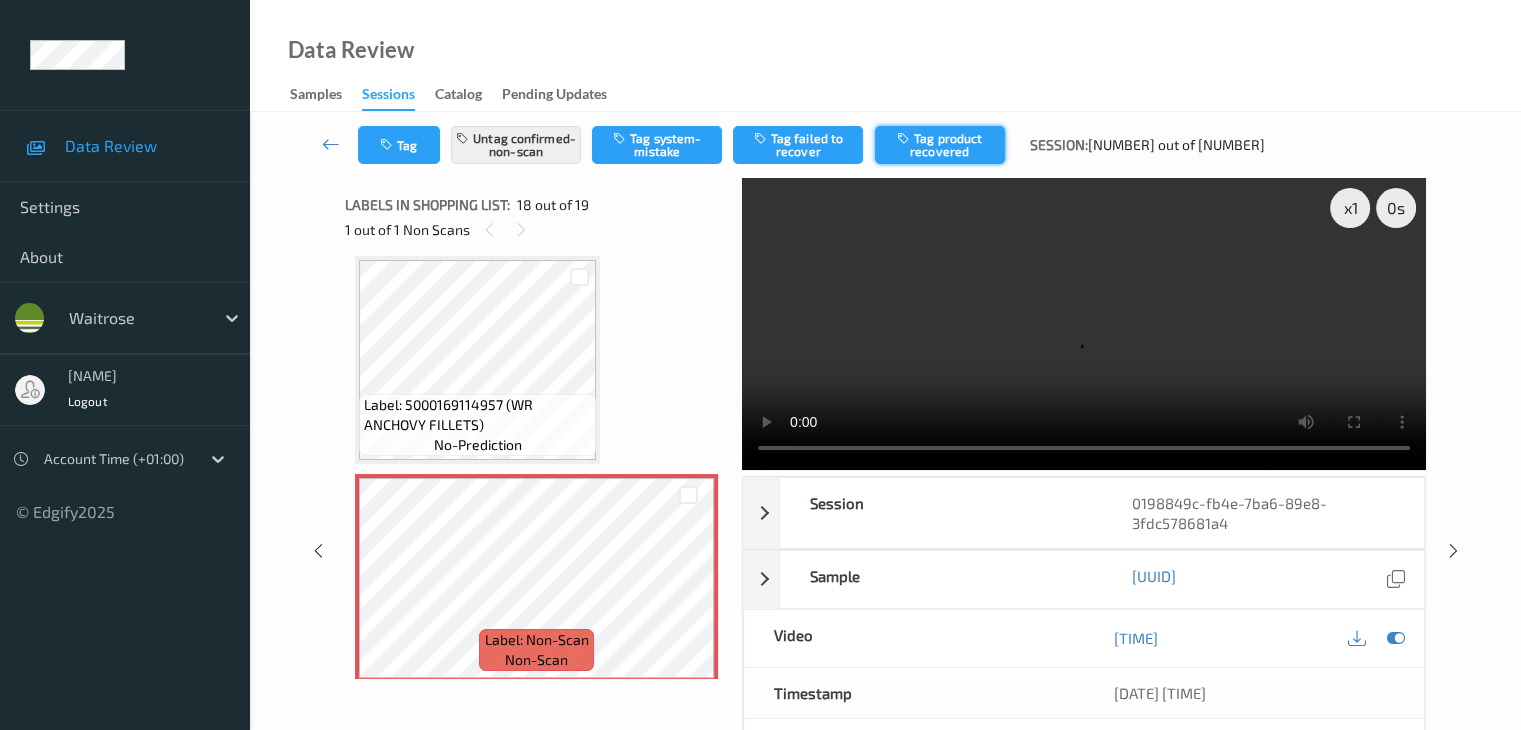 click on "Tag   product recovered" at bounding box center (940, 145) 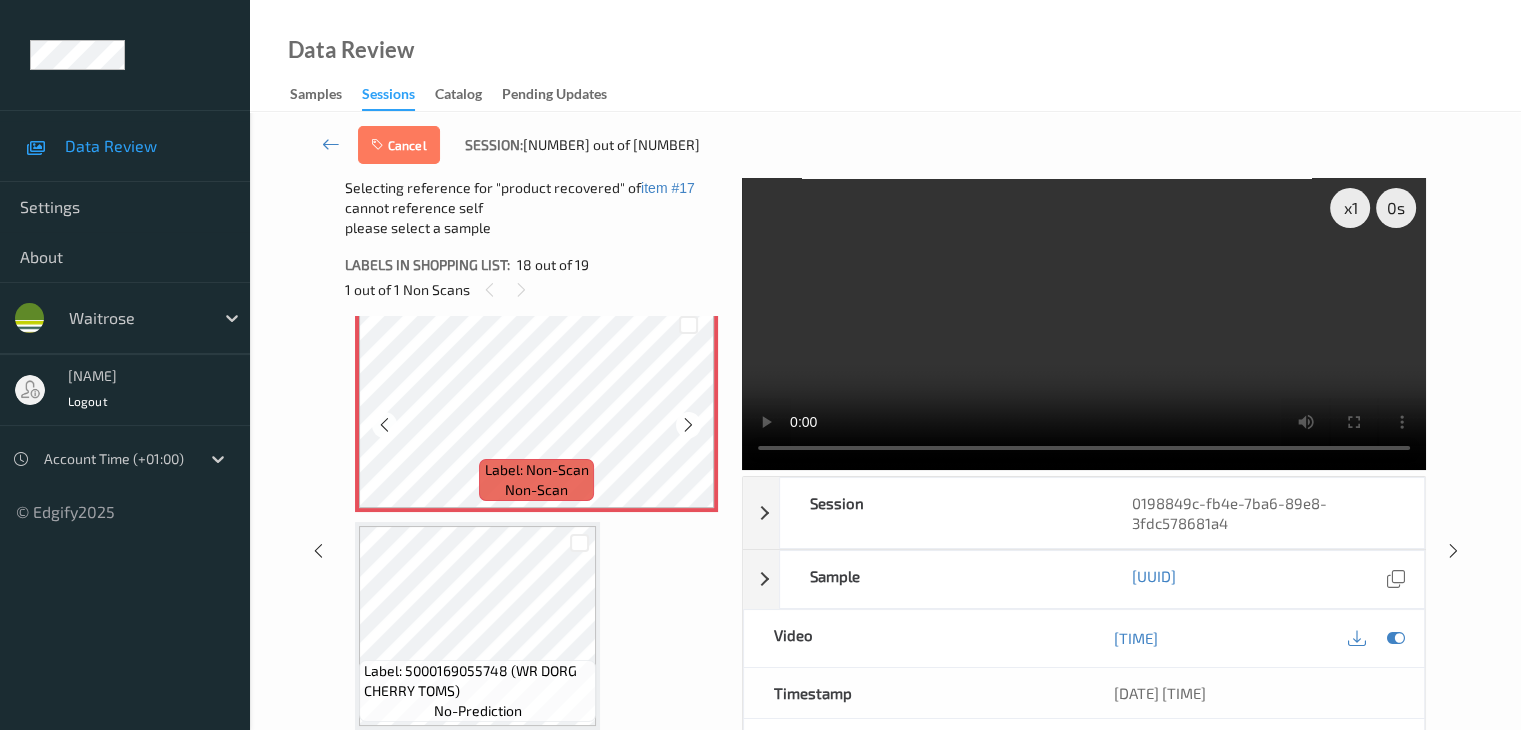 scroll, scrollTop: 3729, scrollLeft: 0, axis: vertical 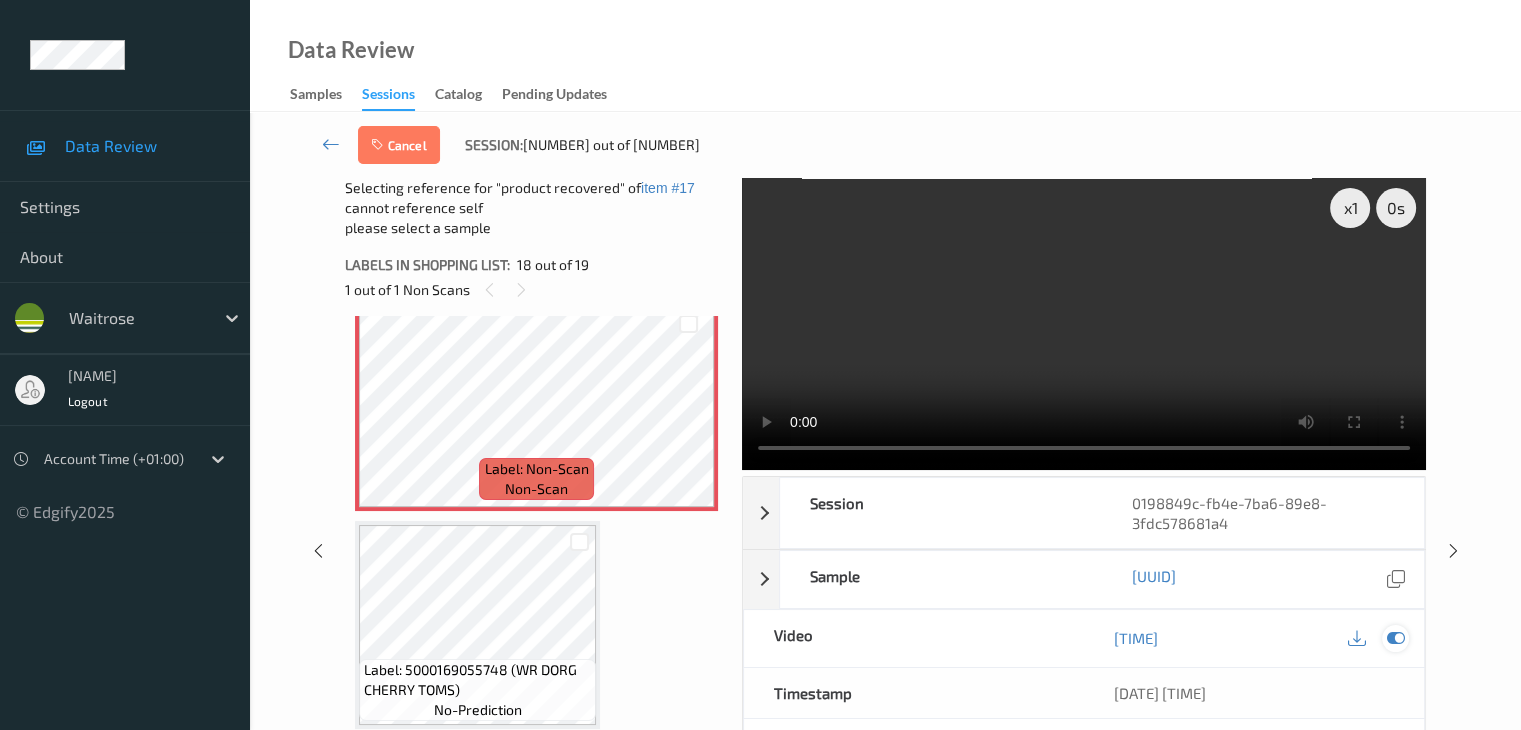 click at bounding box center (1395, 638) 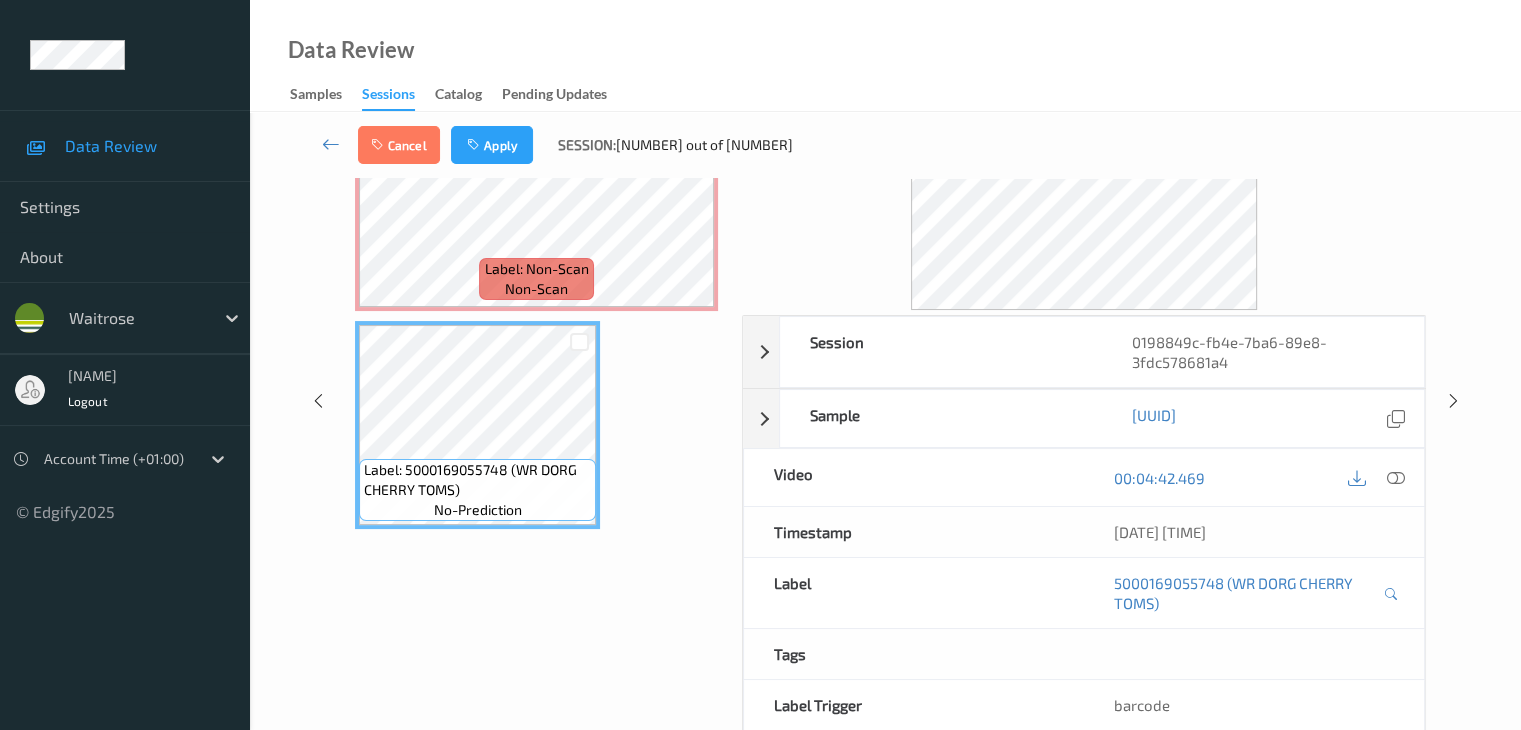 scroll, scrollTop: 44, scrollLeft: 0, axis: vertical 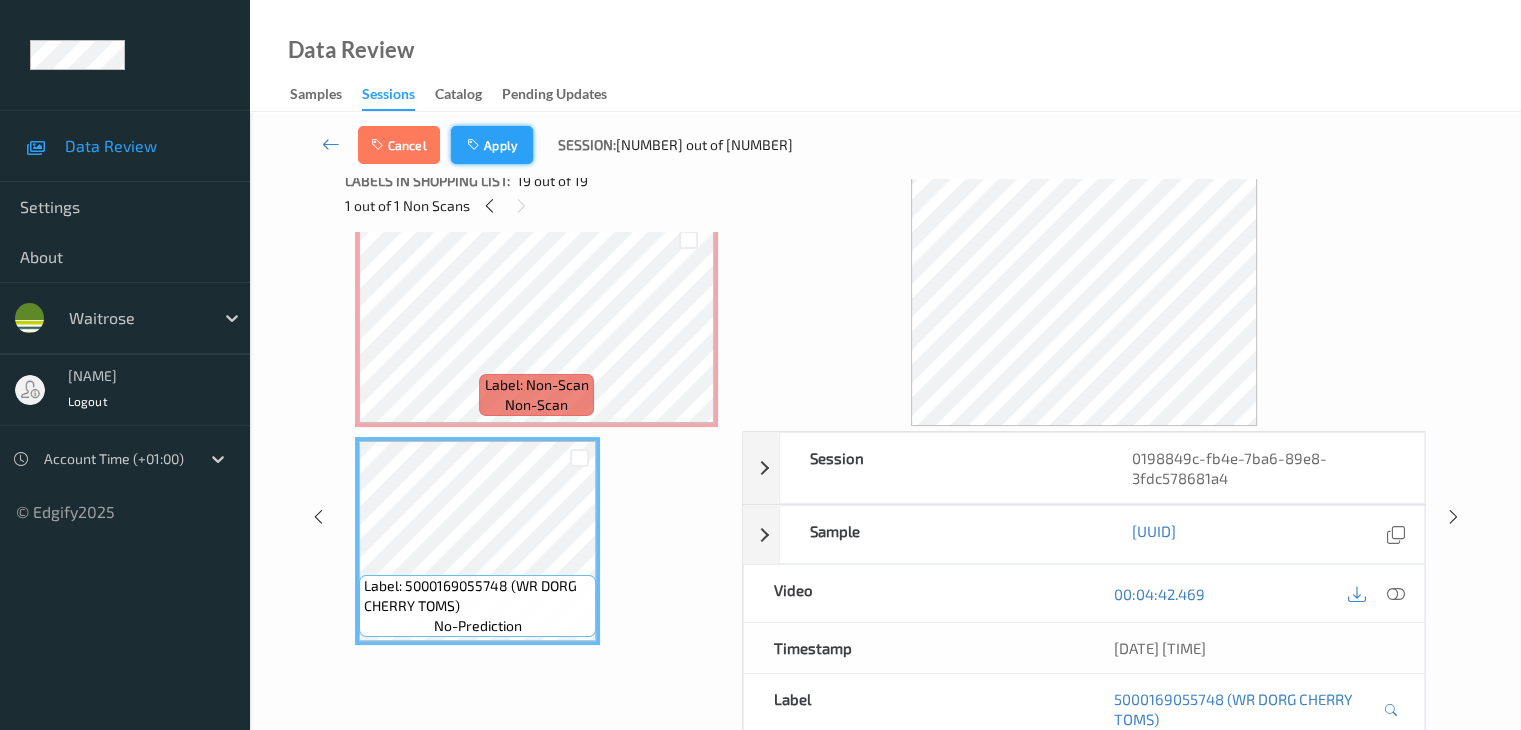 click on "Apply" at bounding box center (492, 145) 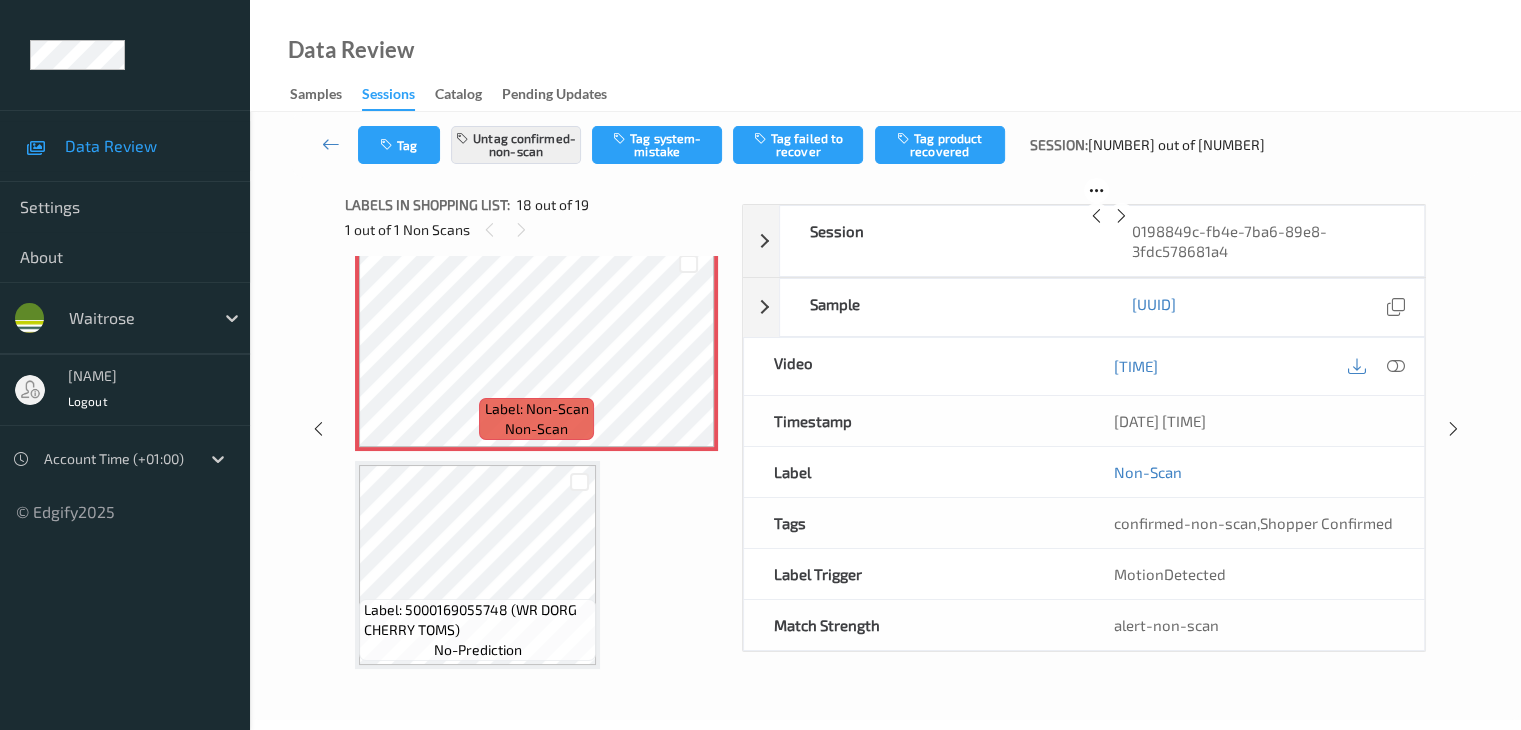 scroll, scrollTop: 3498, scrollLeft: 0, axis: vertical 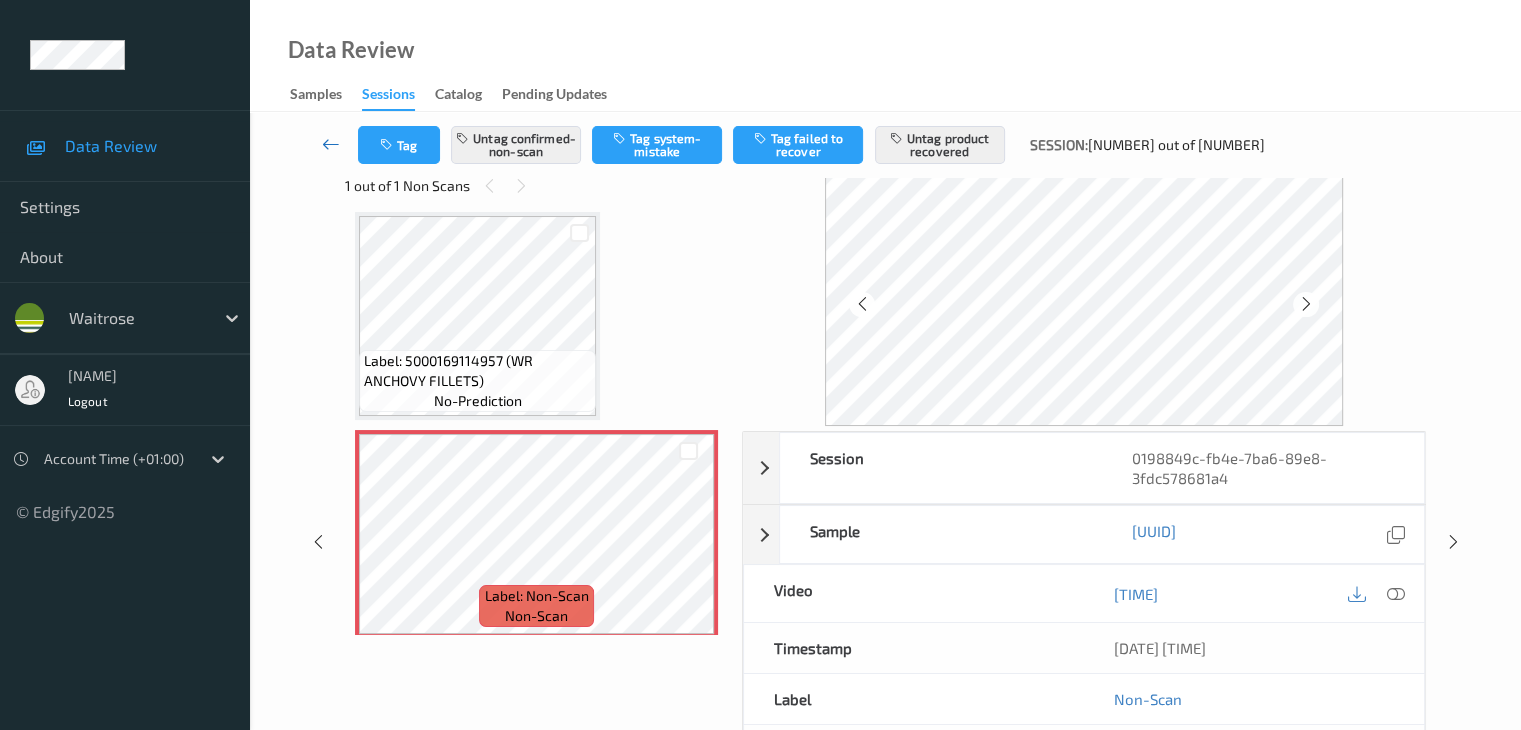 click at bounding box center (331, 144) 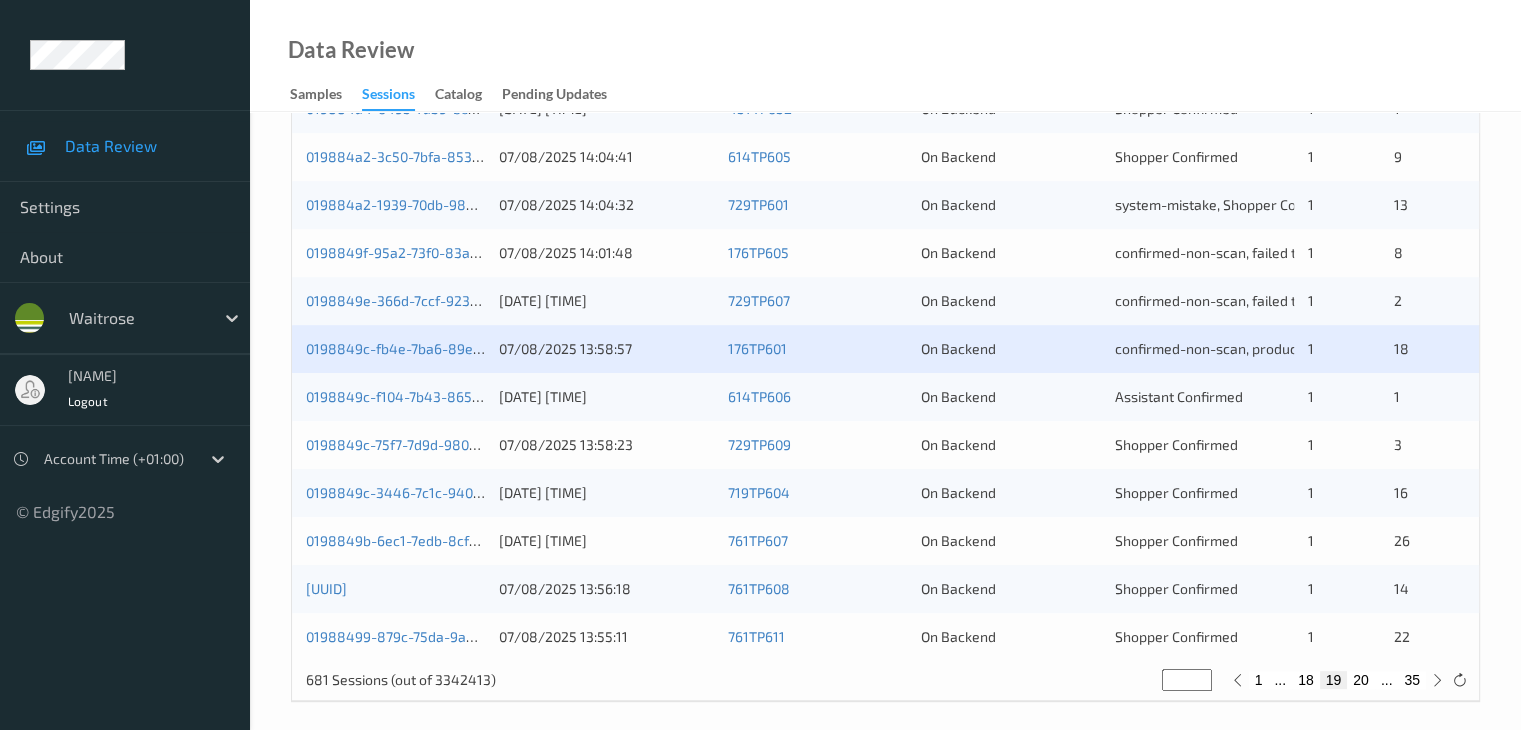 scroll, scrollTop: 932, scrollLeft: 0, axis: vertical 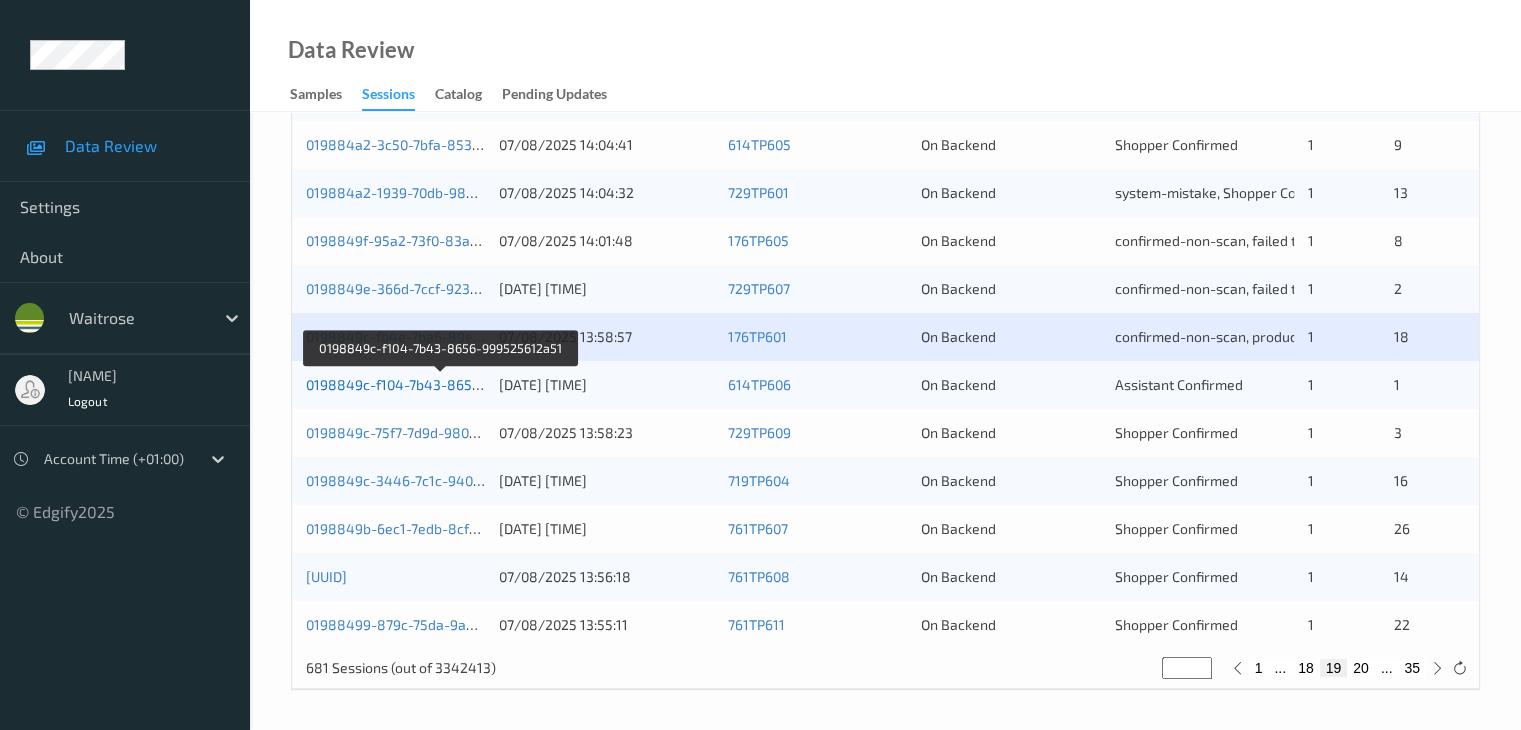 click on "0198849c-f104-7b43-8656-999525612a51" at bounding box center [442, 384] 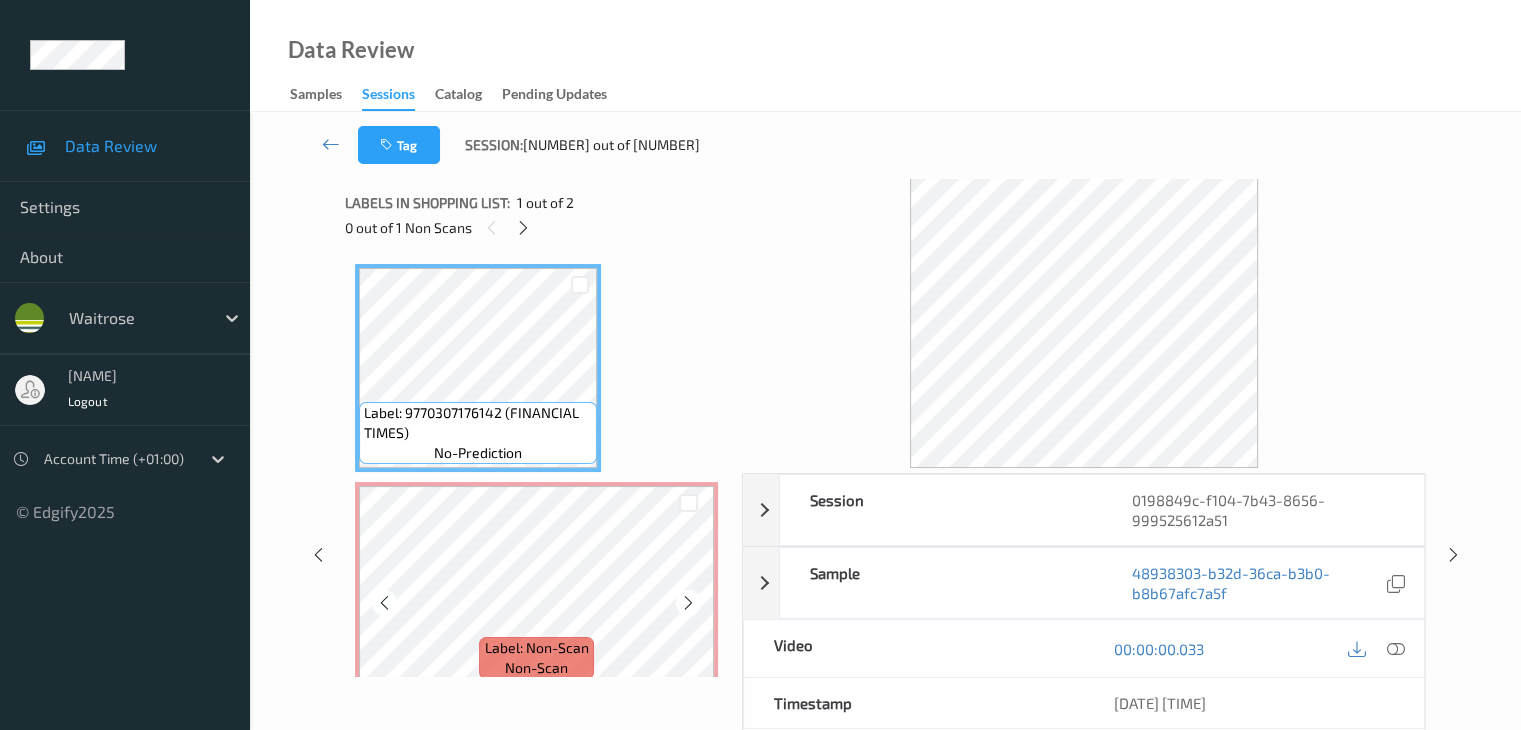 scroll, scrollTop: 0, scrollLeft: 0, axis: both 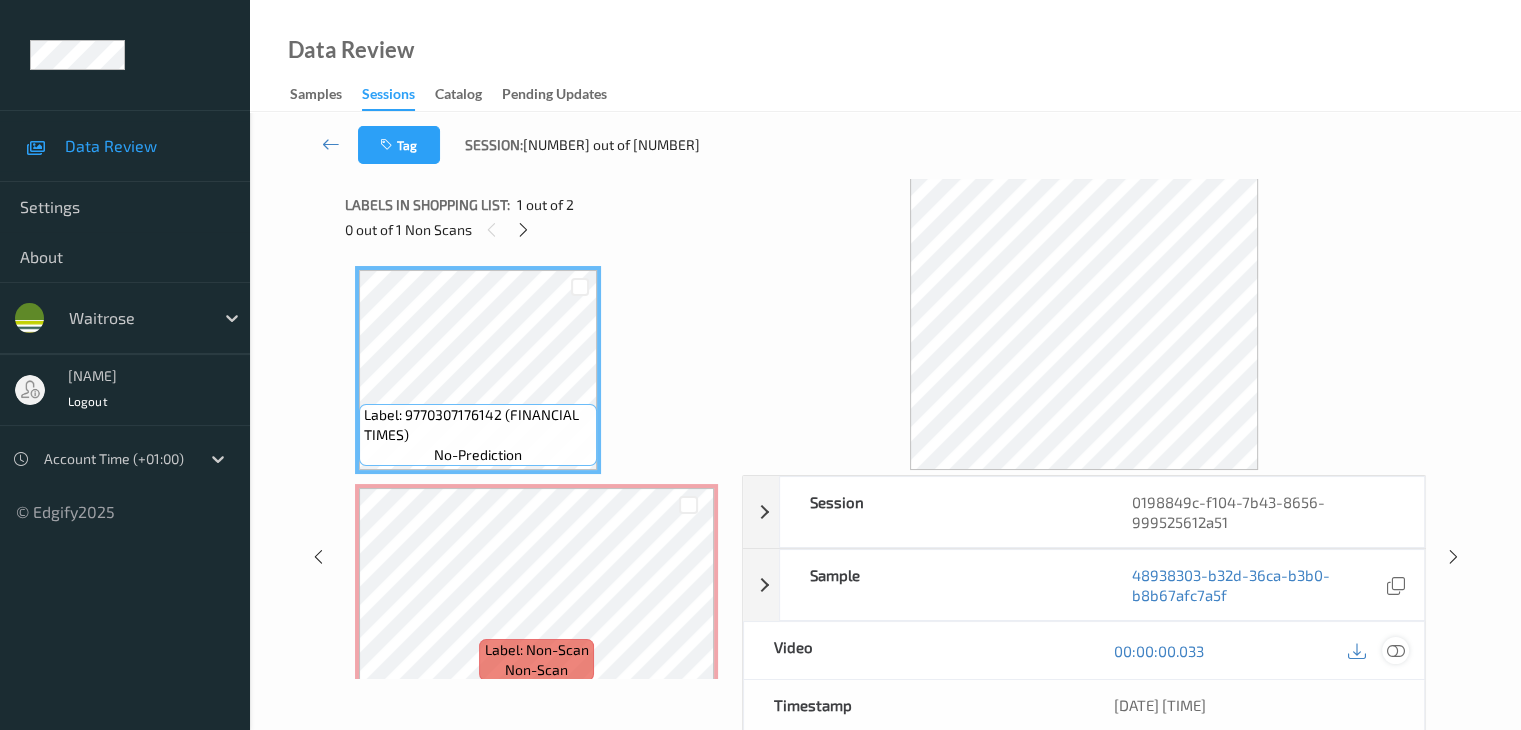 click at bounding box center (1395, 651) 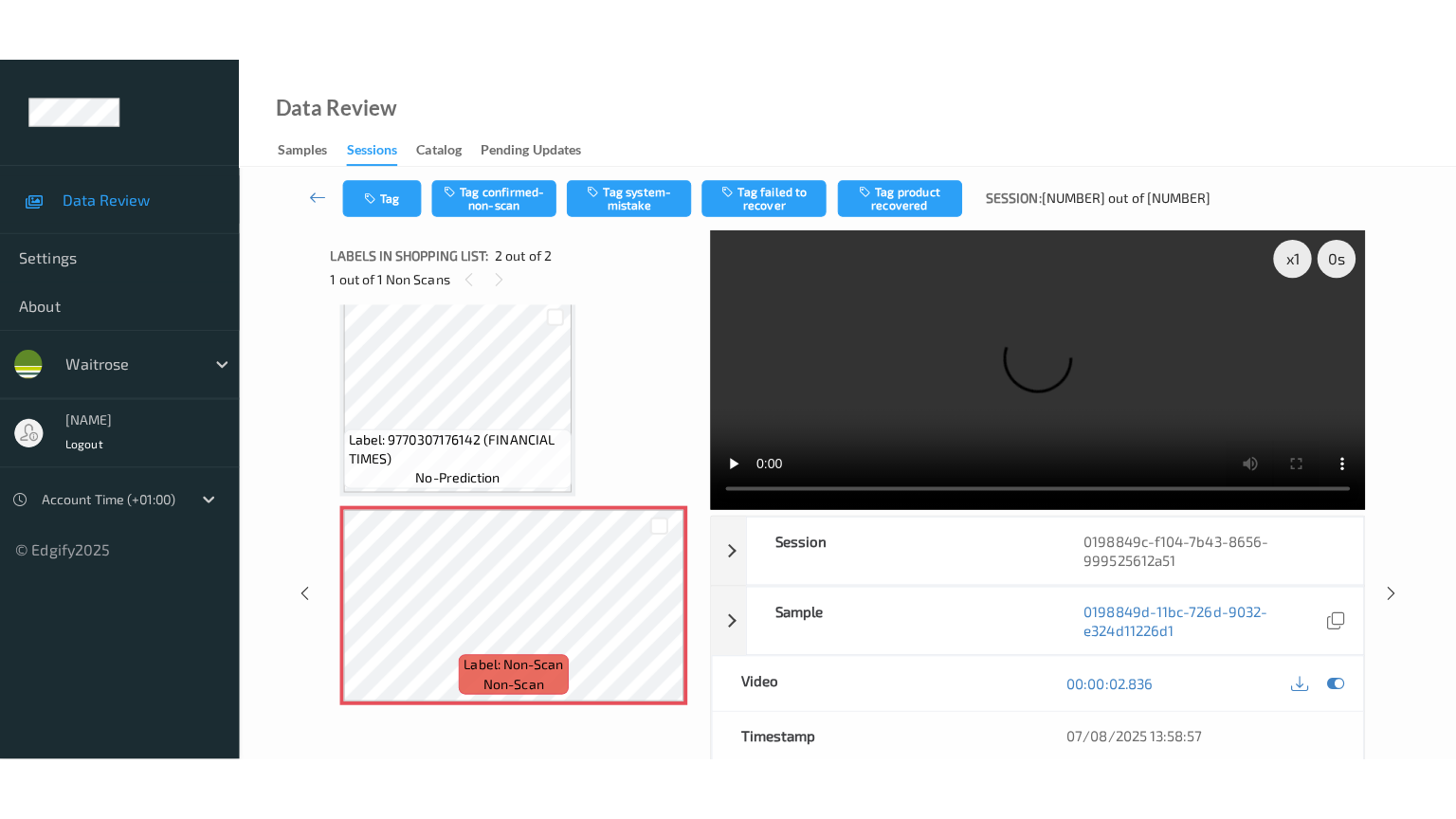 scroll, scrollTop: 22, scrollLeft: 0, axis: vertical 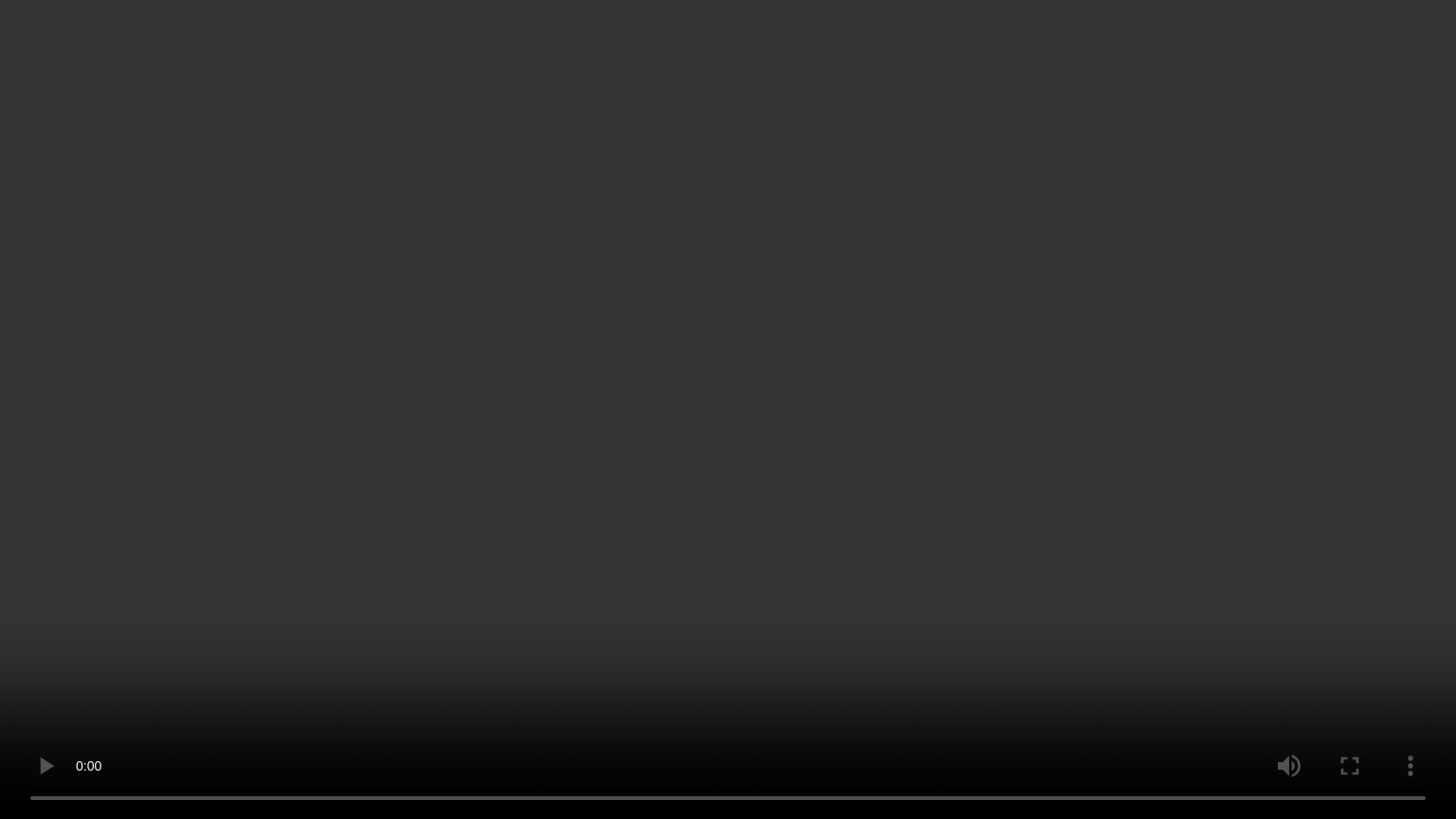 type 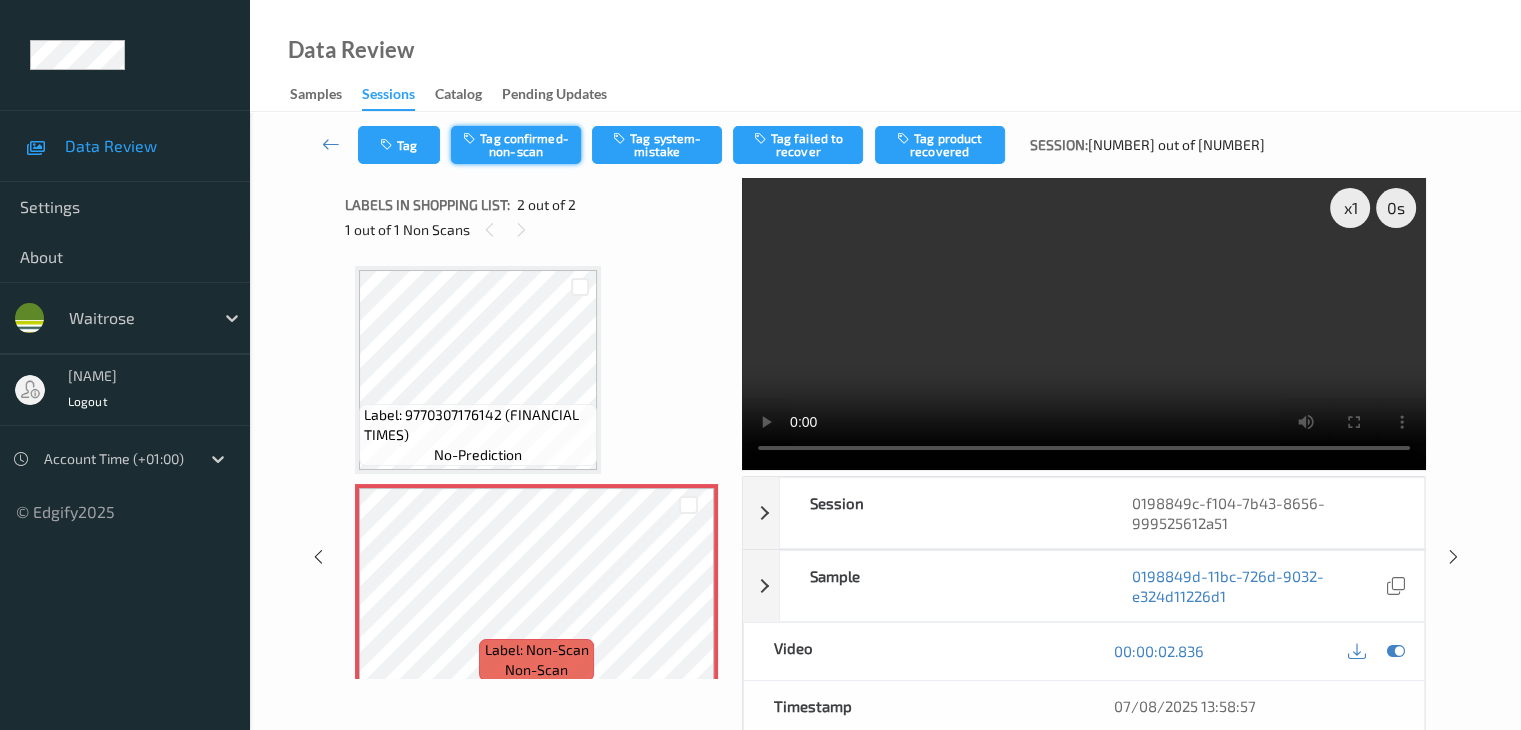 click on "Tag   confirmed-non-scan" at bounding box center (516, 145) 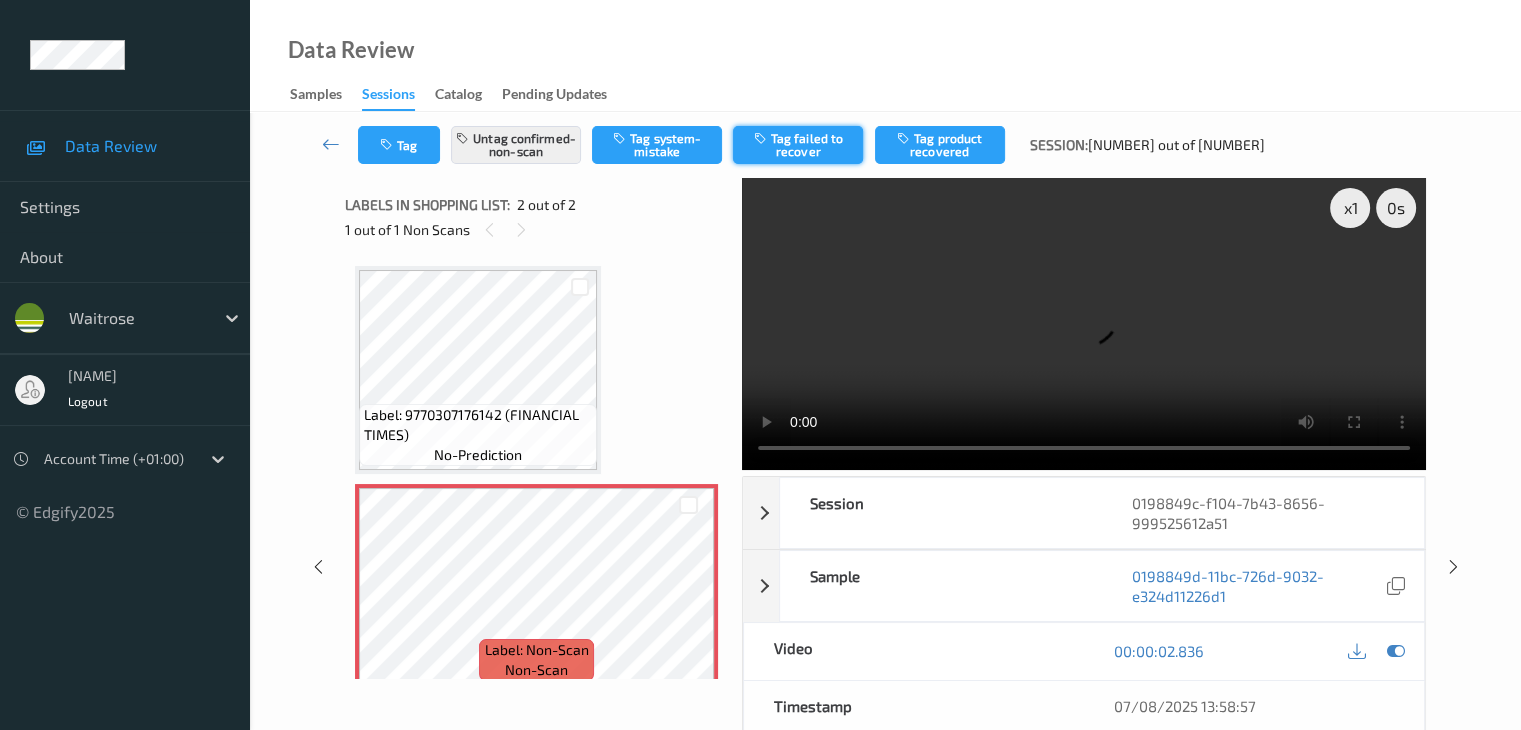 click on "Tag   failed to recover" at bounding box center (798, 145) 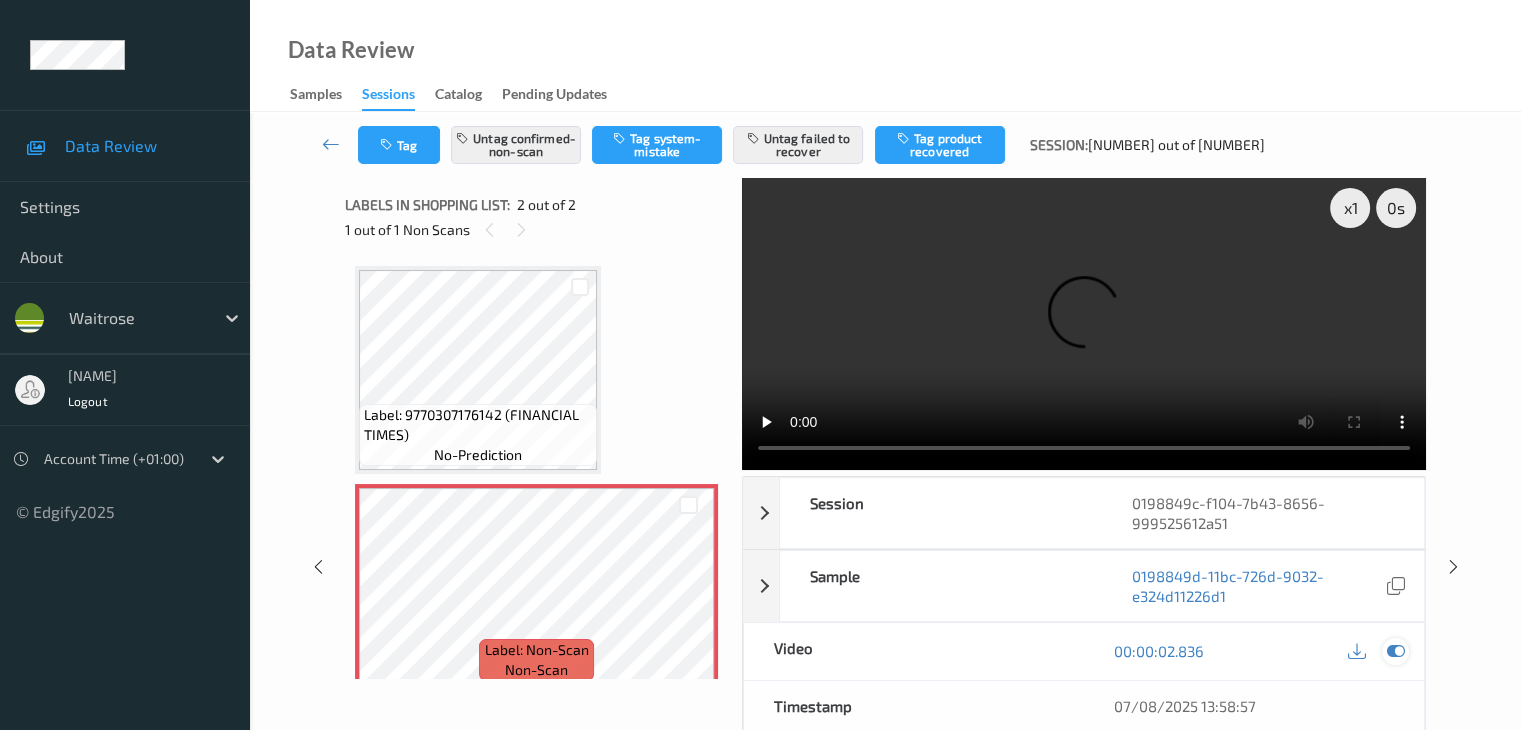 click at bounding box center [1395, 651] 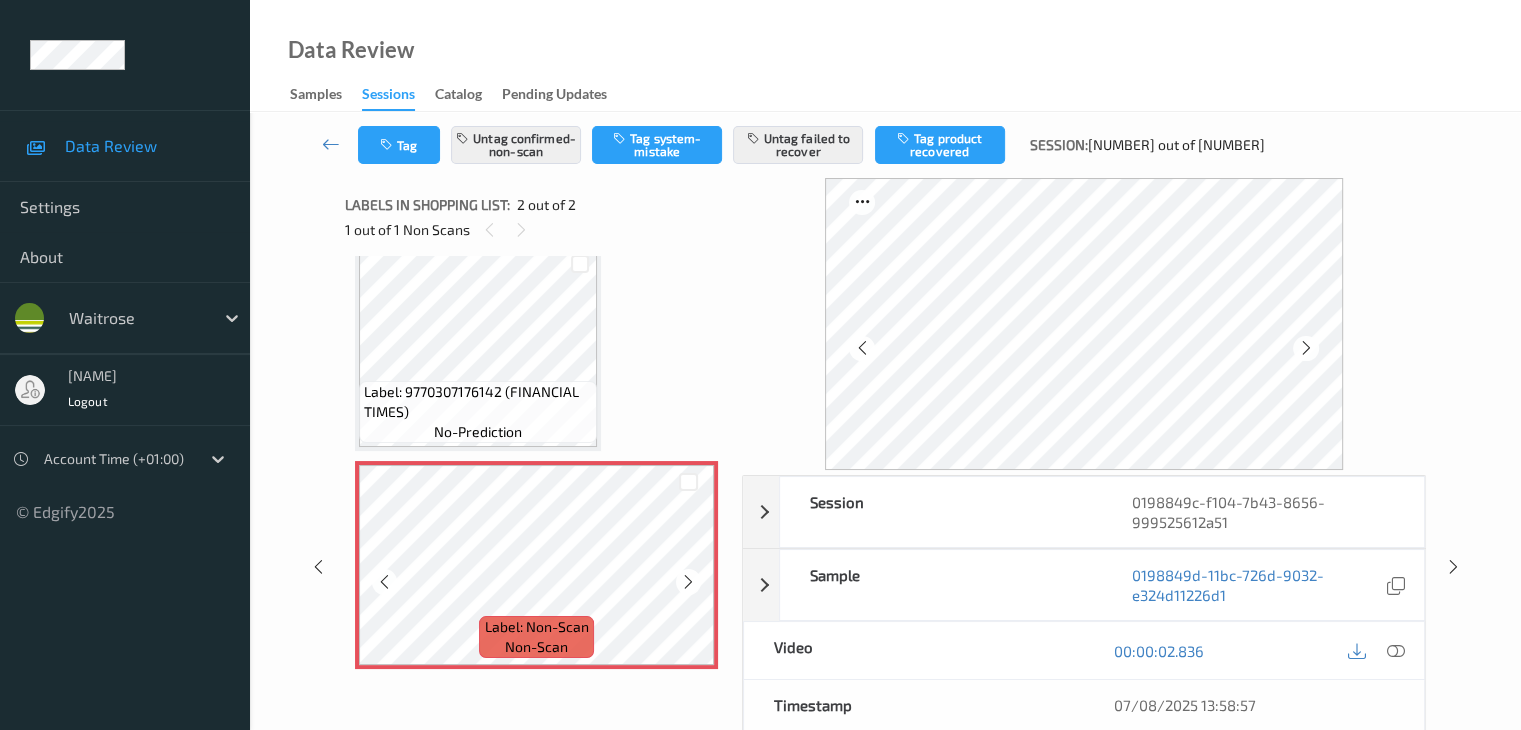 scroll, scrollTop: 23, scrollLeft: 0, axis: vertical 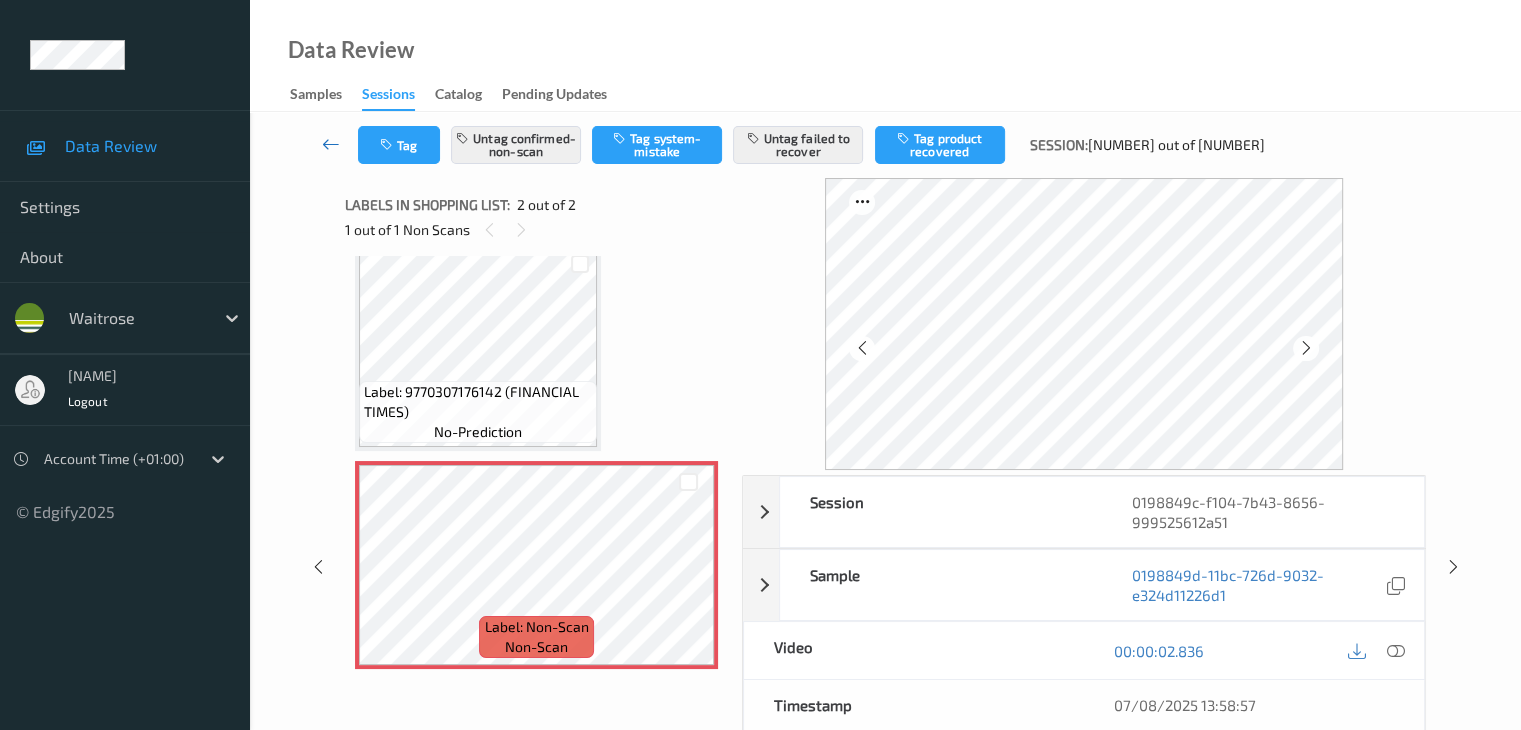 click at bounding box center [331, 144] 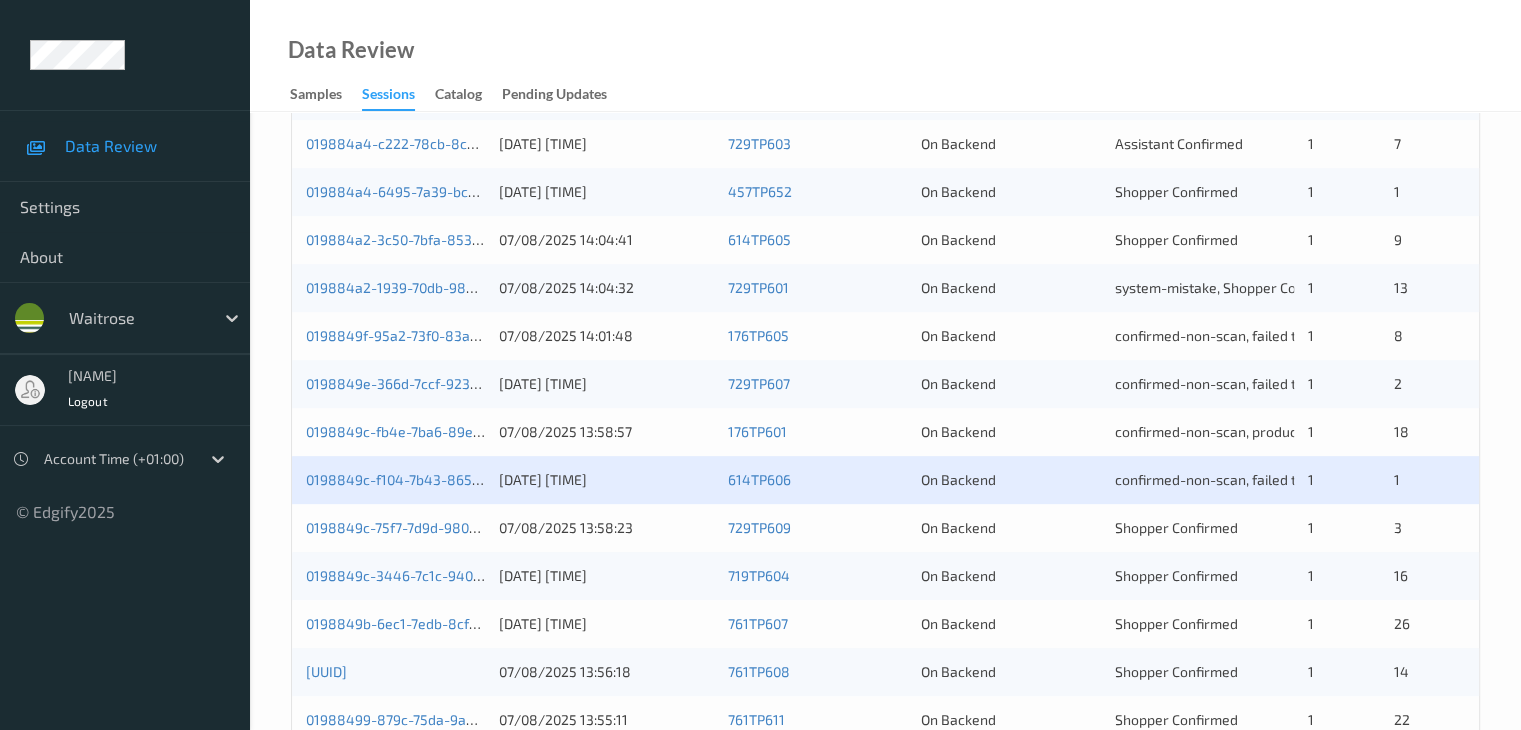scroll, scrollTop: 932, scrollLeft: 0, axis: vertical 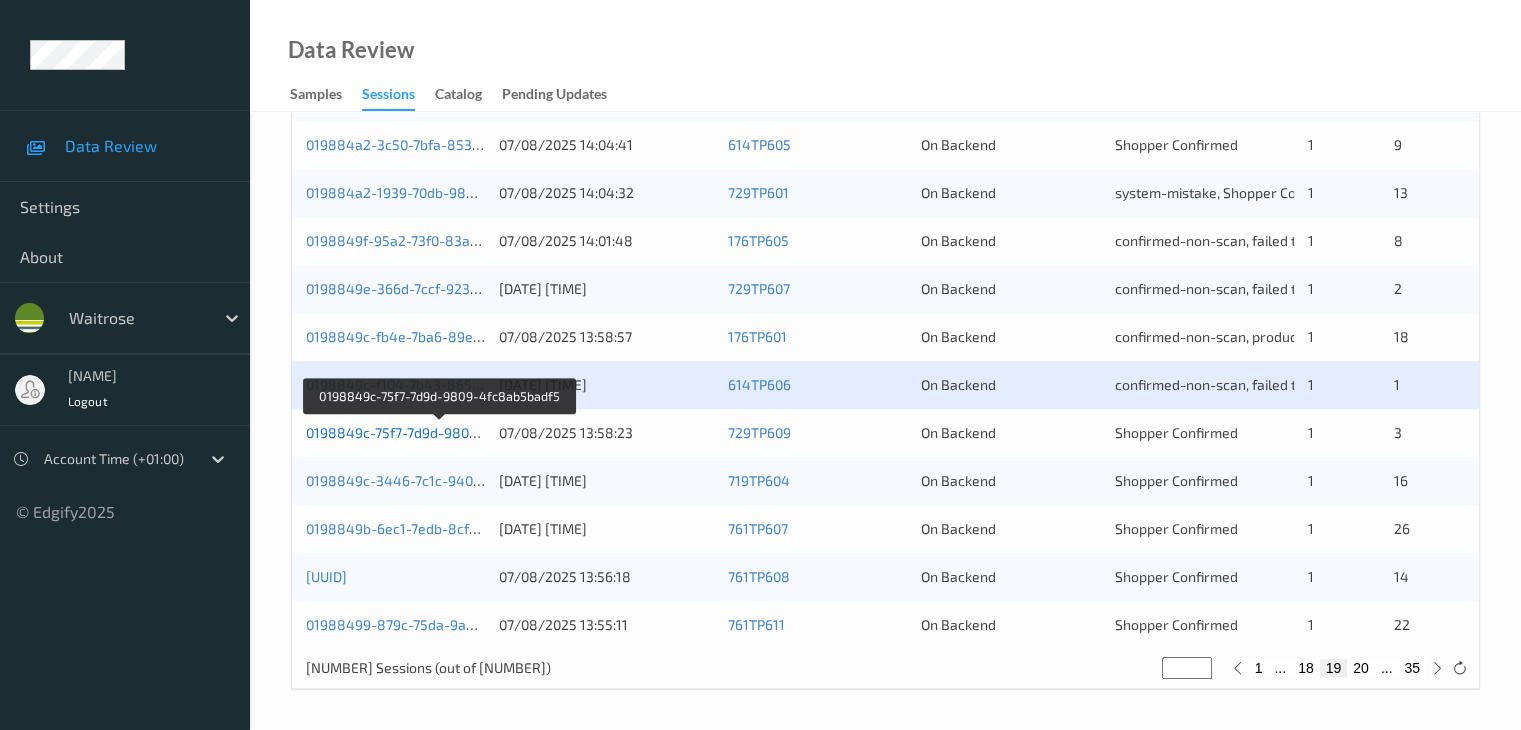 click on "0198849c-75f7-7d9d-9809-4fc8ab5badf5" at bounding box center (440, 432) 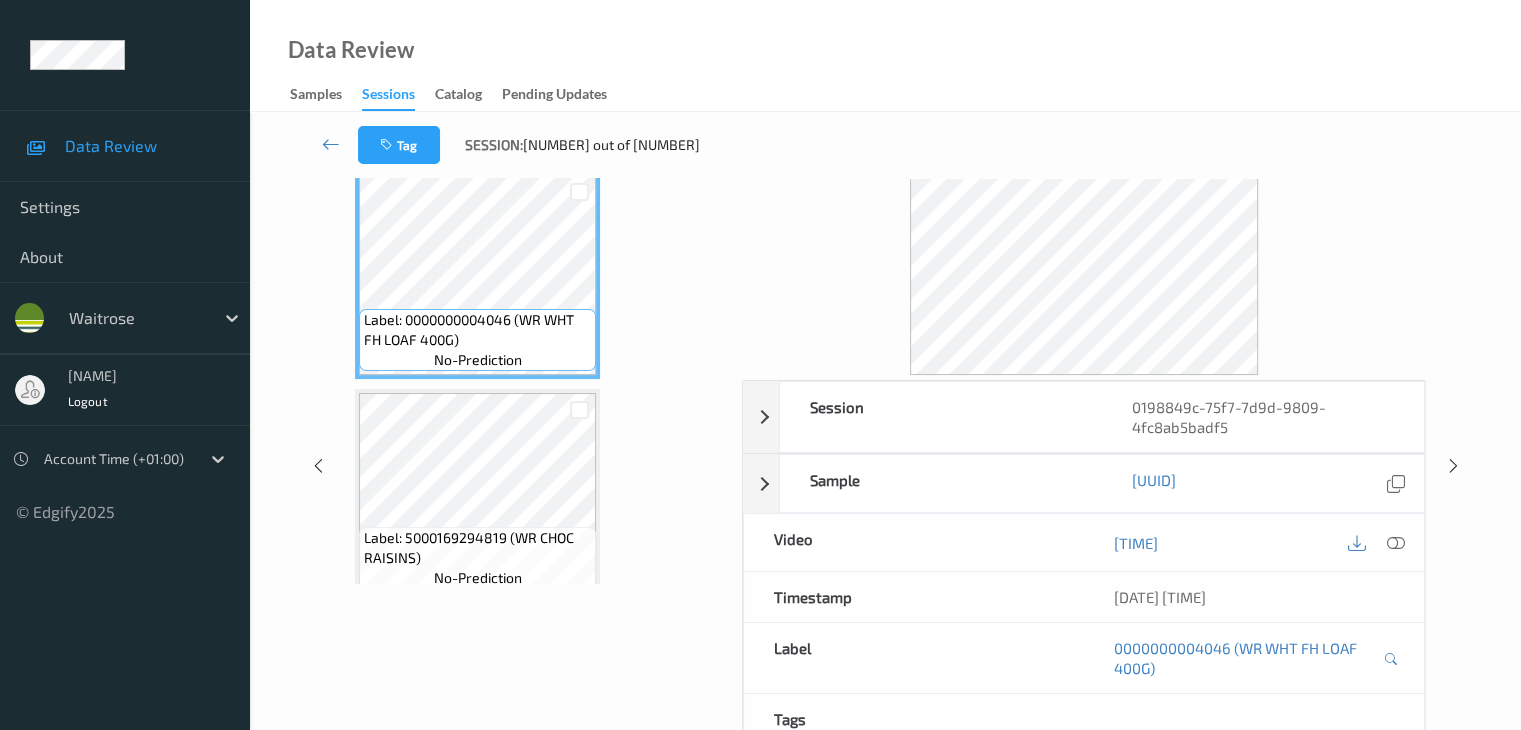 scroll, scrollTop: 0, scrollLeft: 0, axis: both 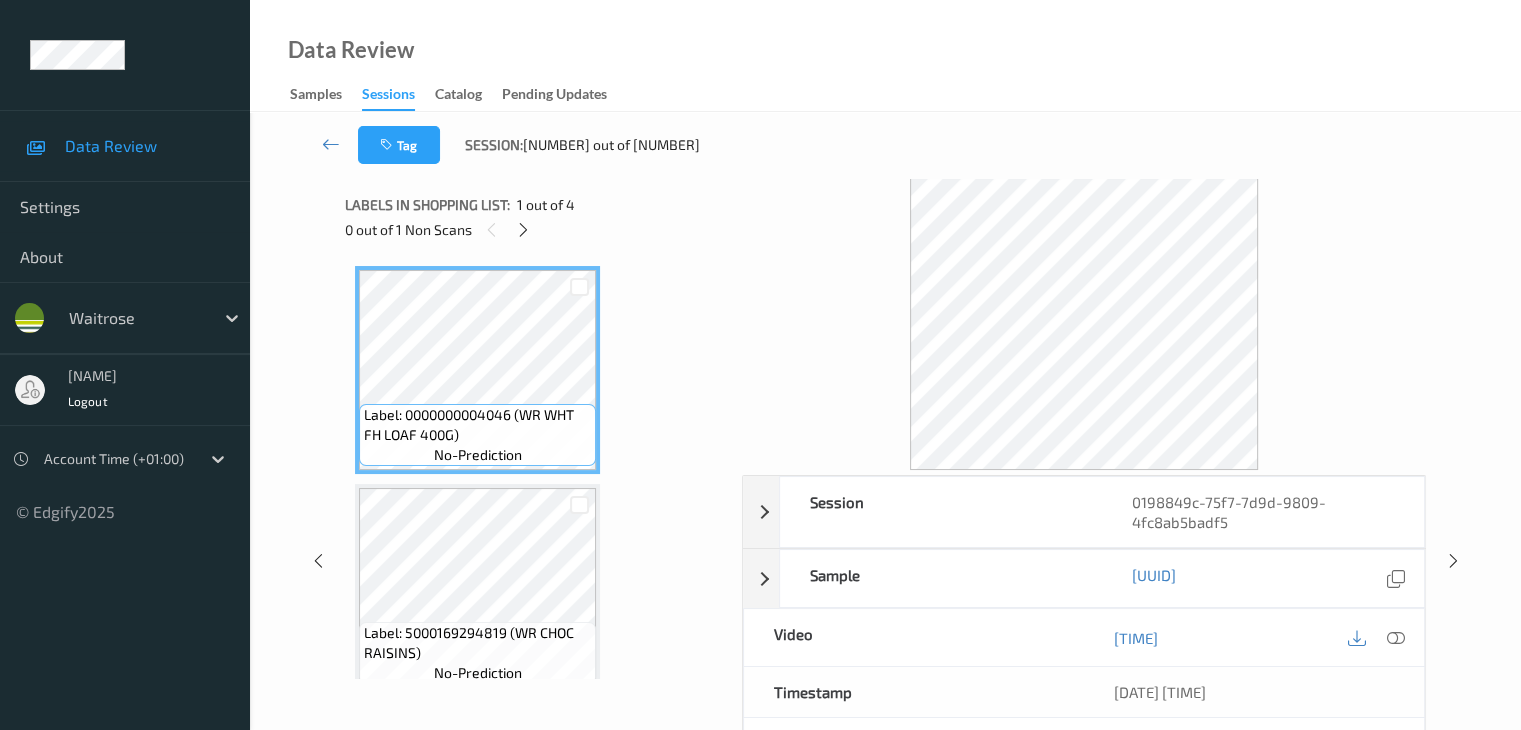drag, startPoint x: 530, startPoint y: 232, endPoint x: 541, endPoint y: 248, distance: 19.416489 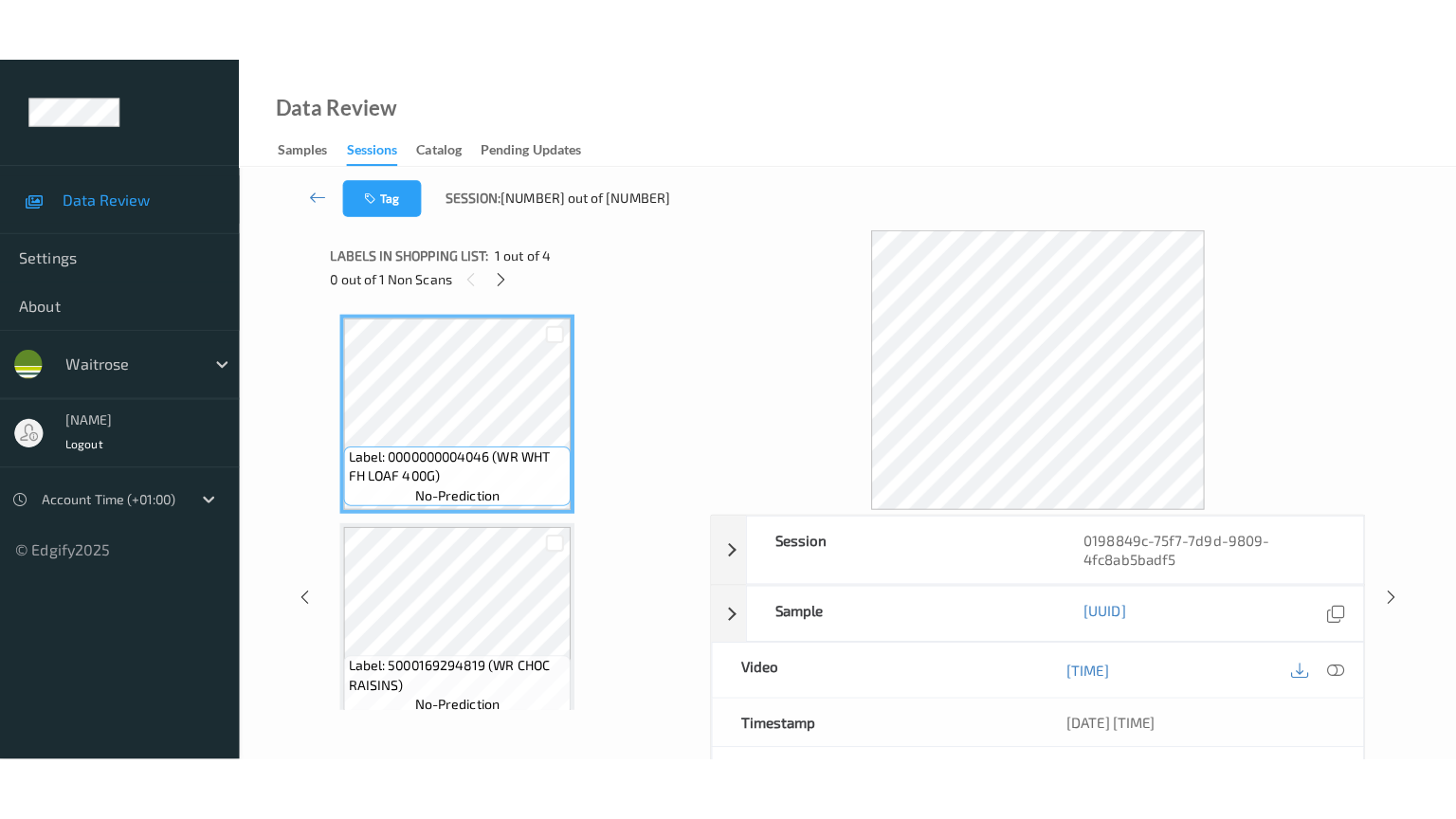 scroll, scrollTop: 423, scrollLeft: 0, axis: vertical 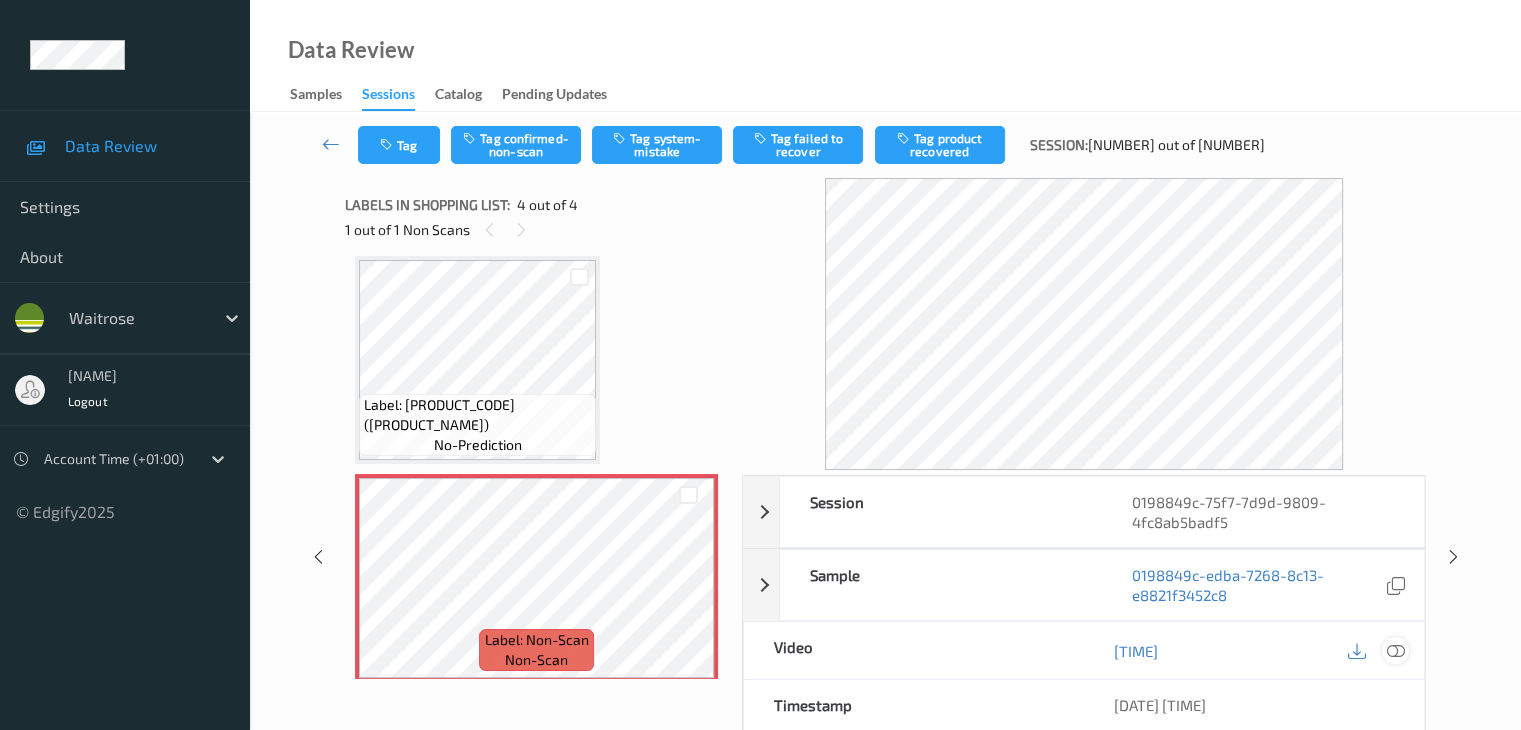 click at bounding box center (1395, 651) 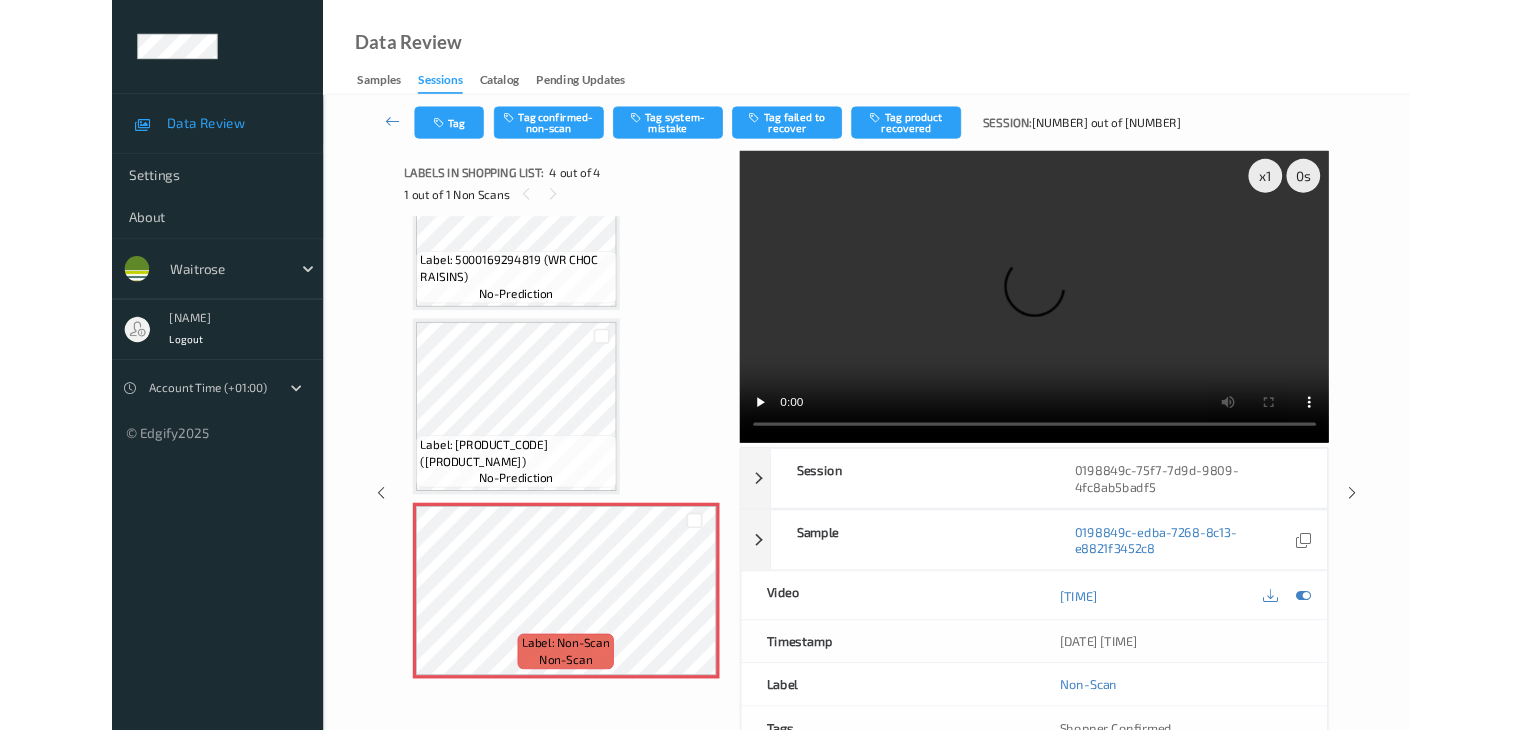 scroll, scrollTop: 325, scrollLeft: 0, axis: vertical 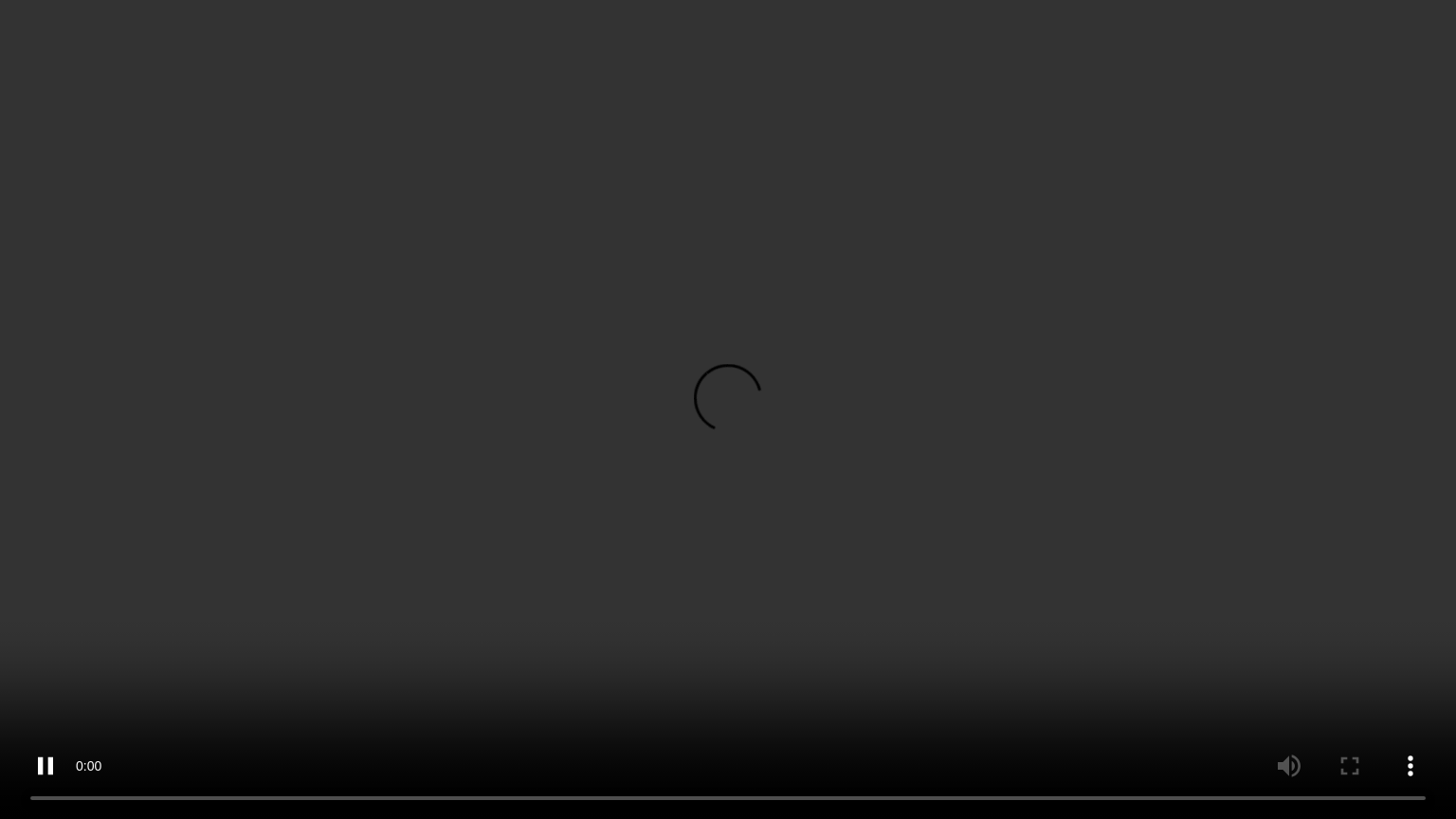 type 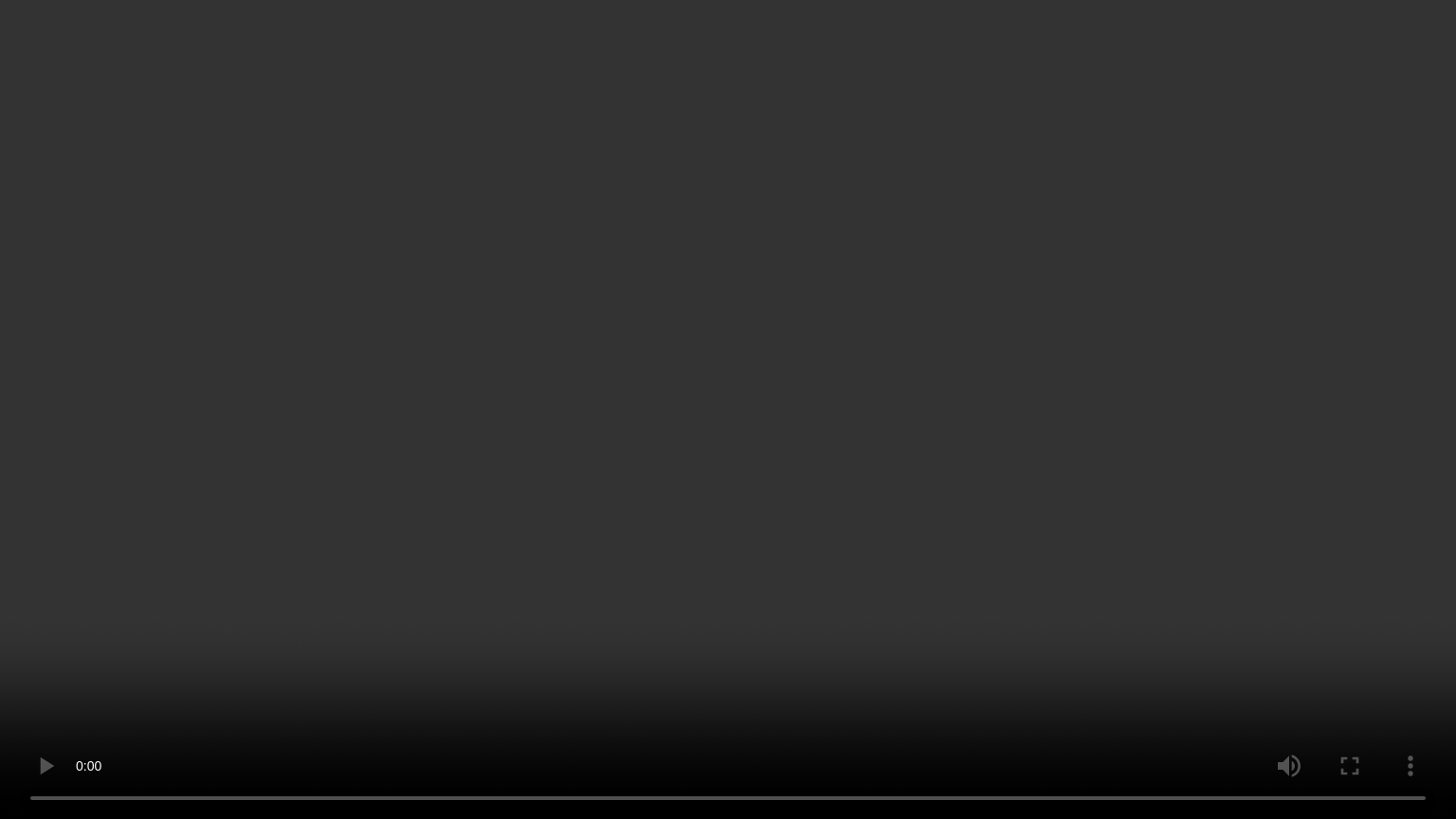 click at bounding box center [728, 410] 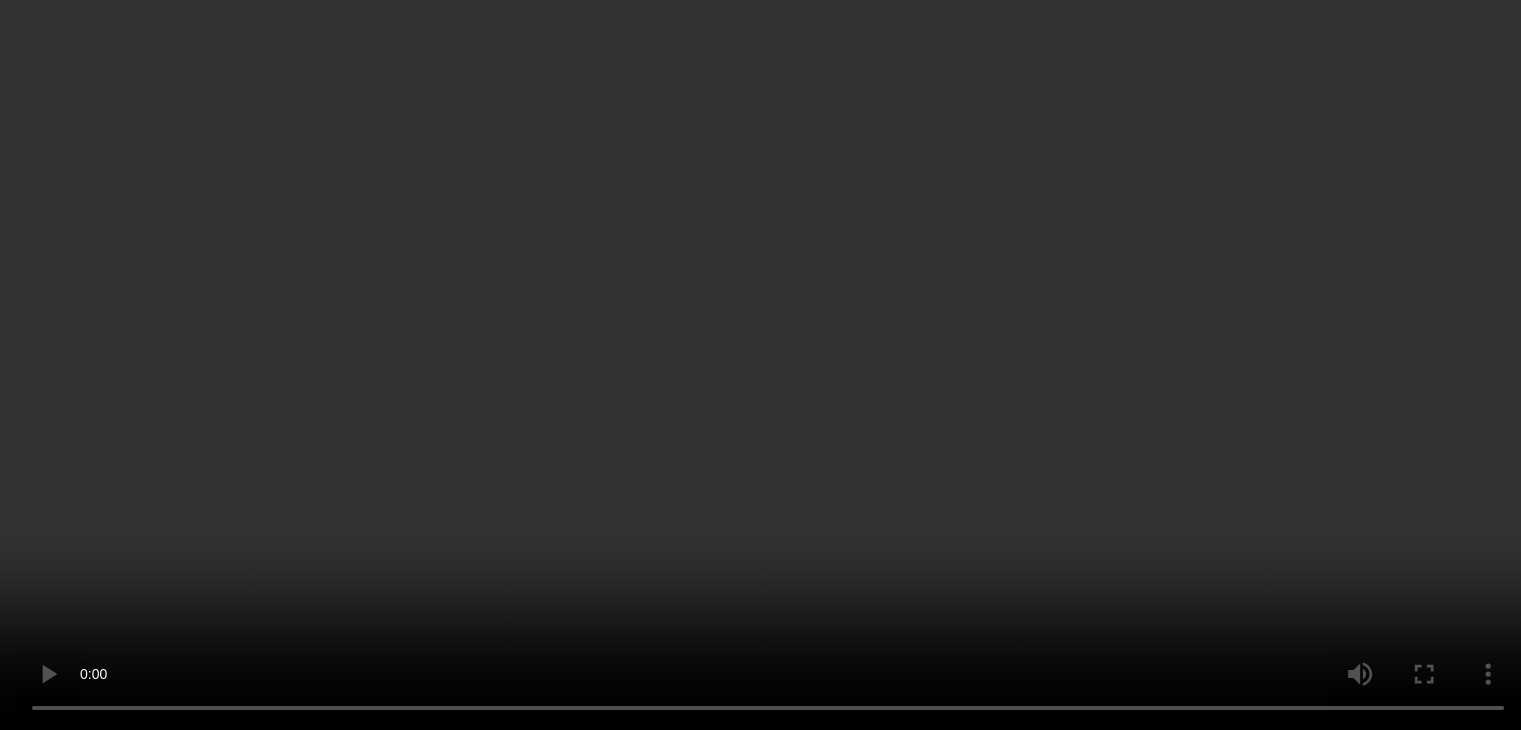 scroll, scrollTop: 459, scrollLeft: 0, axis: vertical 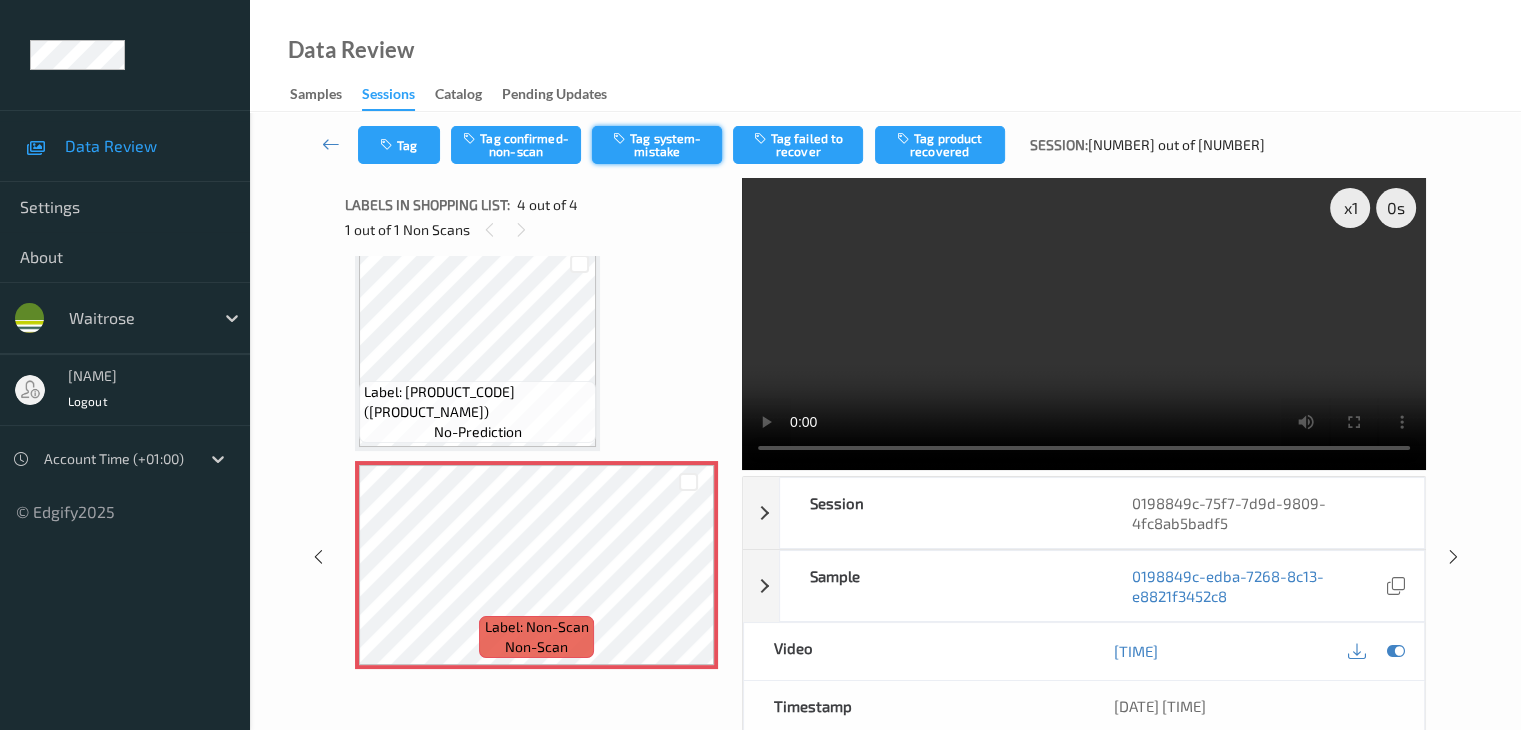click on "Tag   system-mistake" at bounding box center [657, 145] 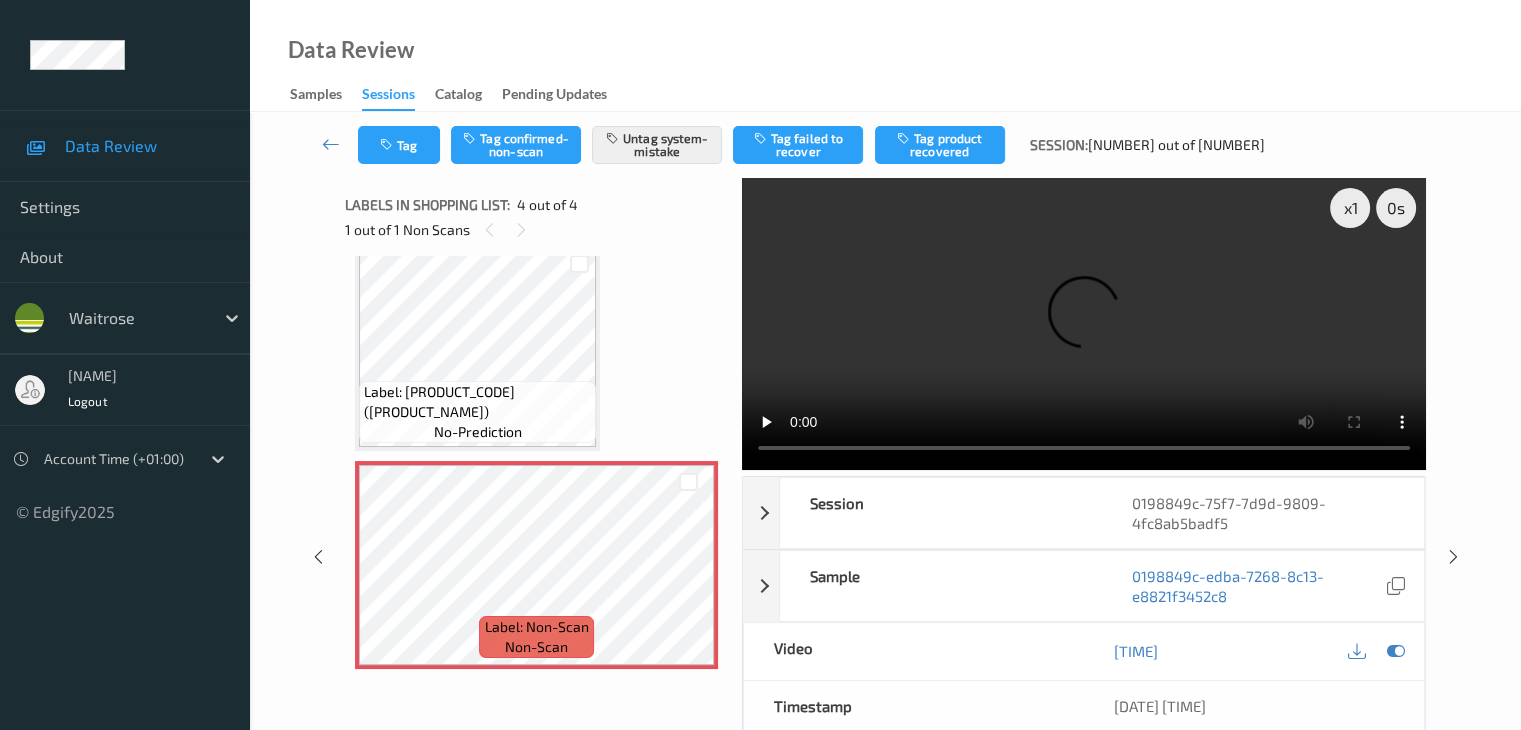 drag, startPoint x: 324, startPoint y: 140, endPoint x: 282, endPoint y: 21, distance: 126.1943 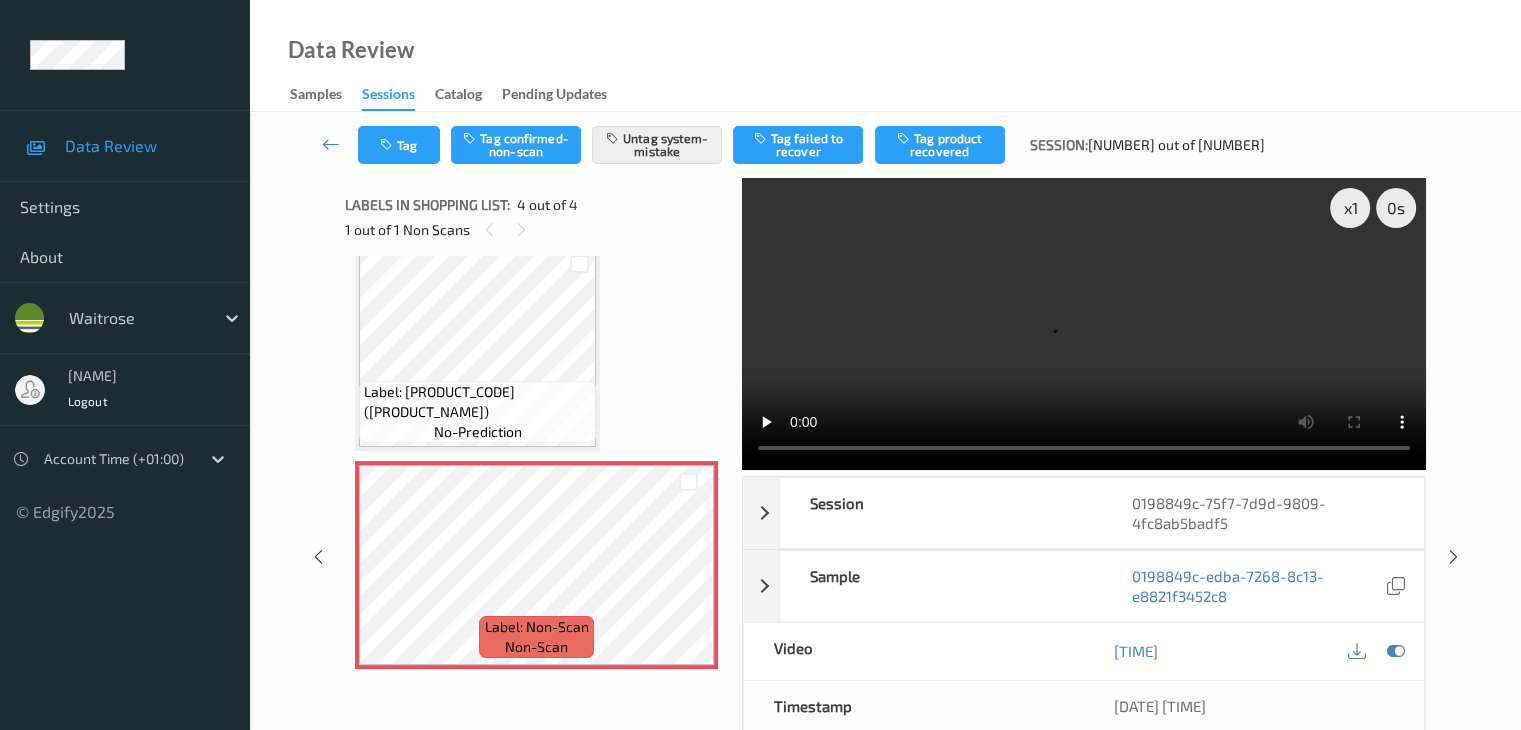 click at bounding box center (331, 144) 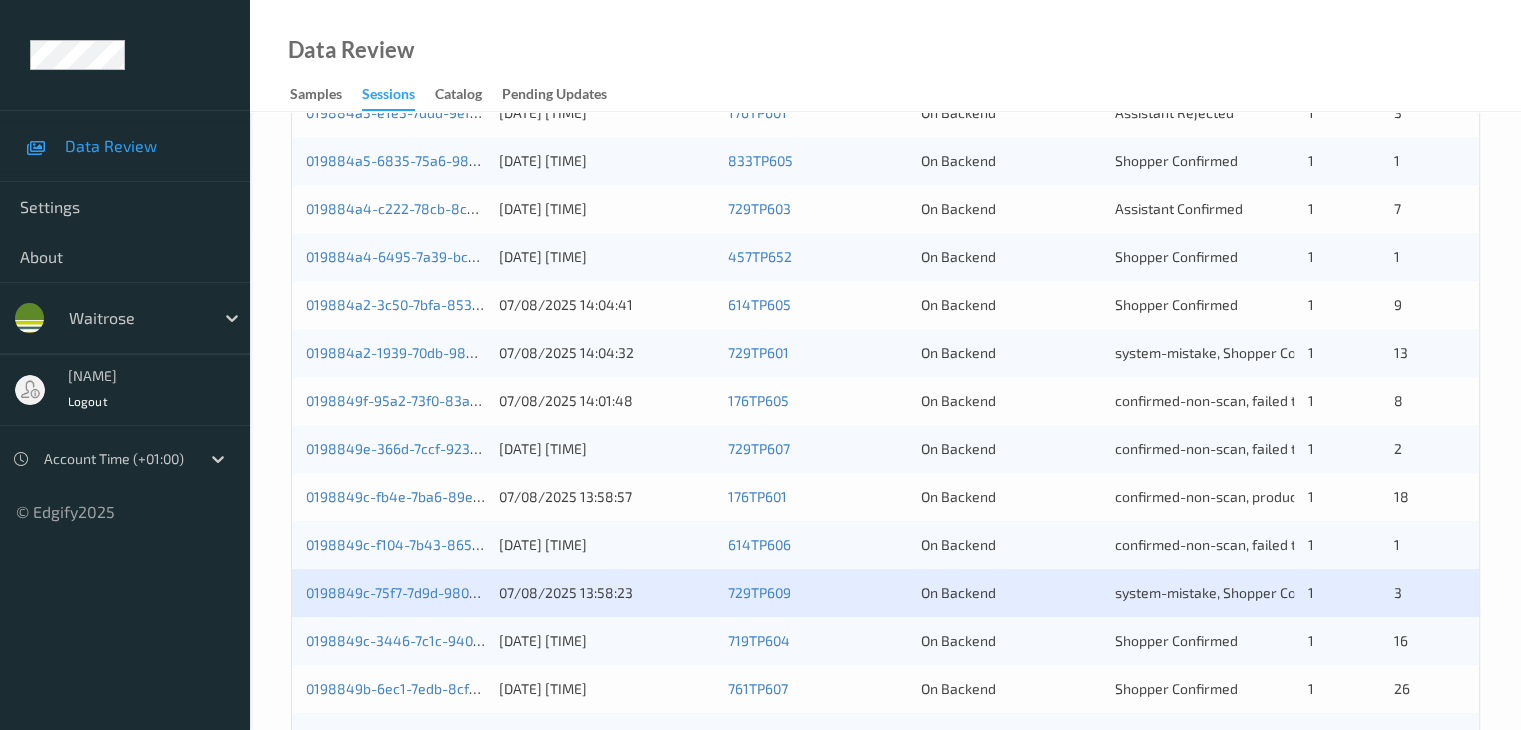scroll, scrollTop: 932, scrollLeft: 0, axis: vertical 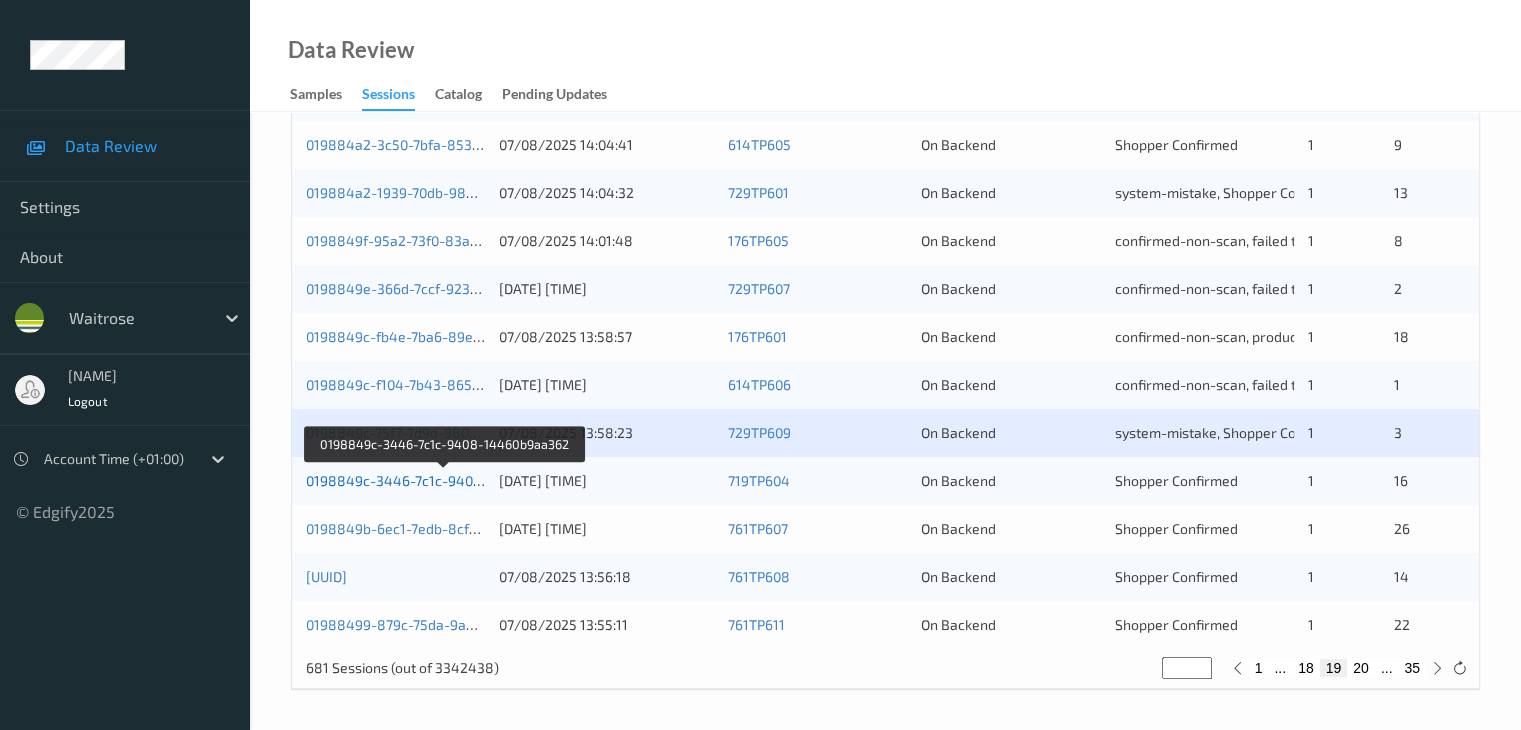click on "0198849c-3446-7c1c-9408-14460b9aa362" at bounding box center (445, 480) 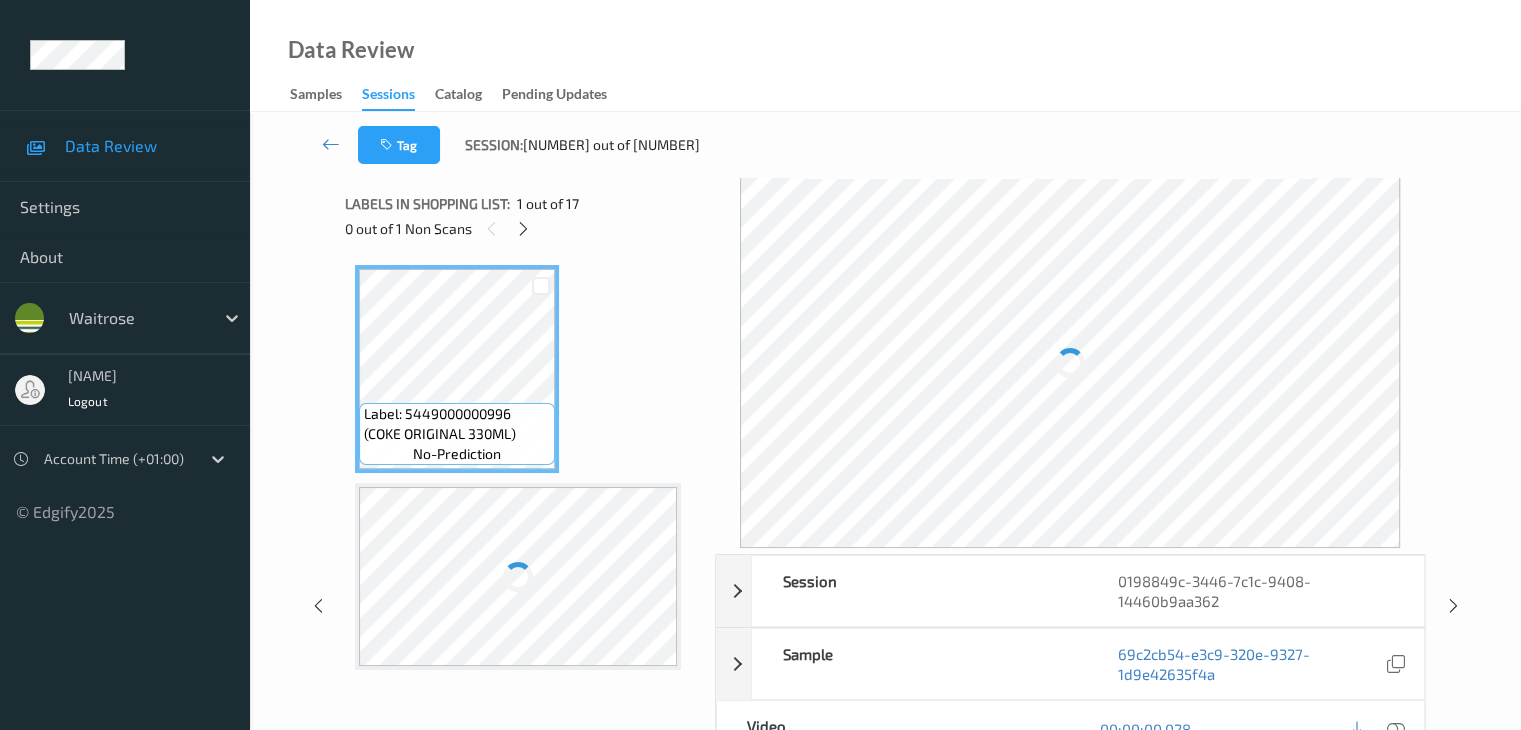 scroll, scrollTop: 0, scrollLeft: 0, axis: both 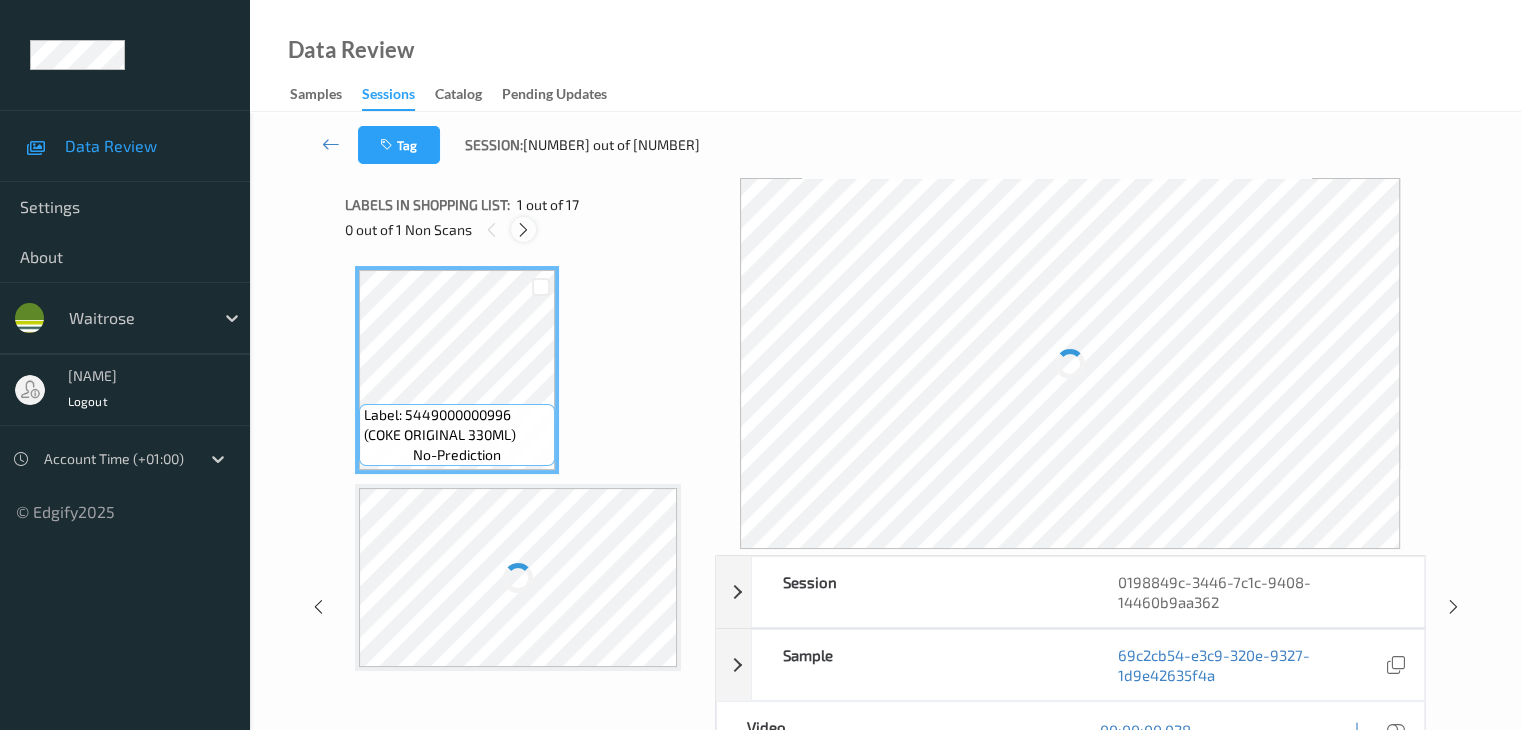 click at bounding box center (523, 230) 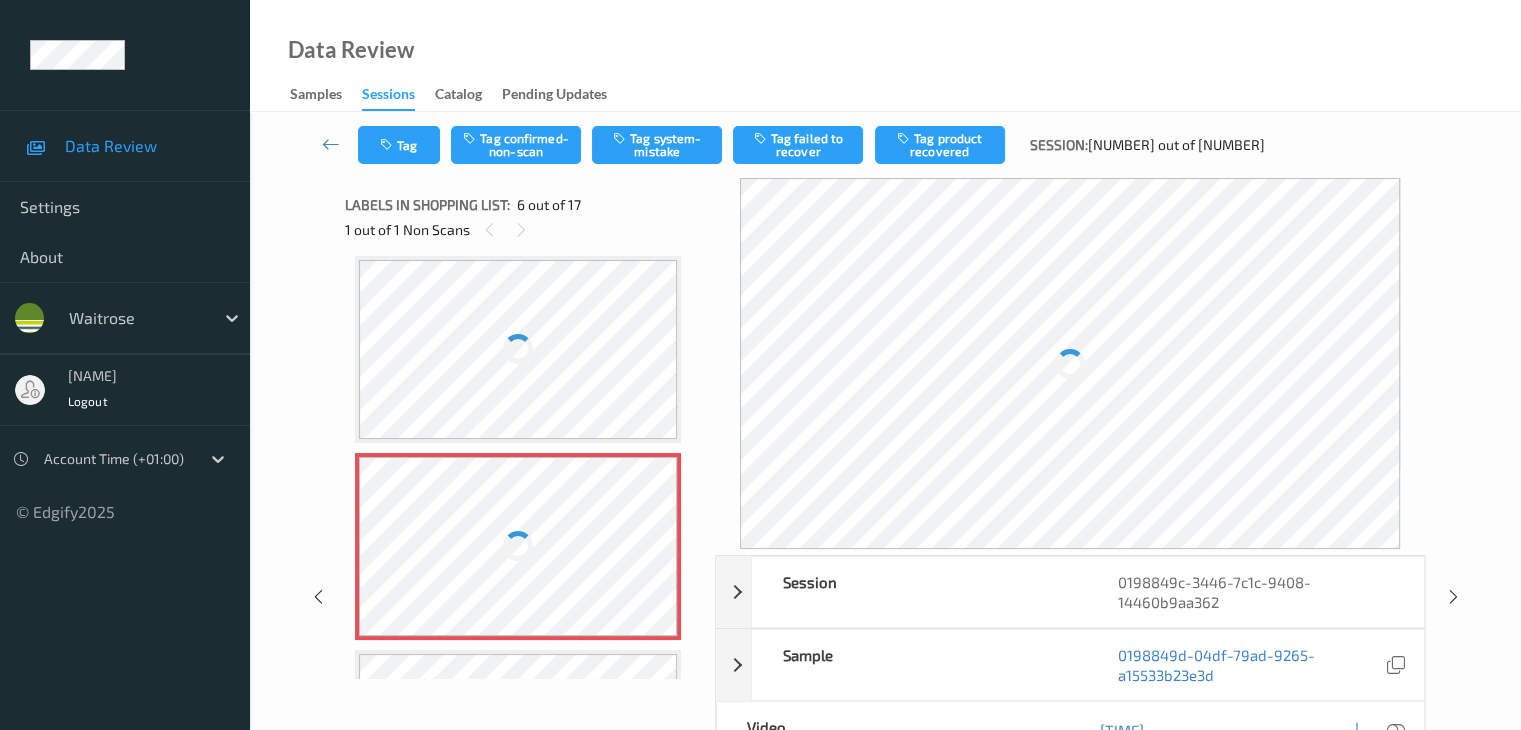scroll, scrollTop: 882, scrollLeft: 0, axis: vertical 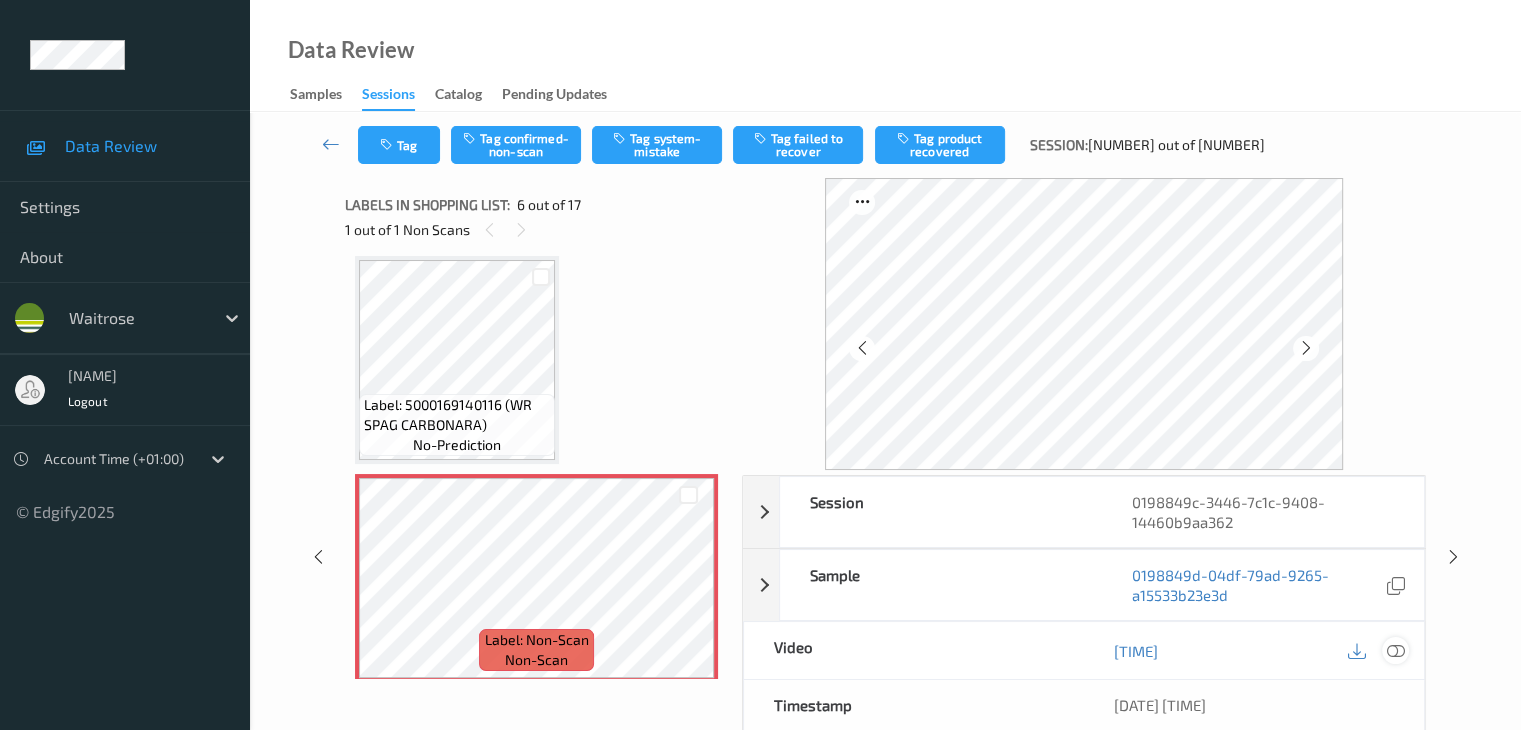 click at bounding box center [1395, 651] 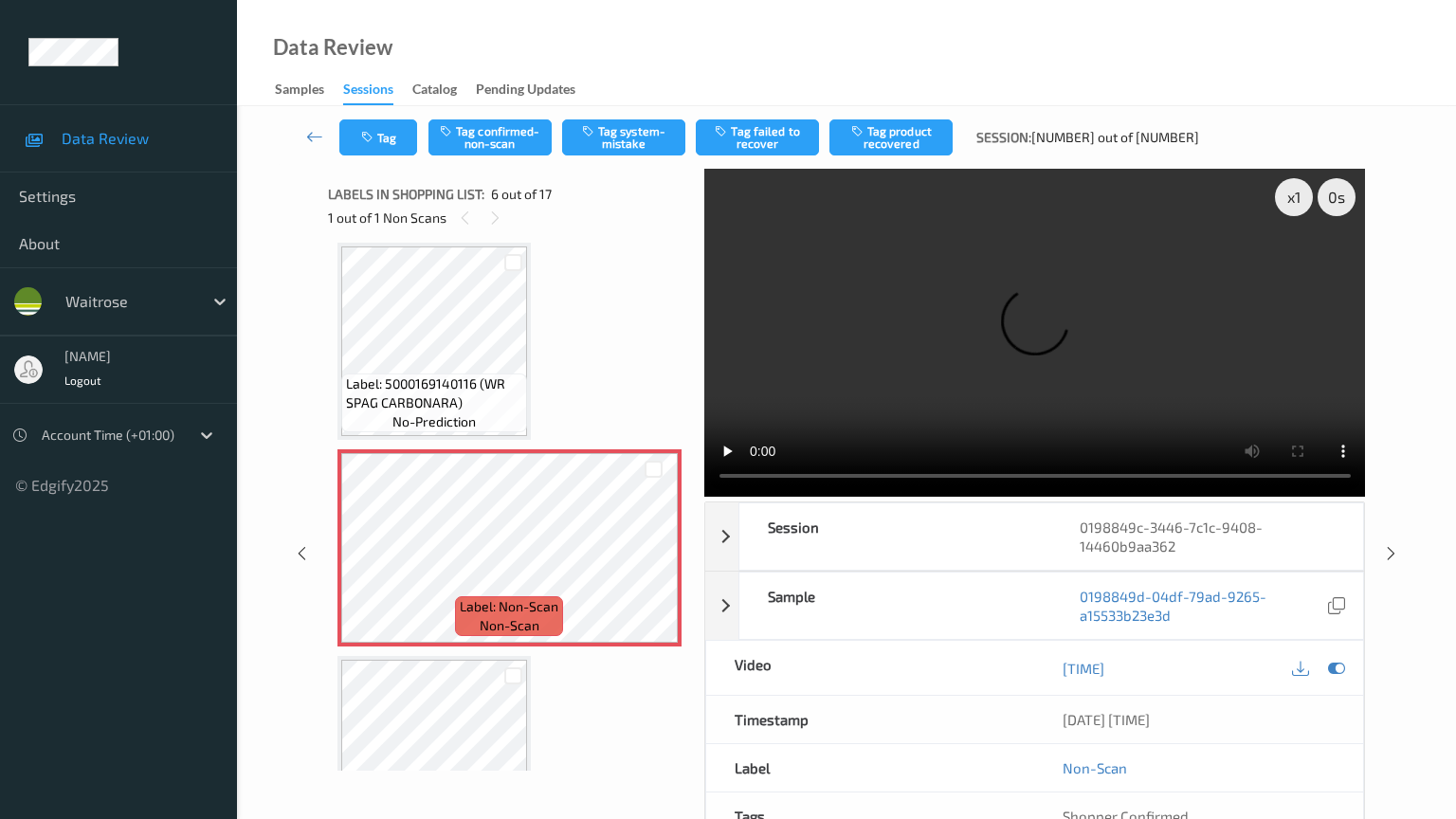 type 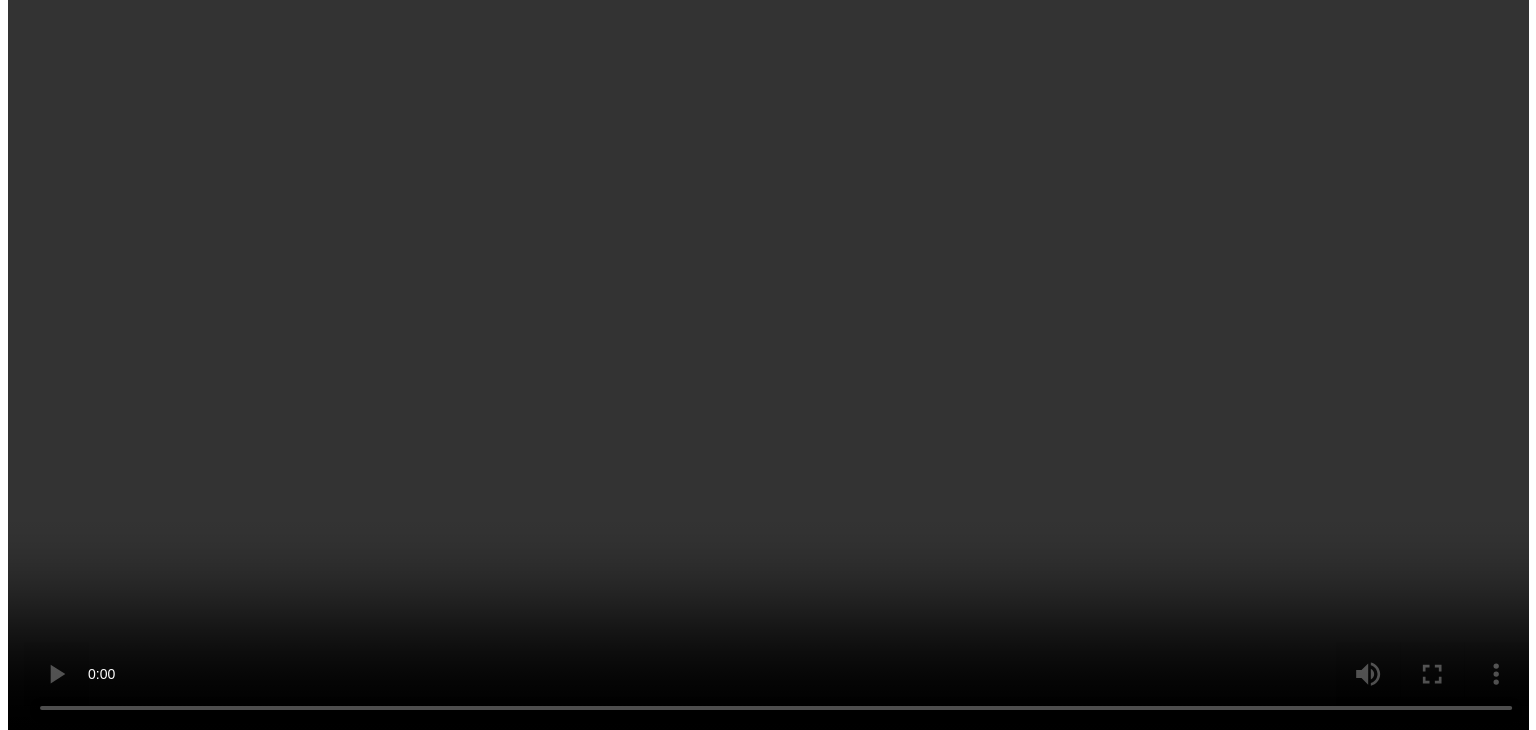 scroll, scrollTop: 982, scrollLeft: 0, axis: vertical 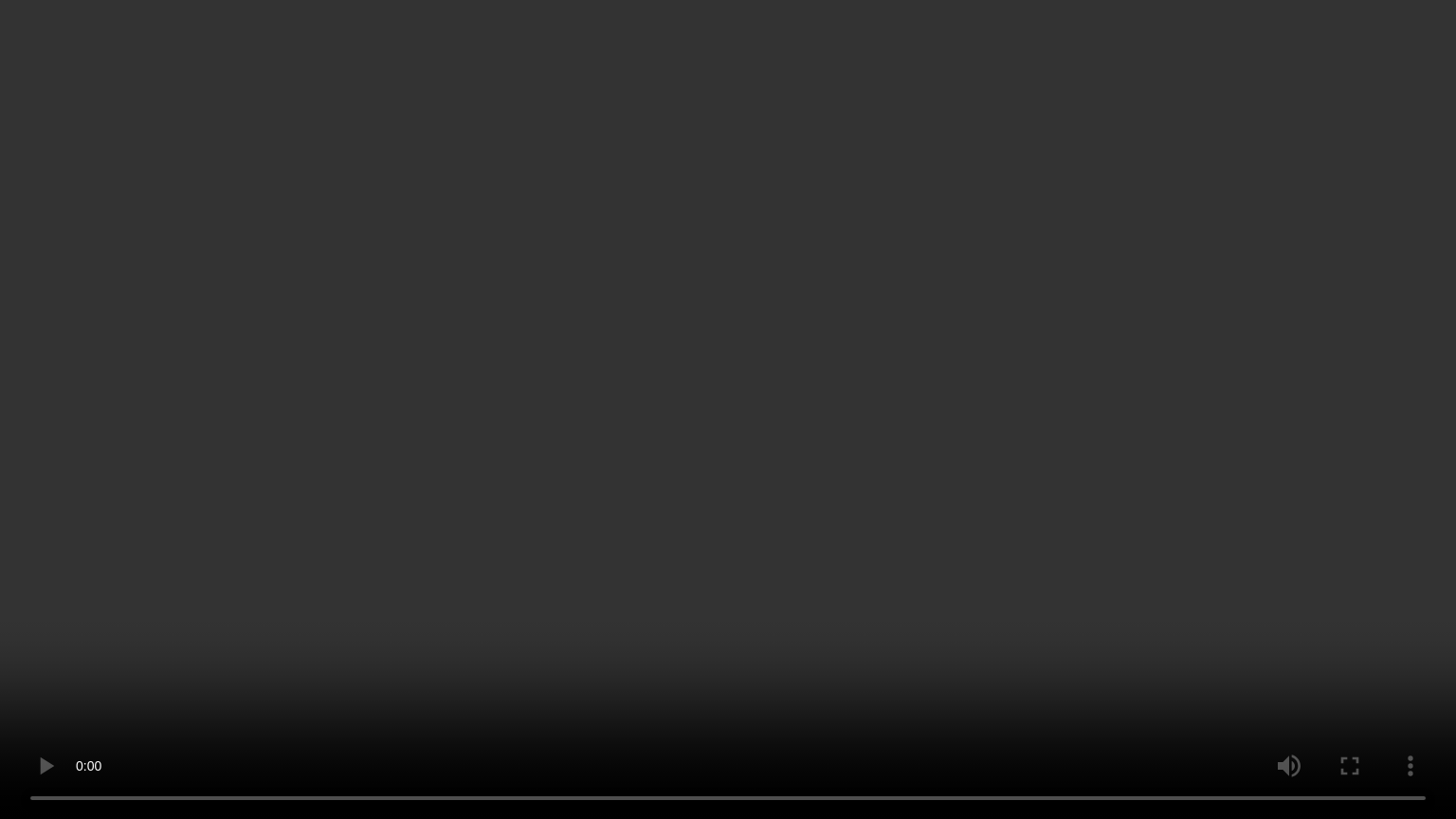 click at bounding box center [728, 410] 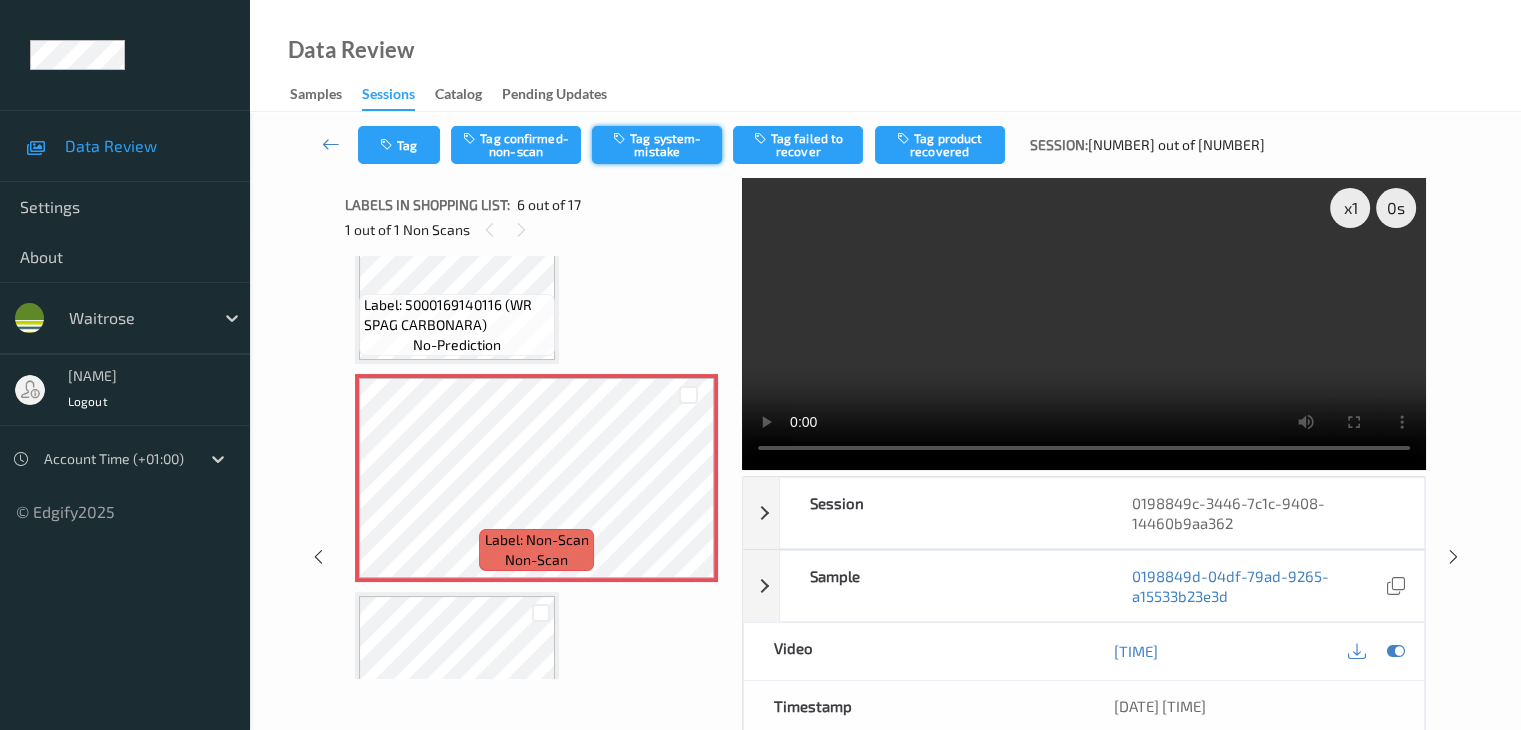 click on "Tag   system-mistake" at bounding box center (657, 145) 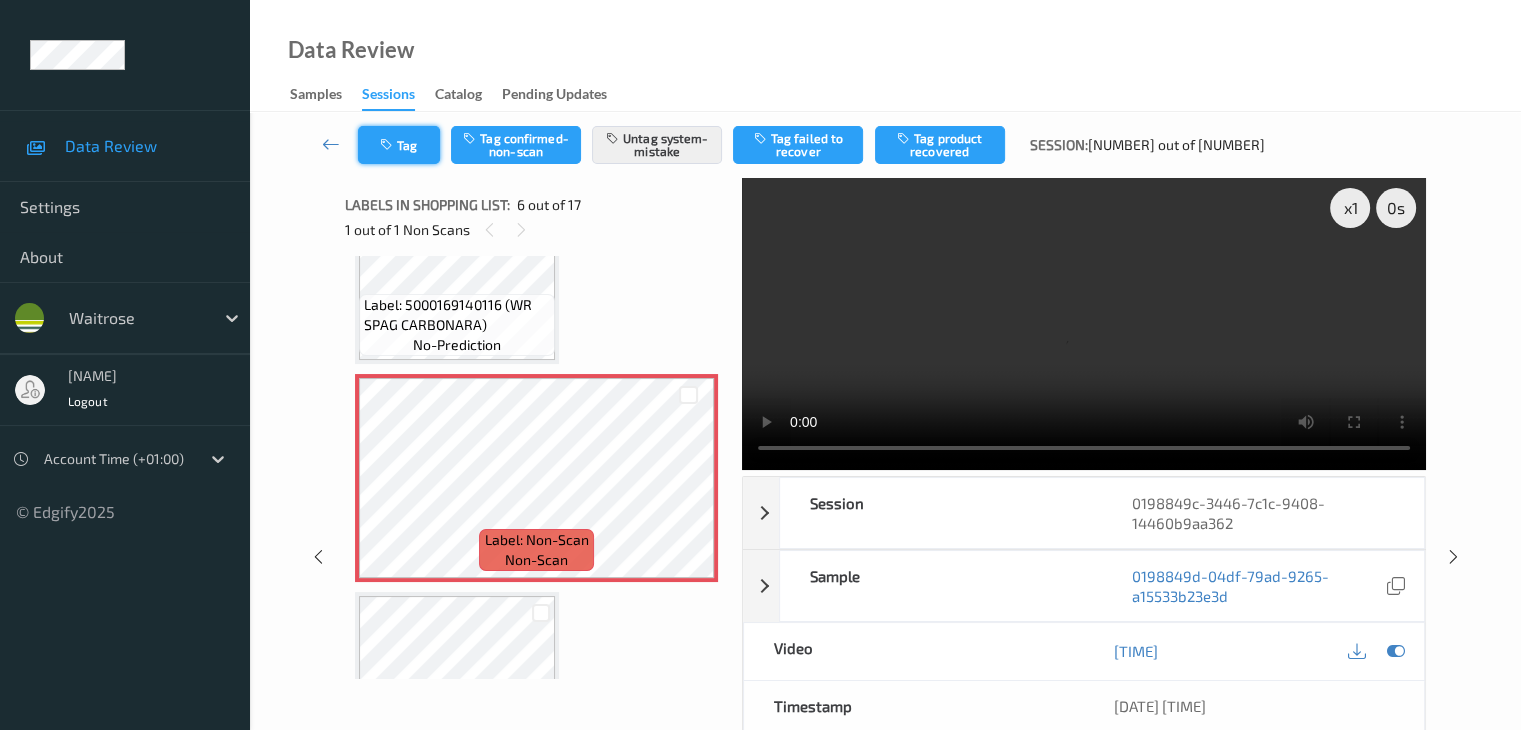 click at bounding box center (388, 145) 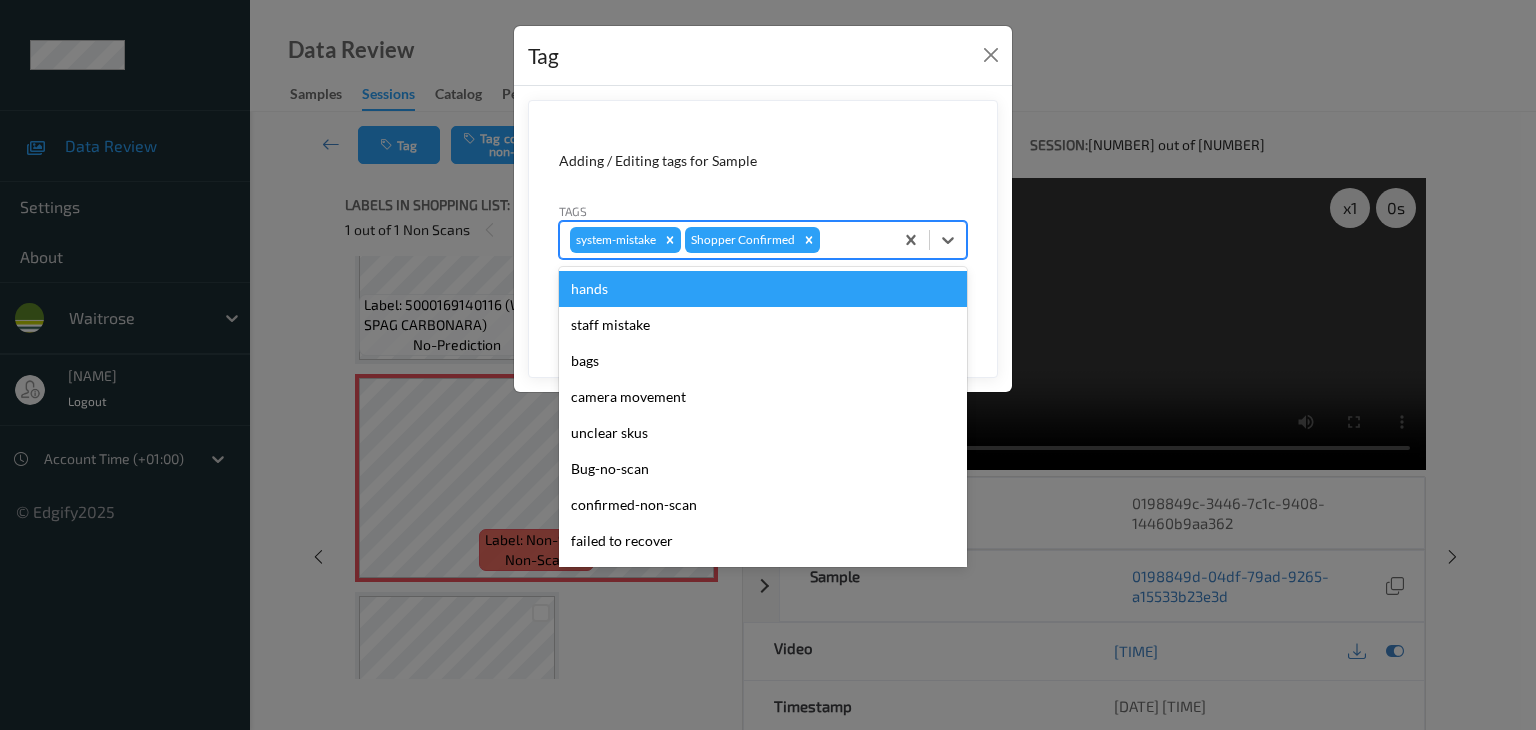 click at bounding box center [853, 240] 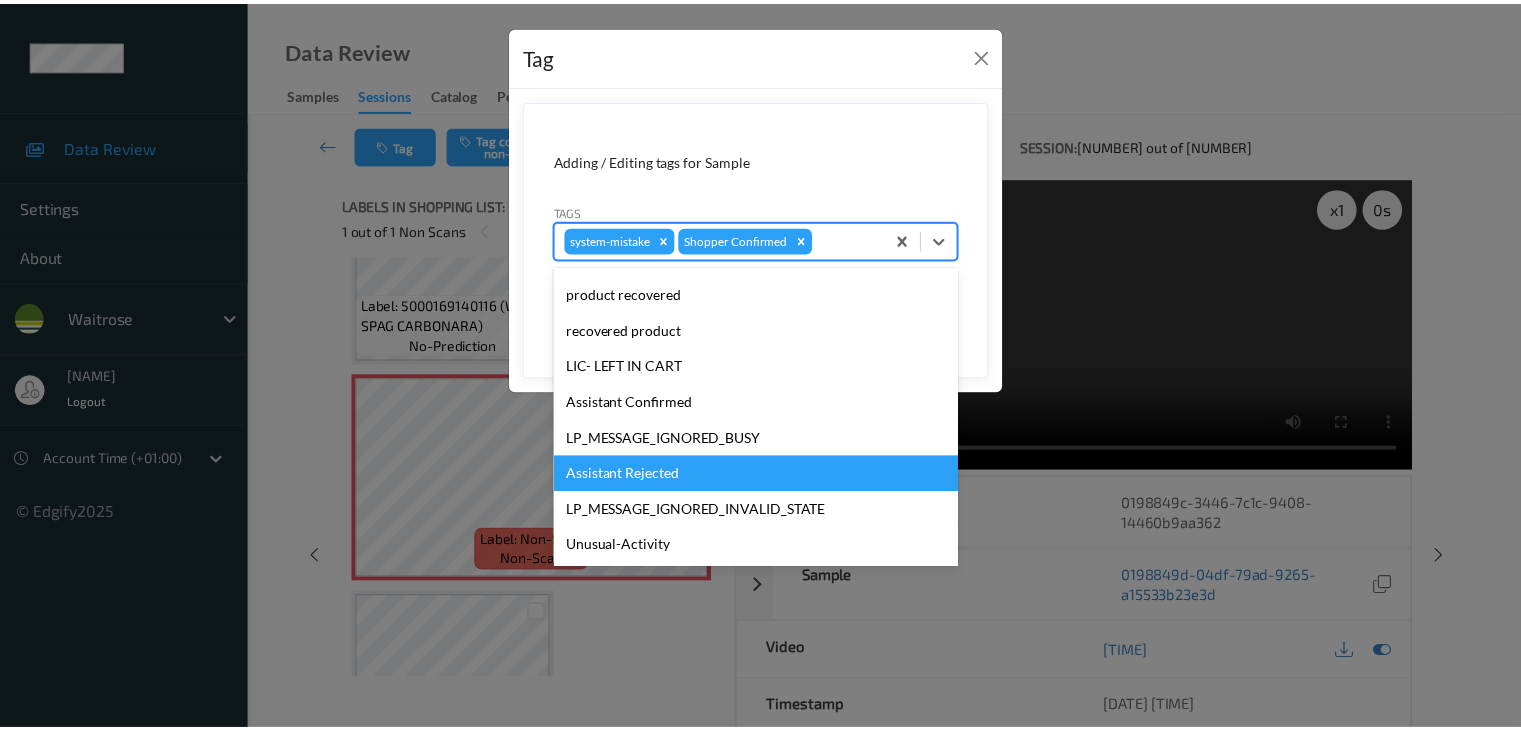 scroll, scrollTop: 392, scrollLeft: 0, axis: vertical 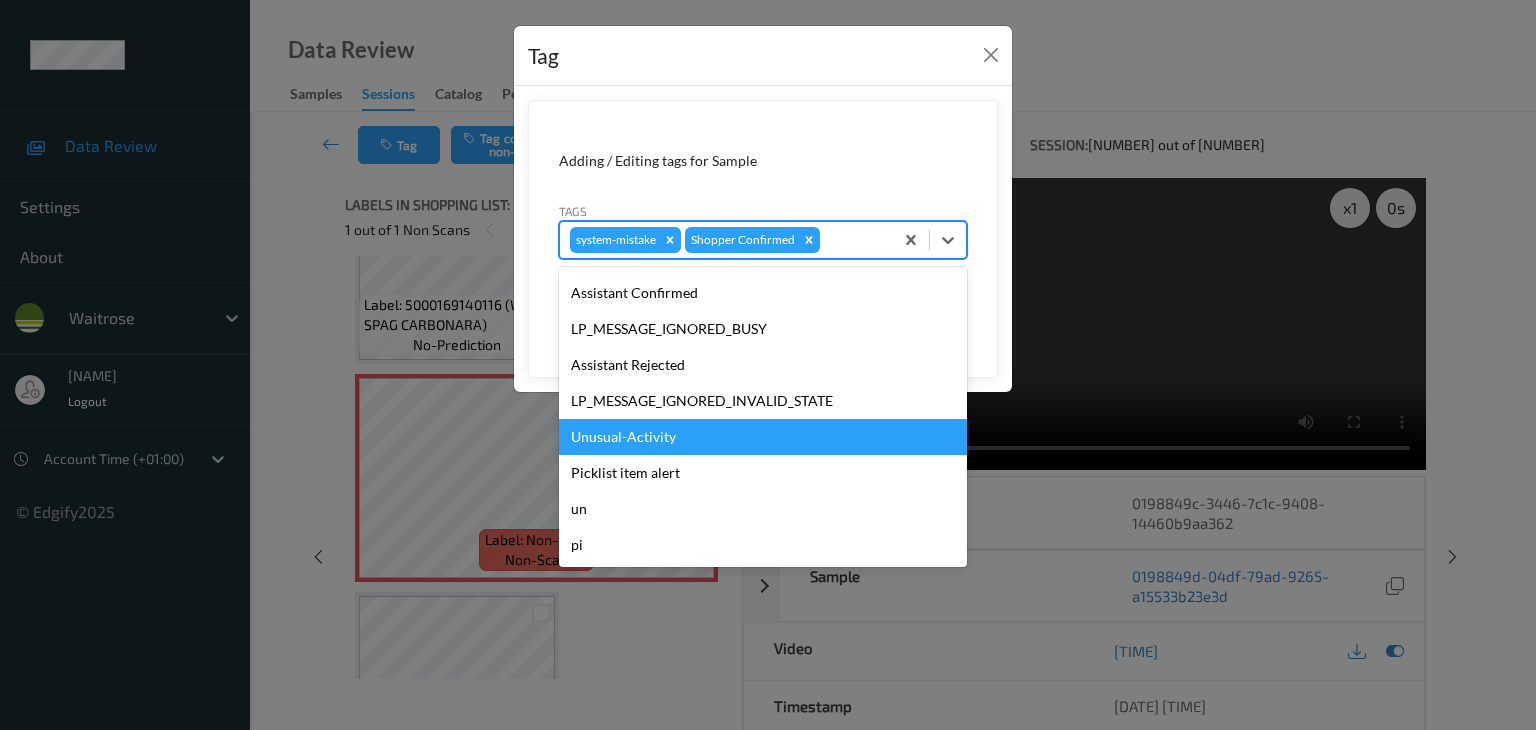 click on "Unusual-Activity" at bounding box center [763, 437] 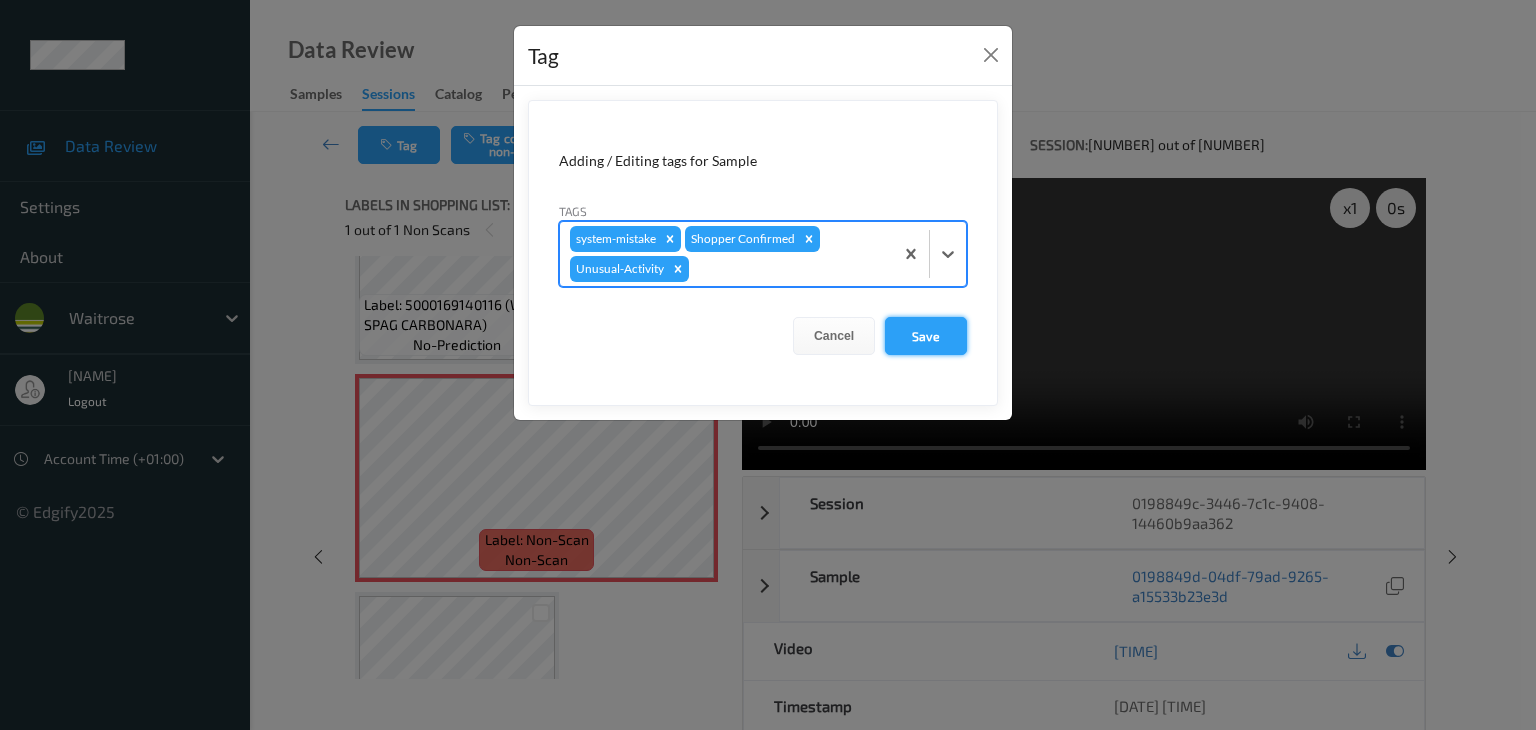 click on "Save" at bounding box center (926, 336) 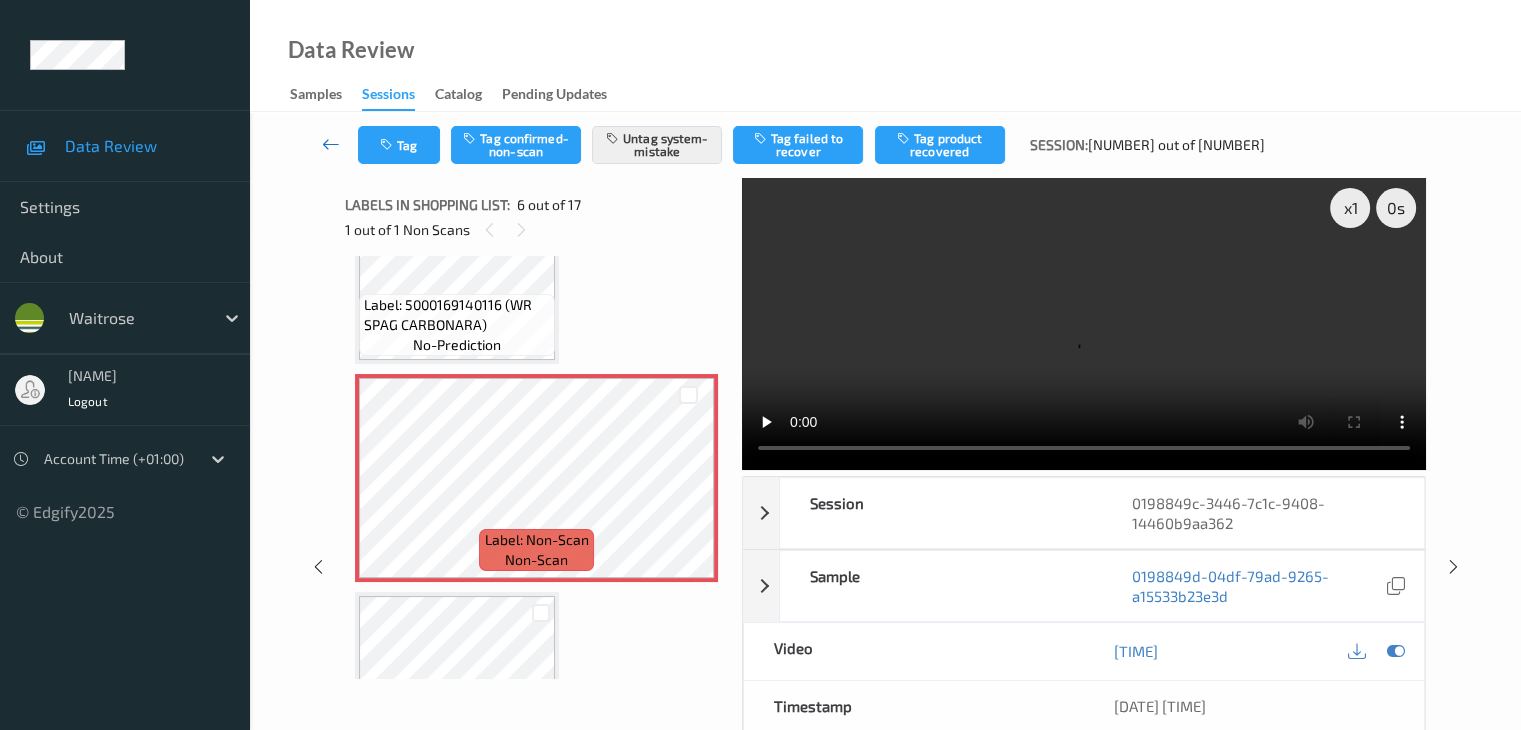 click at bounding box center (331, 144) 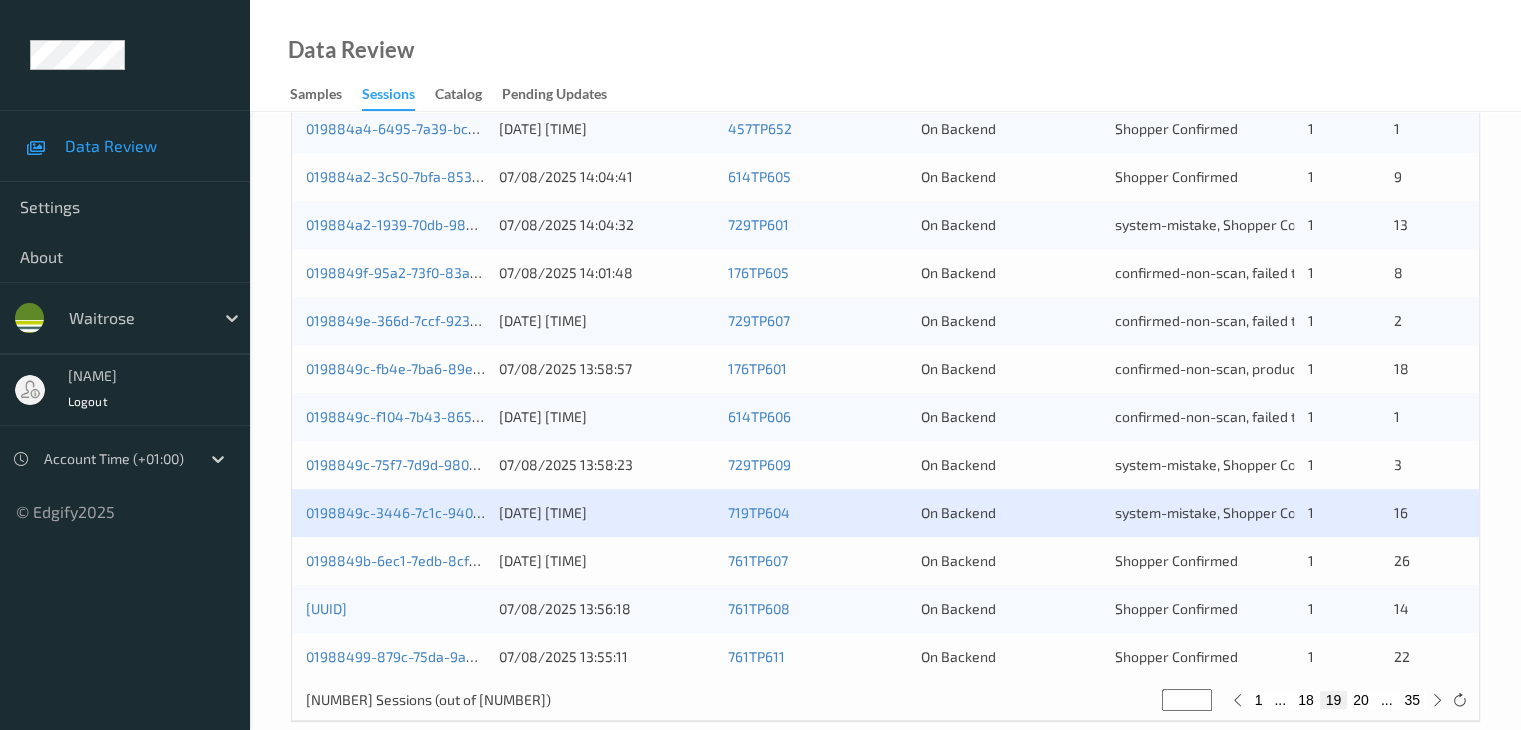 scroll, scrollTop: 932, scrollLeft: 0, axis: vertical 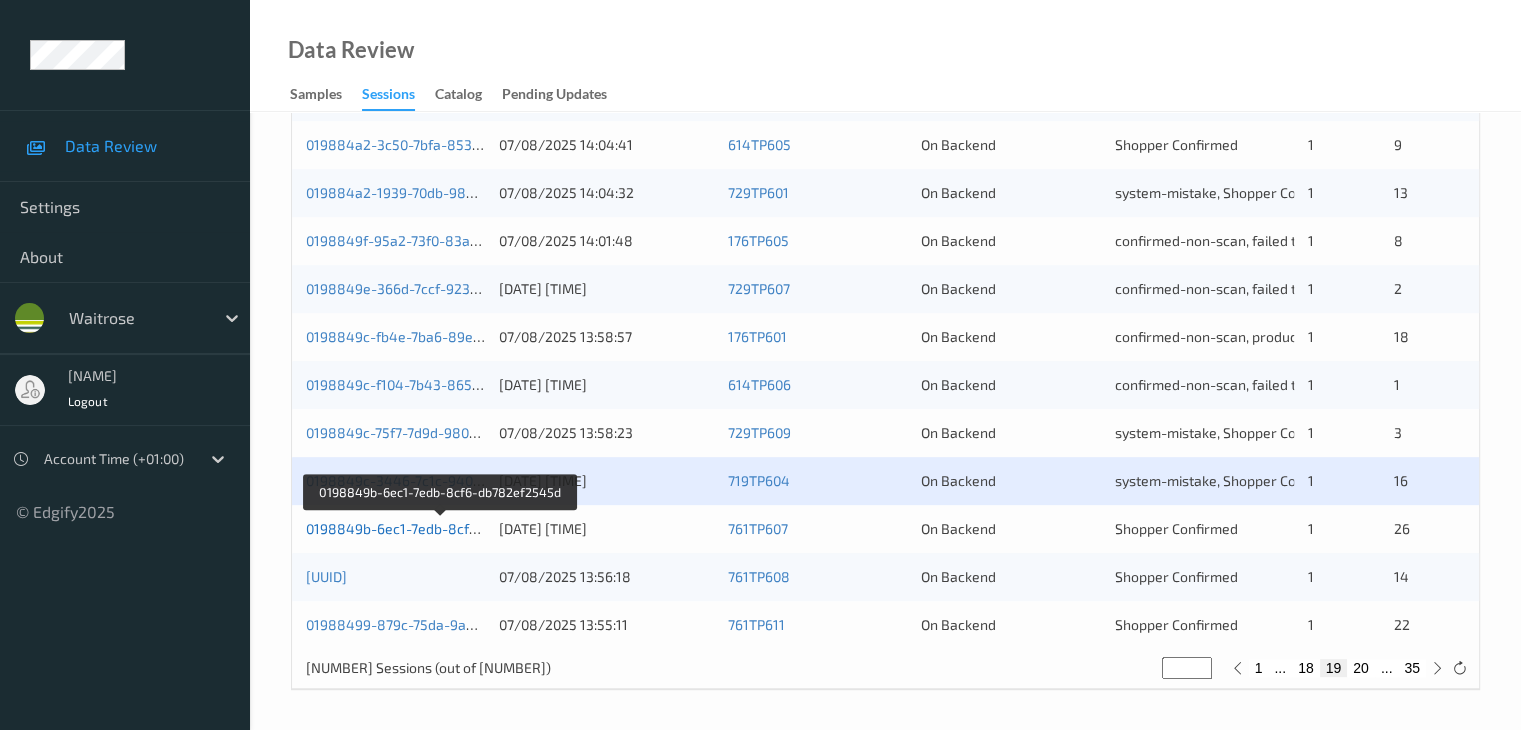 click on "0198849b-6ec1-7edb-8cf6-db782ef2545d" at bounding box center (441, 528) 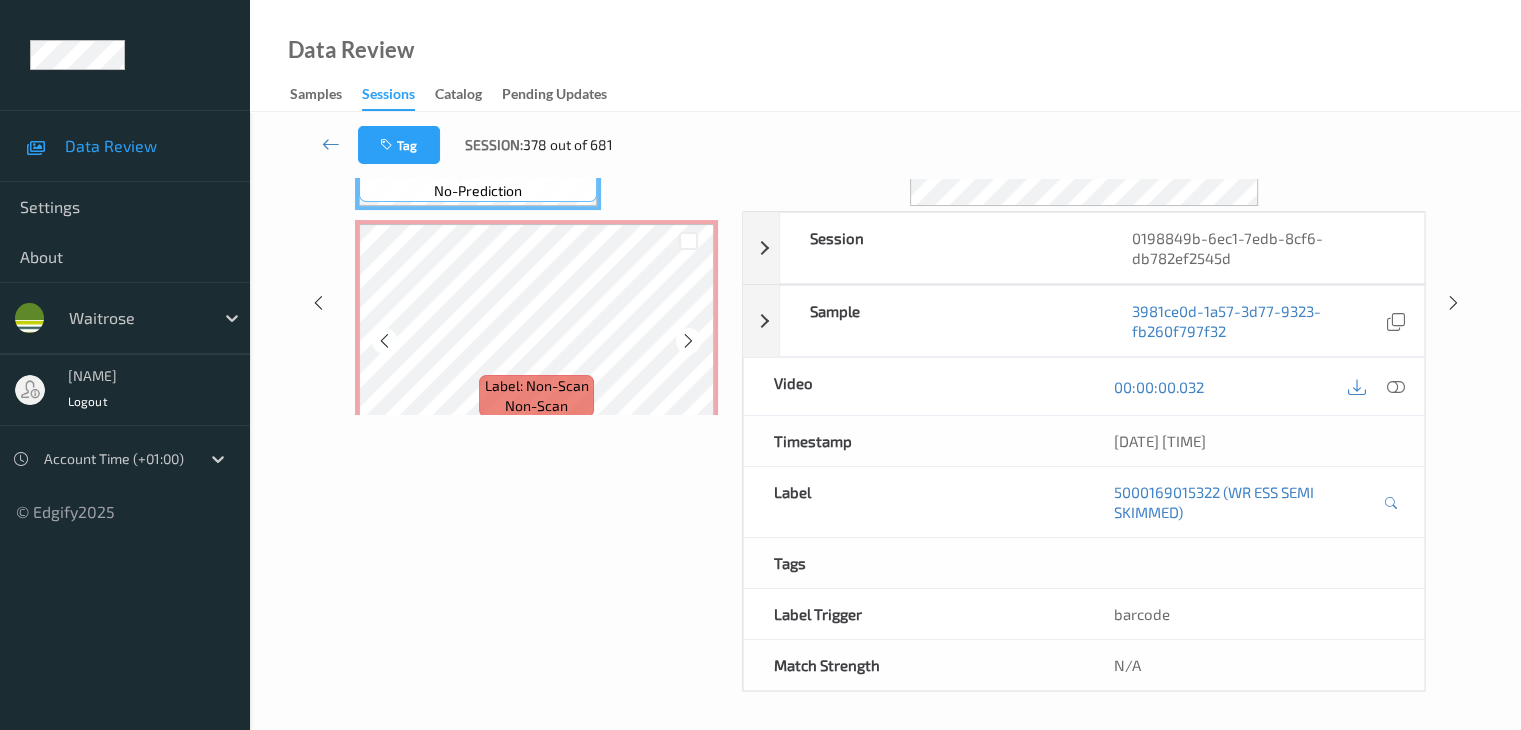 scroll, scrollTop: 0, scrollLeft: 0, axis: both 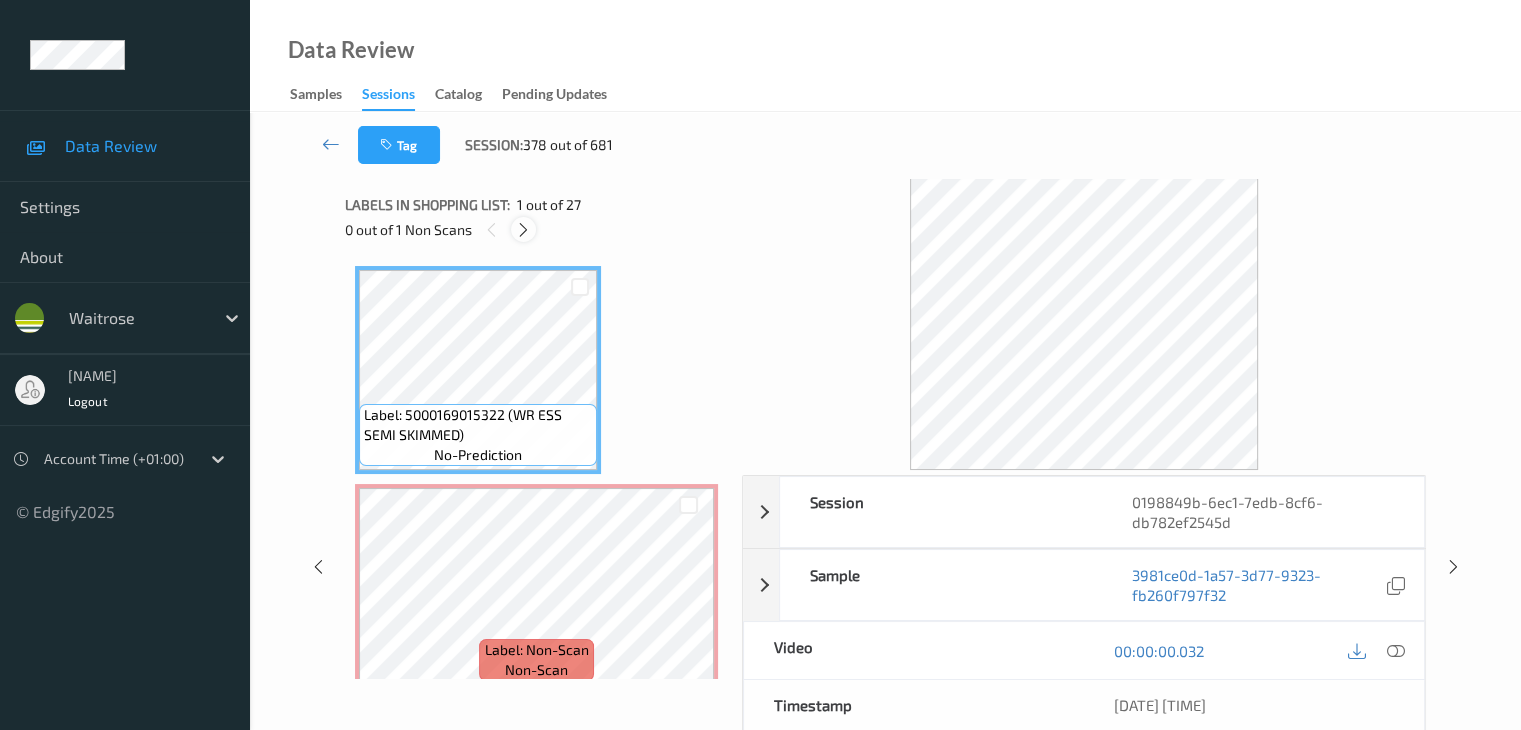 click at bounding box center [523, 230] 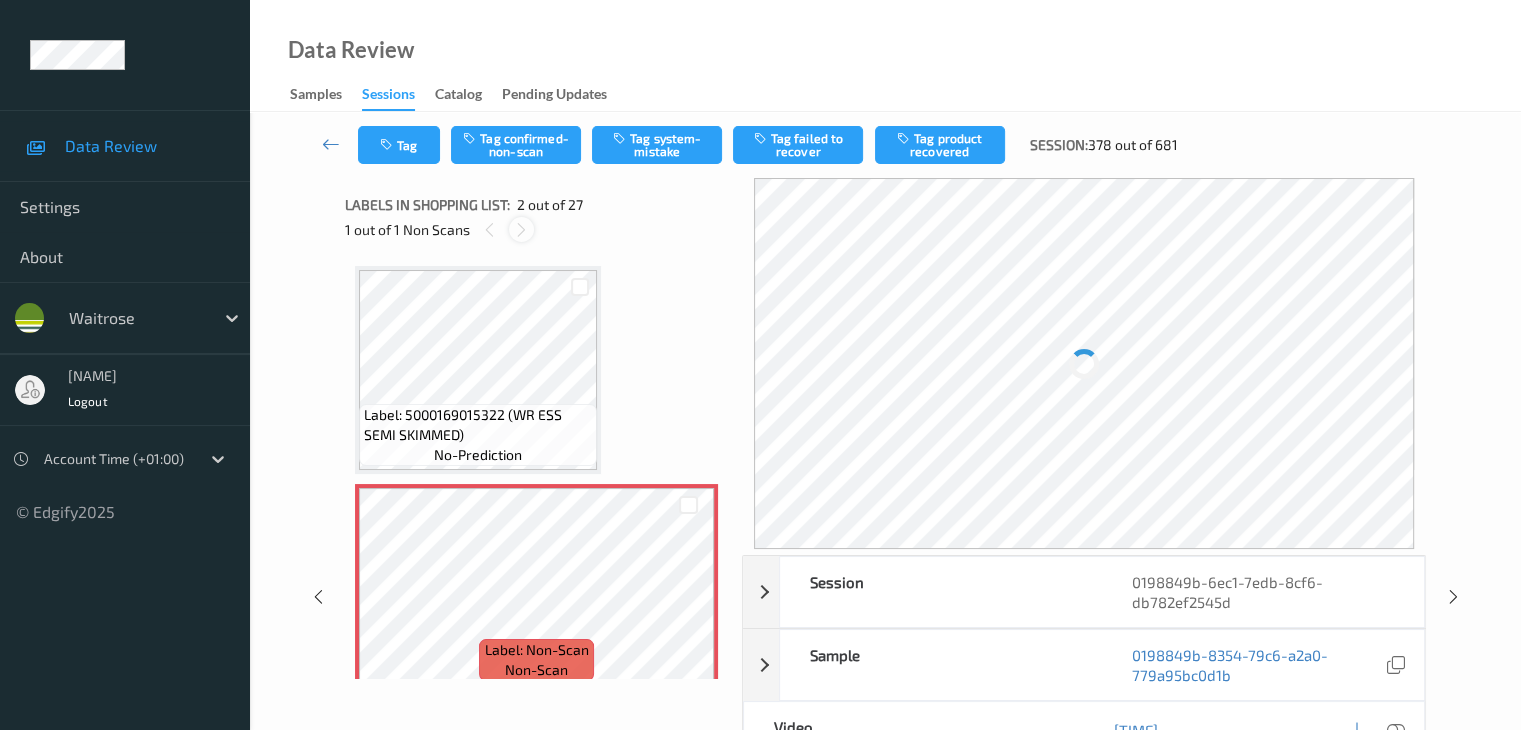 scroll, scrollTop: 10, scrollLeft: 0, axis: vertical 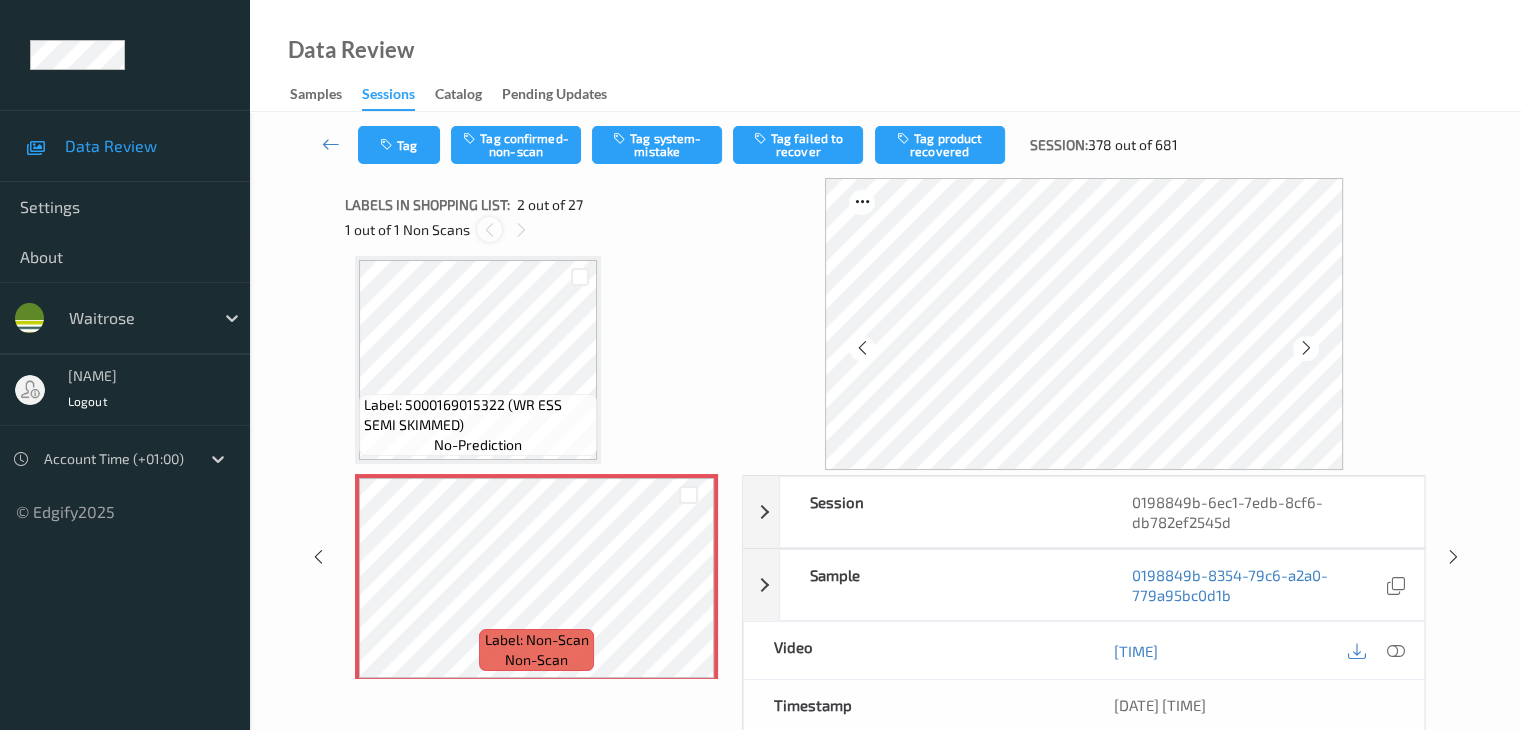 click at bounding box center (489, 230) 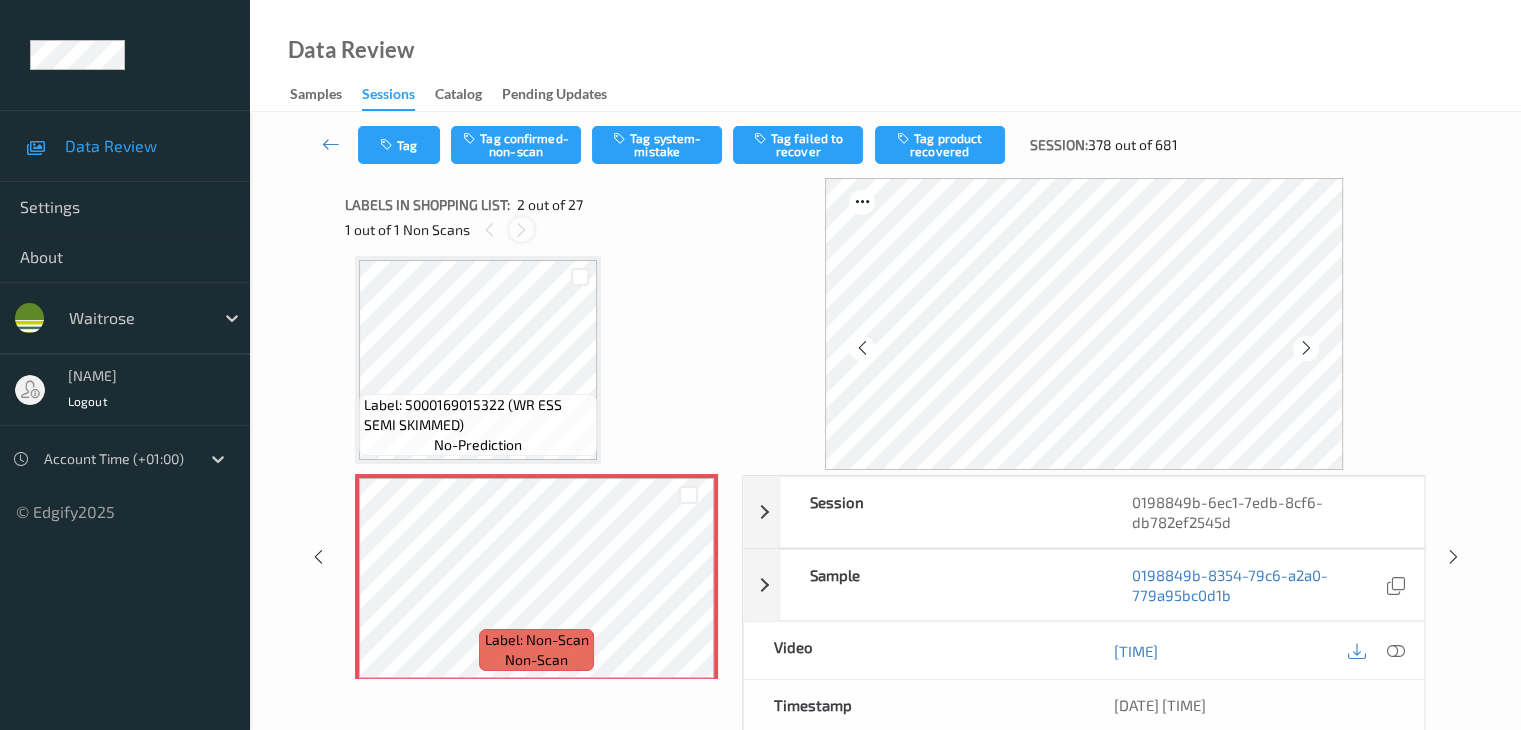 click at bounding box center [521, 230] 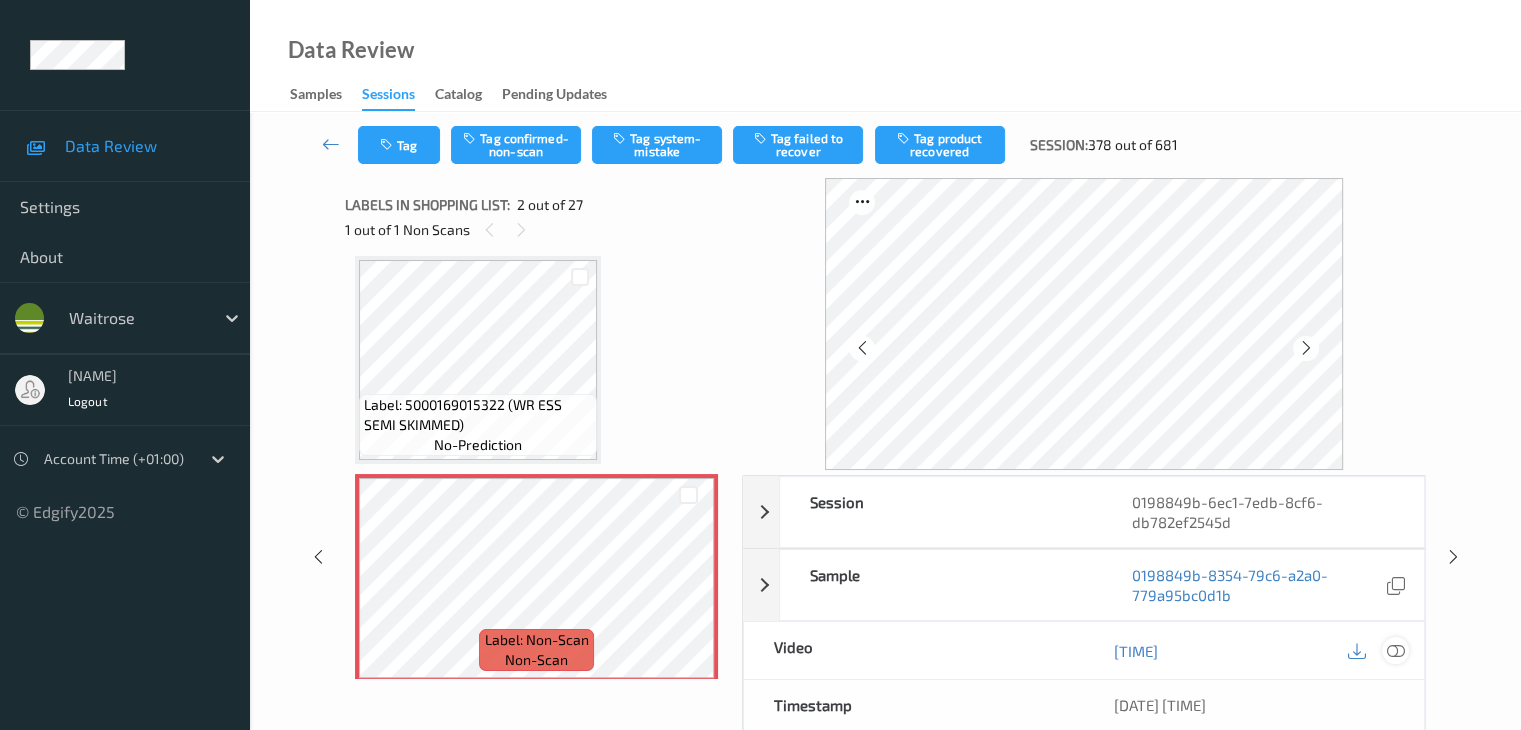 click at bounding box center (1395, 651) 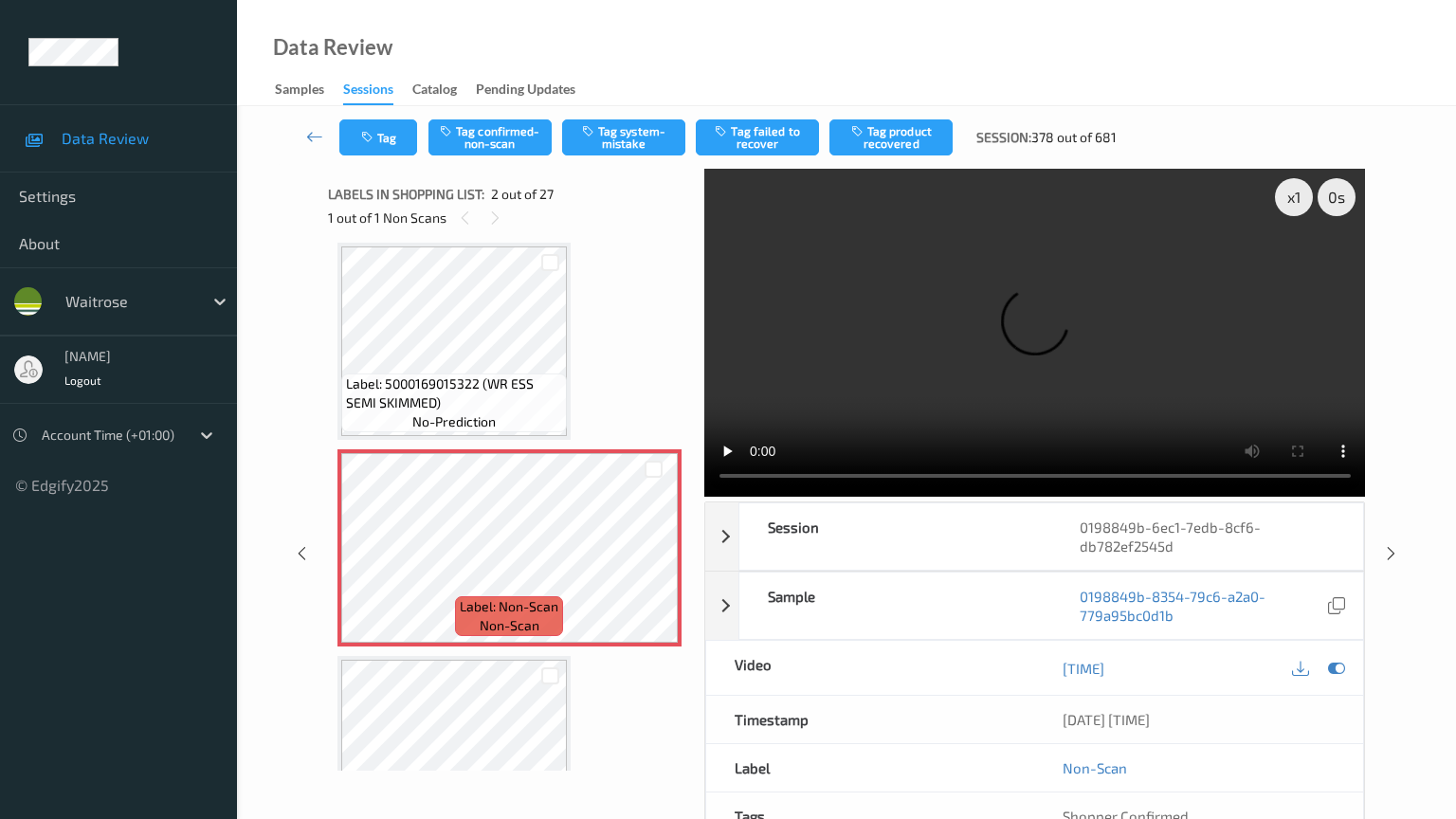 type 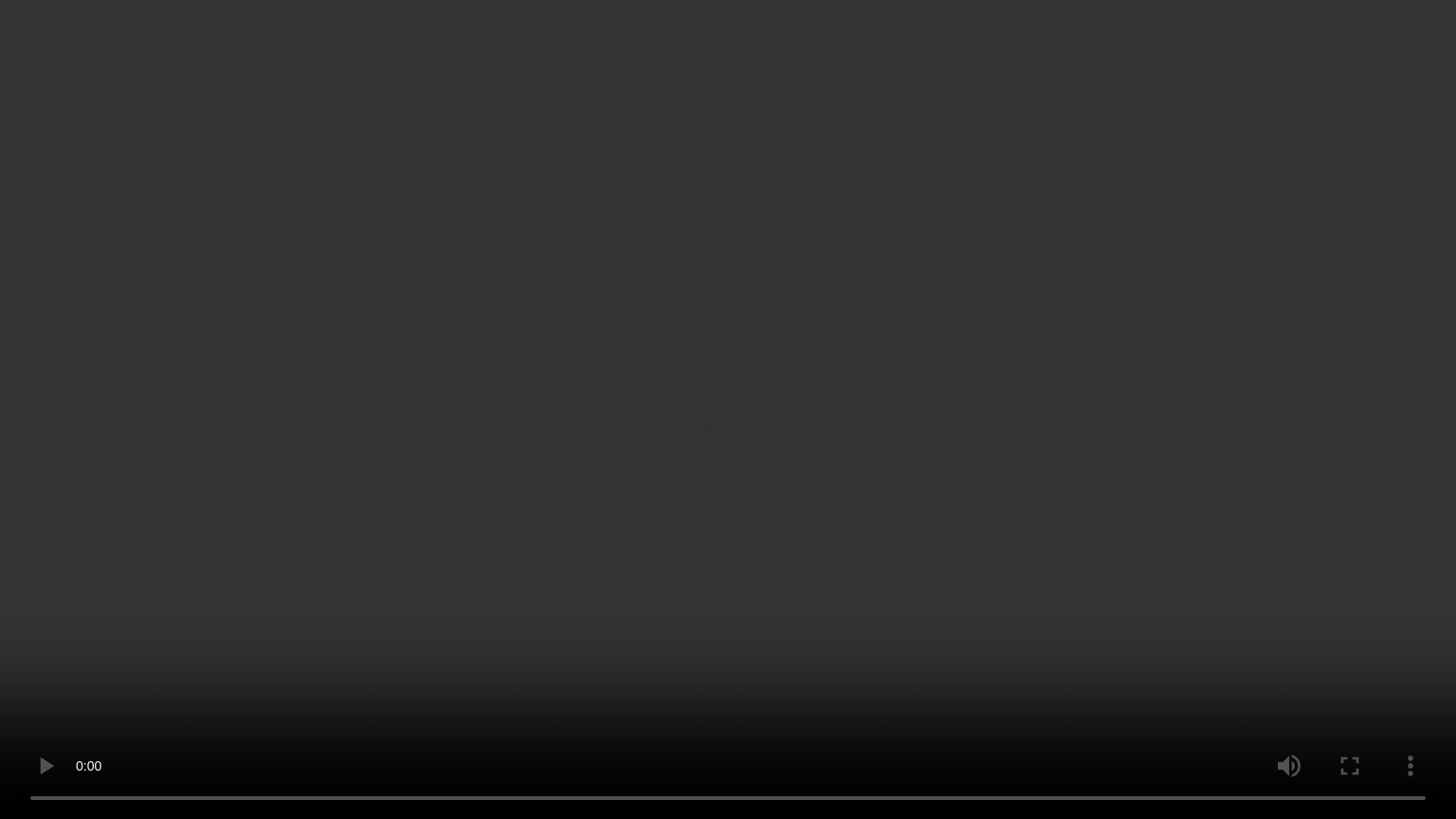 click at bounding box center (728, 410) 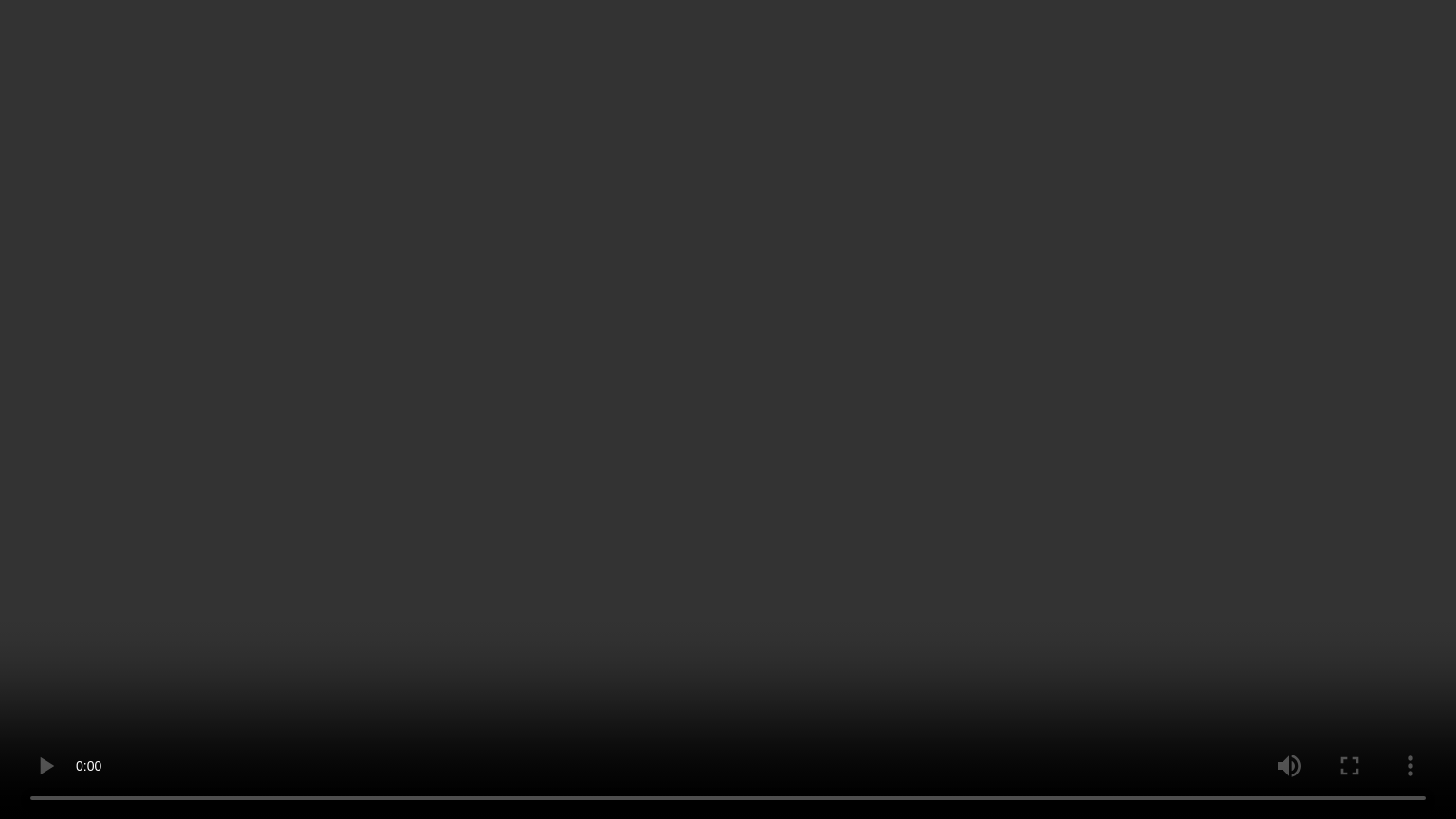 click at bounding box center [728, 410] 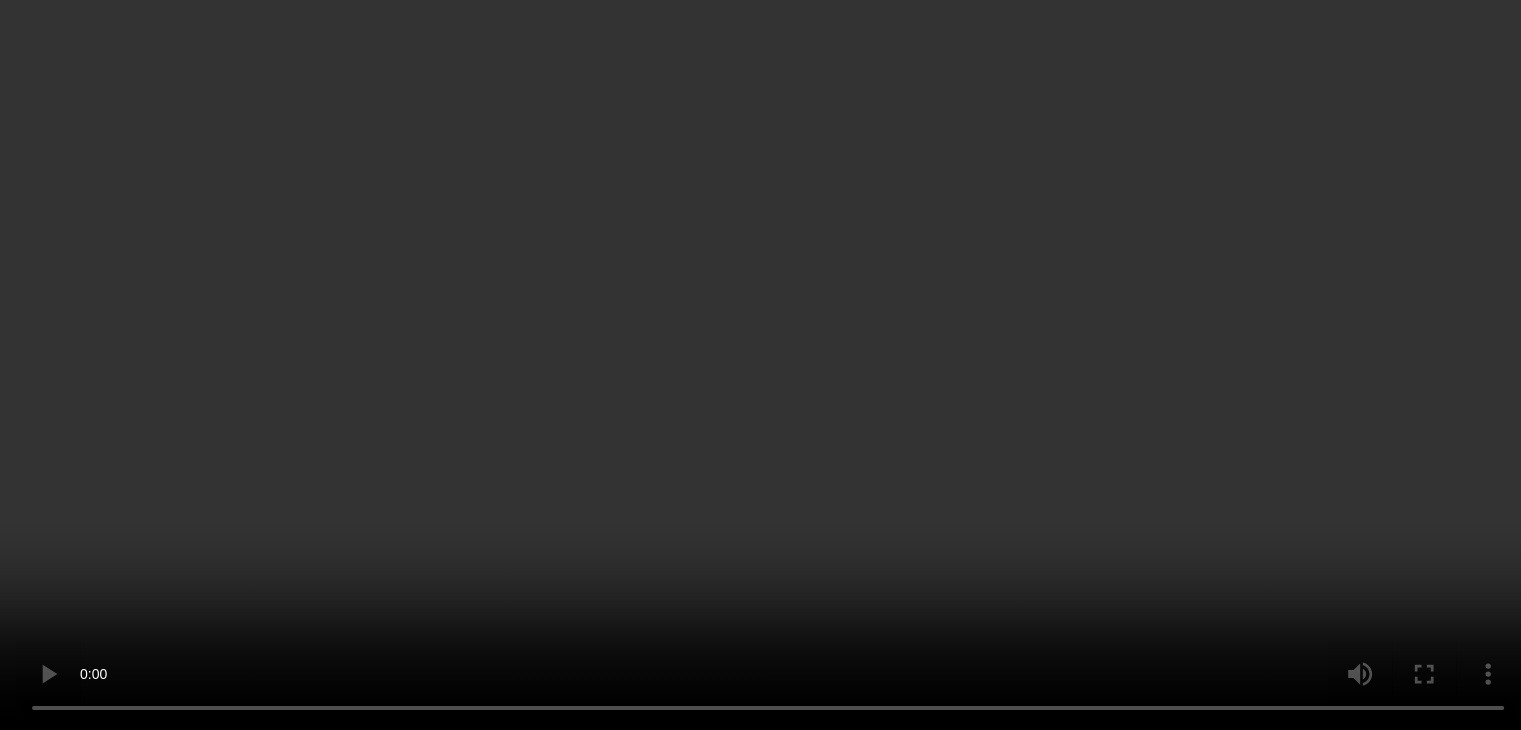 scroll, scrollTop: 0, scrollLeft: 0, axis: both 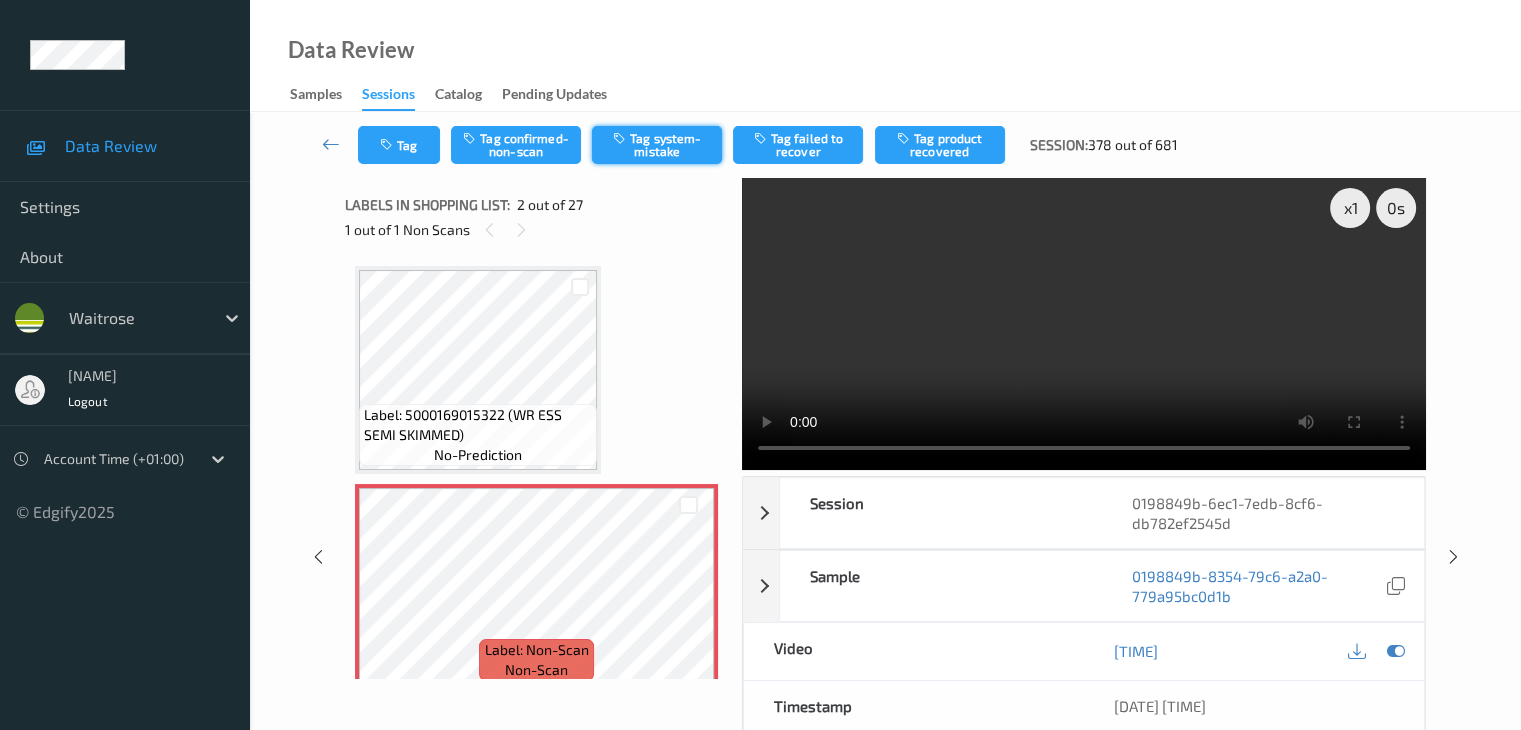 click on "Tag   system-mistake" at bounding box center [657, 145] 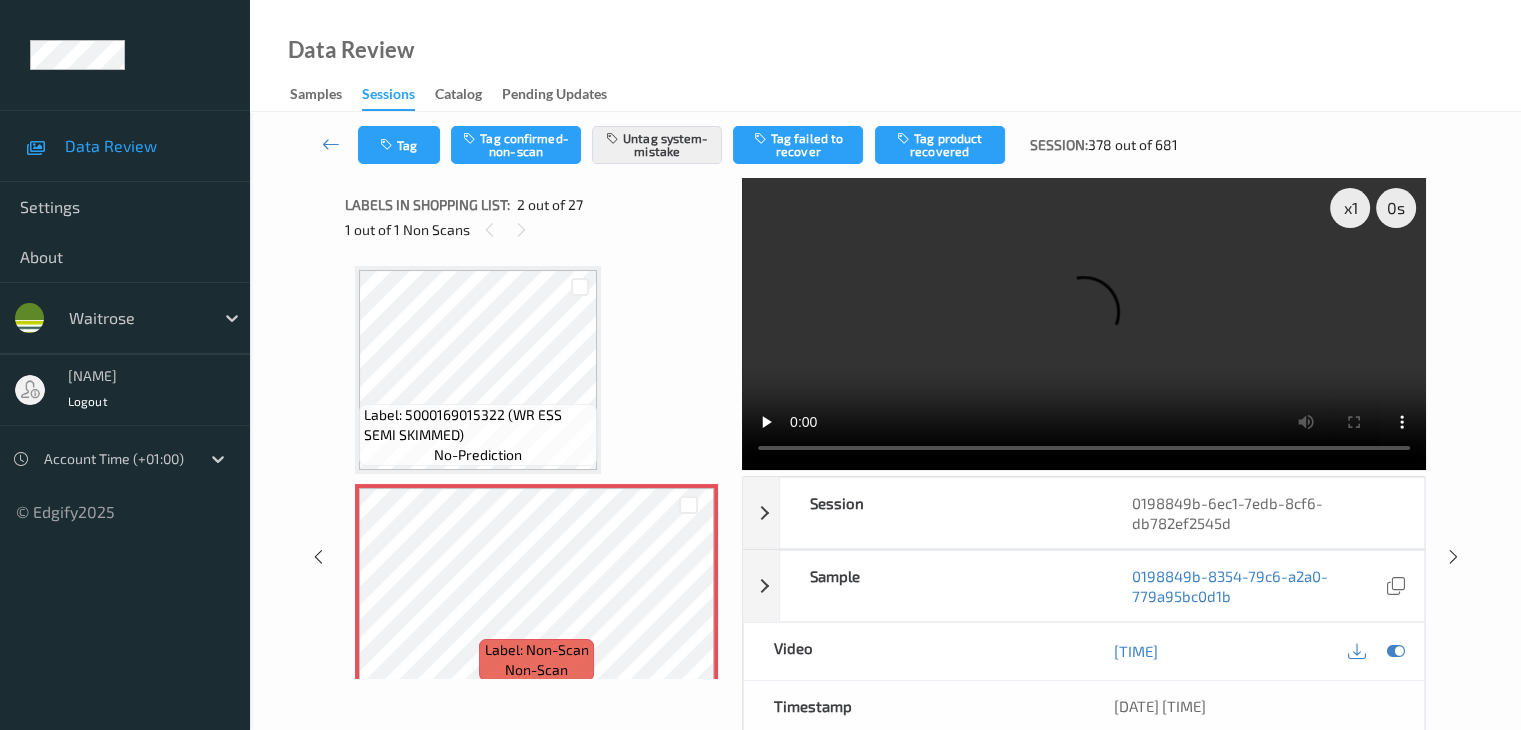 drag, startPoint x: 324, startPoint y: 145, endPoint x: 231, endPoint y: 46, distance: 135.83078 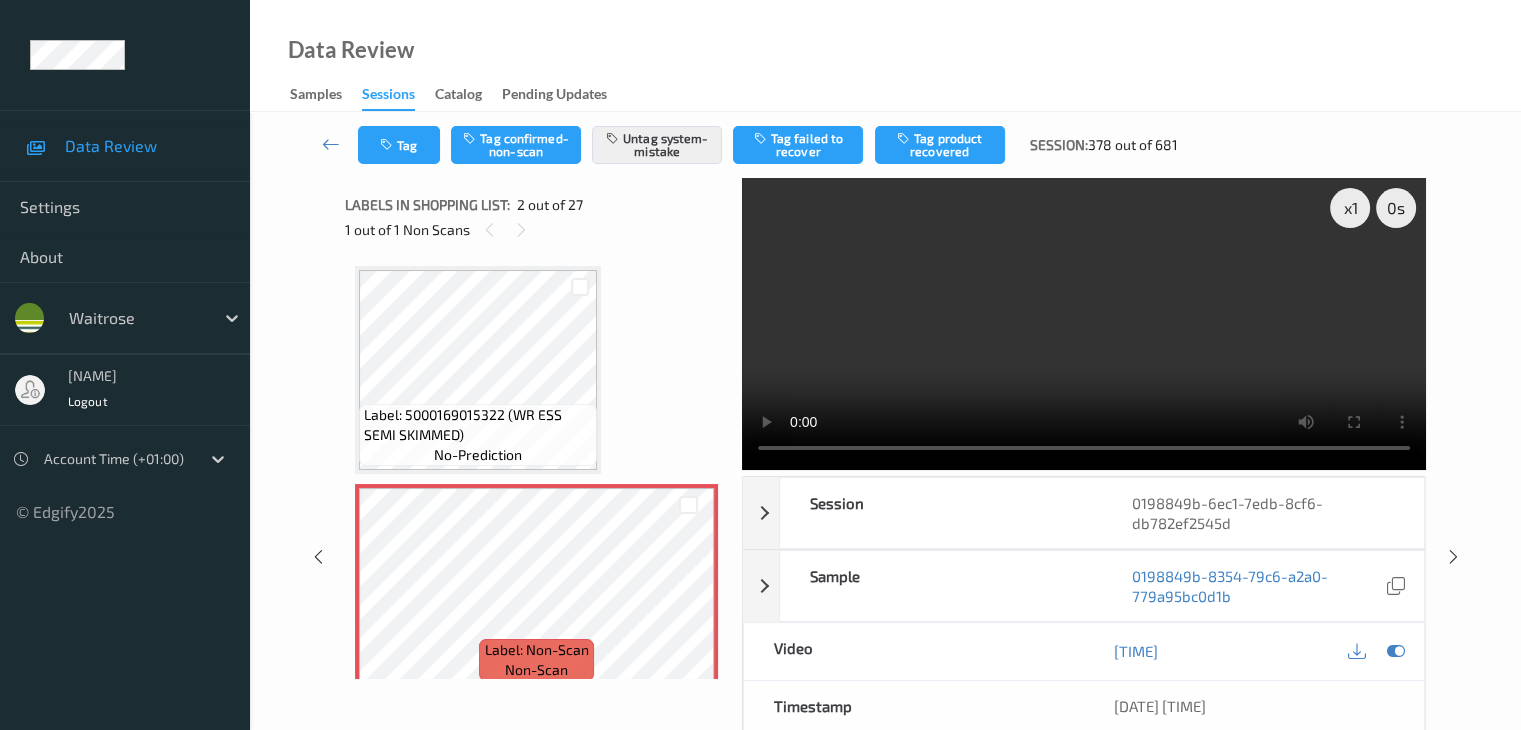 click at bounding box center (331, 144) 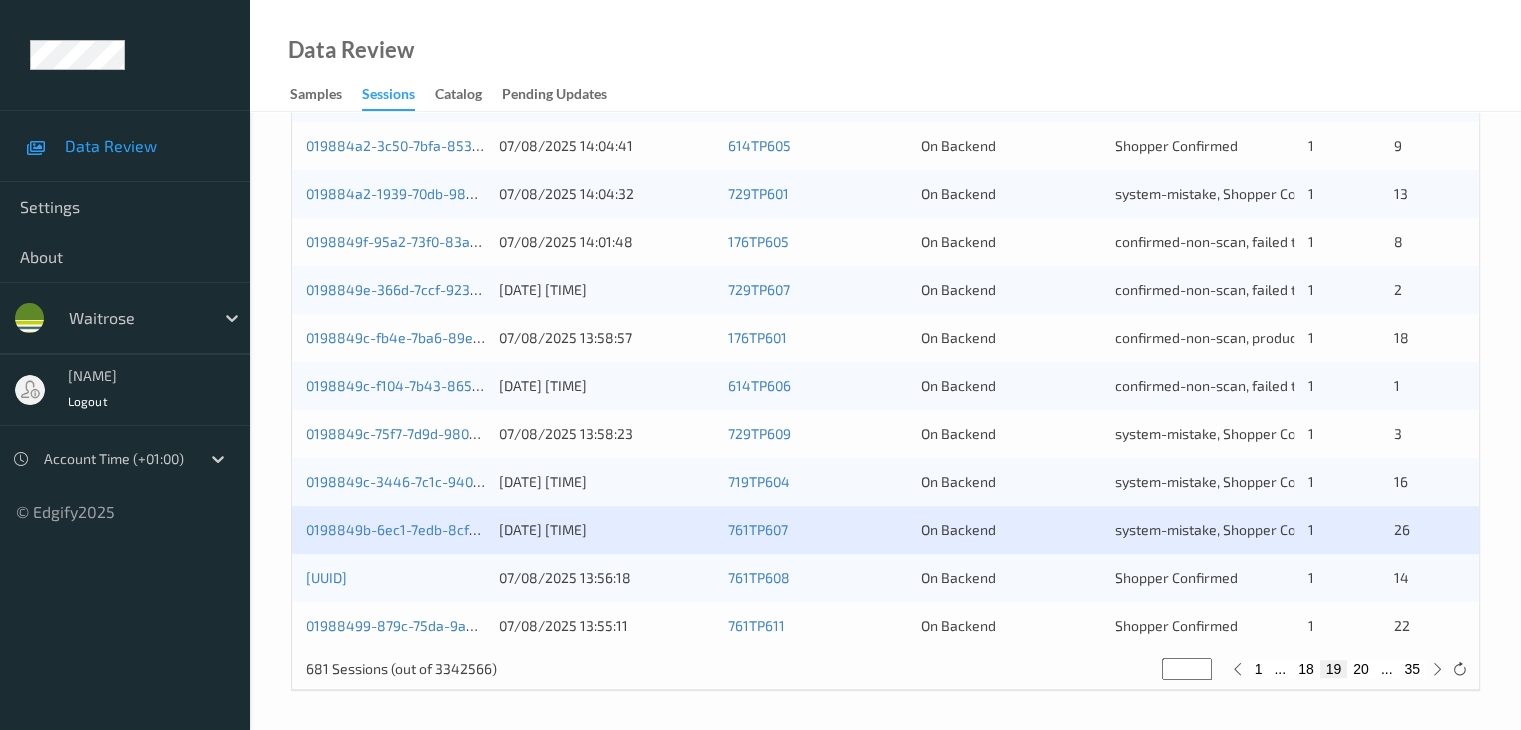 scroll, scrollTop: 932, scrollLeft: 0, axis: vertical 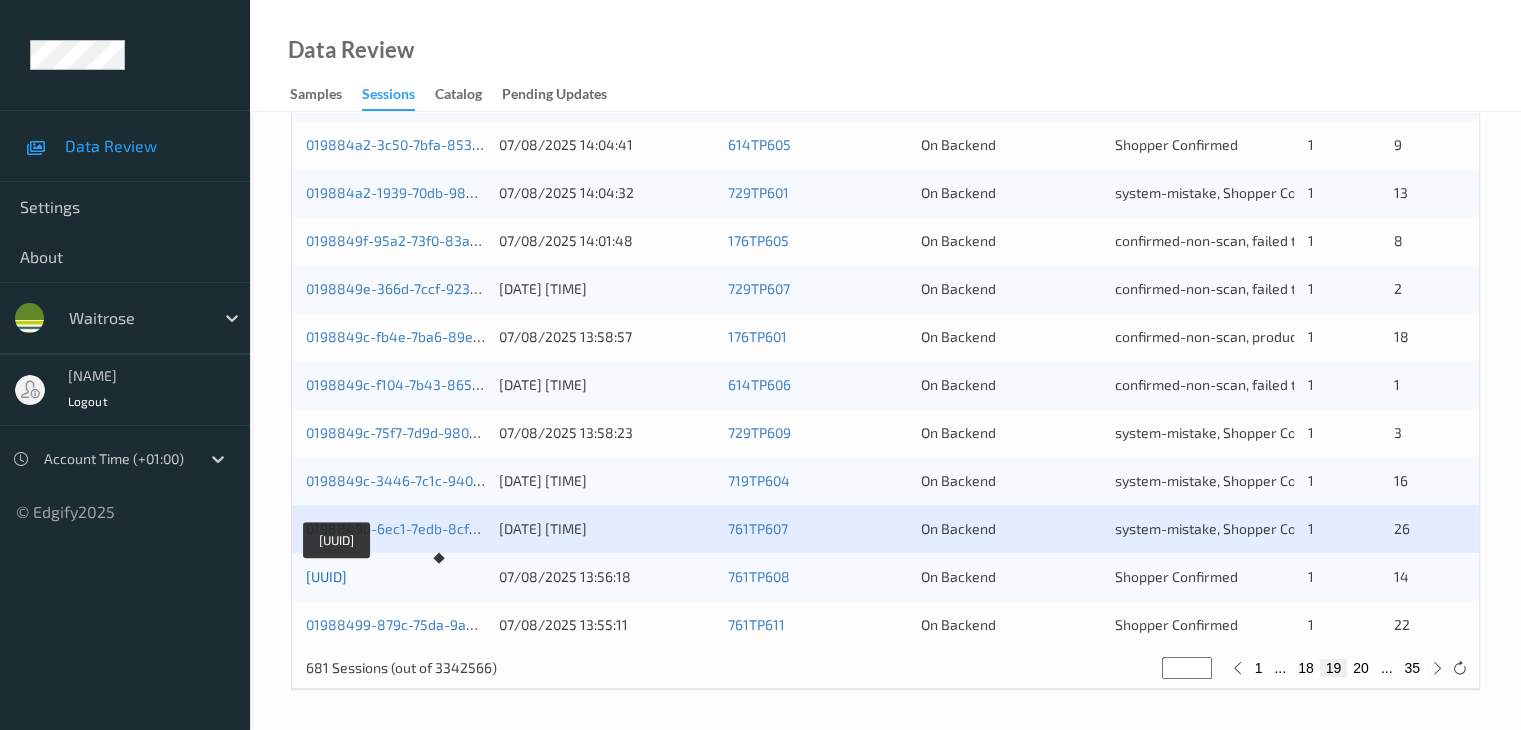 click on "[UUID]" at bounding box center (326, 576) 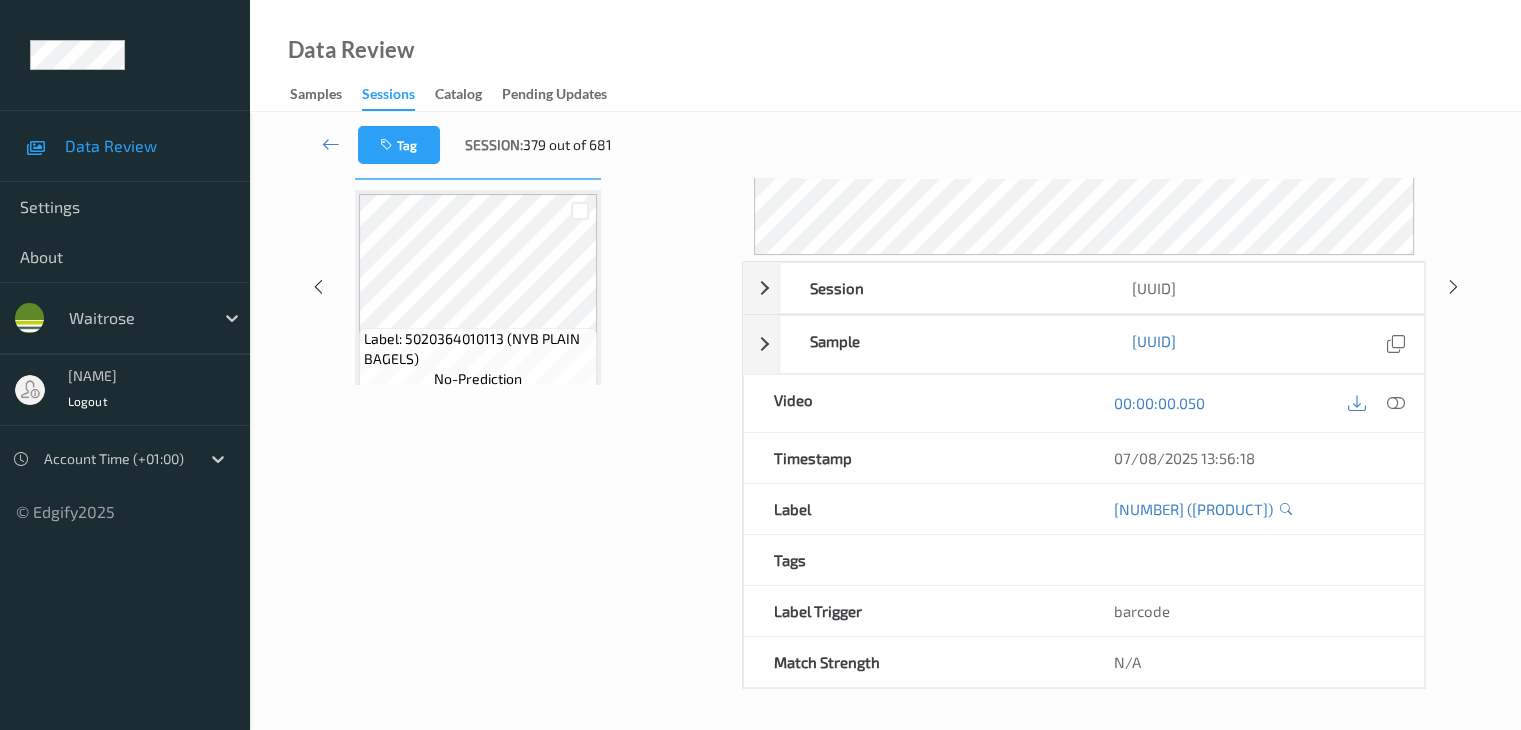scroll, scrollTop: 264, scrollLeft: 0, axis: vertical 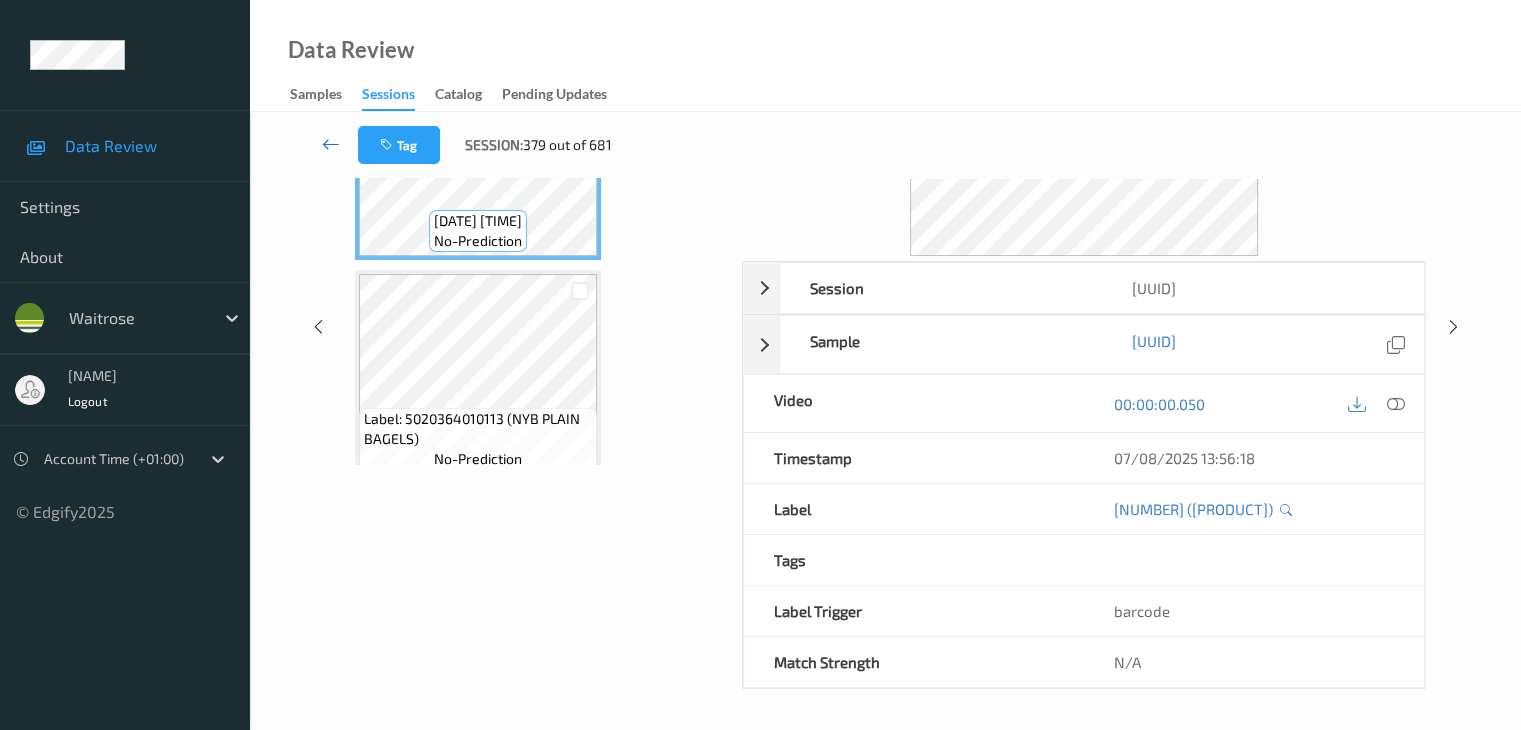 click at bounding box center (331, 144) 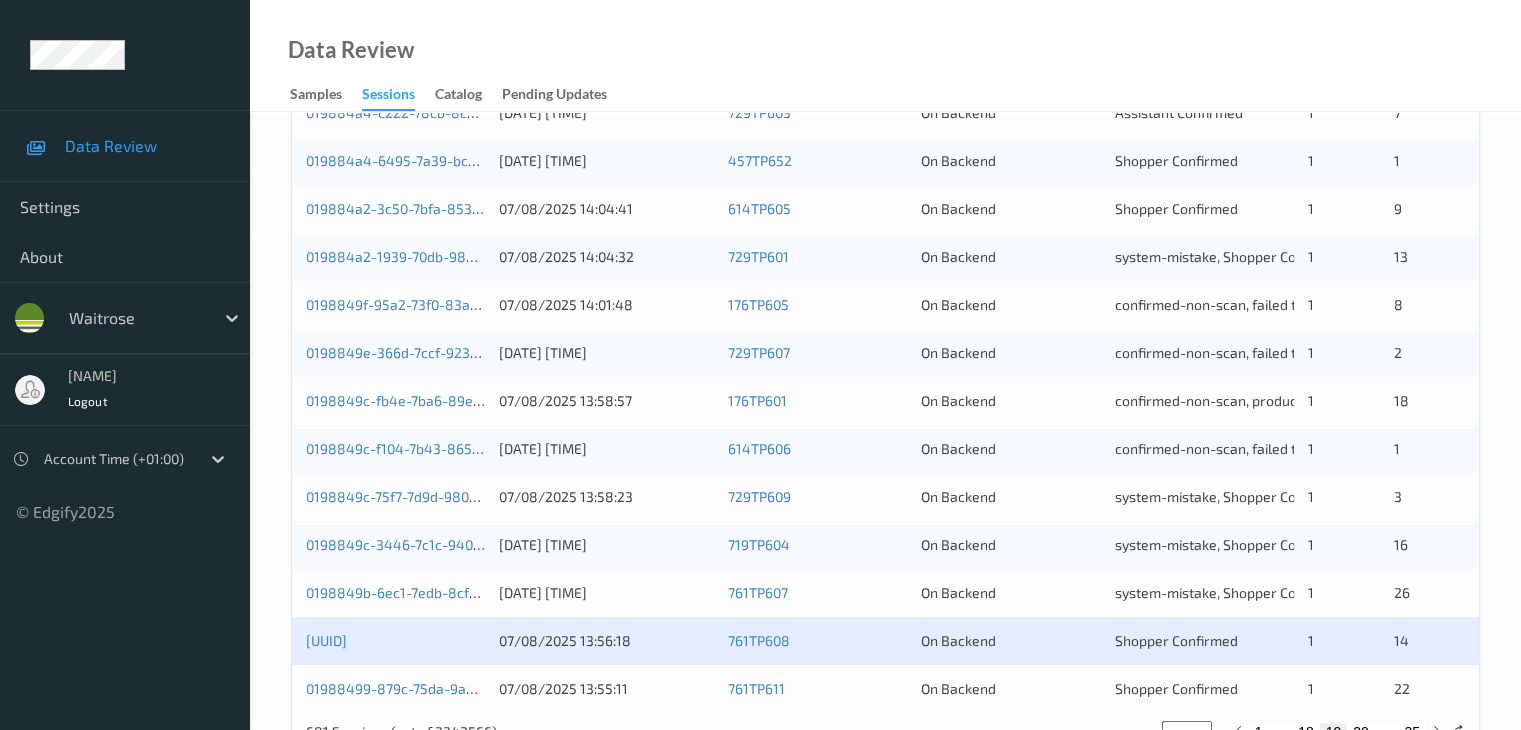 scroll, scrollTop: 932, scrollLeft: 0, axis: vertical 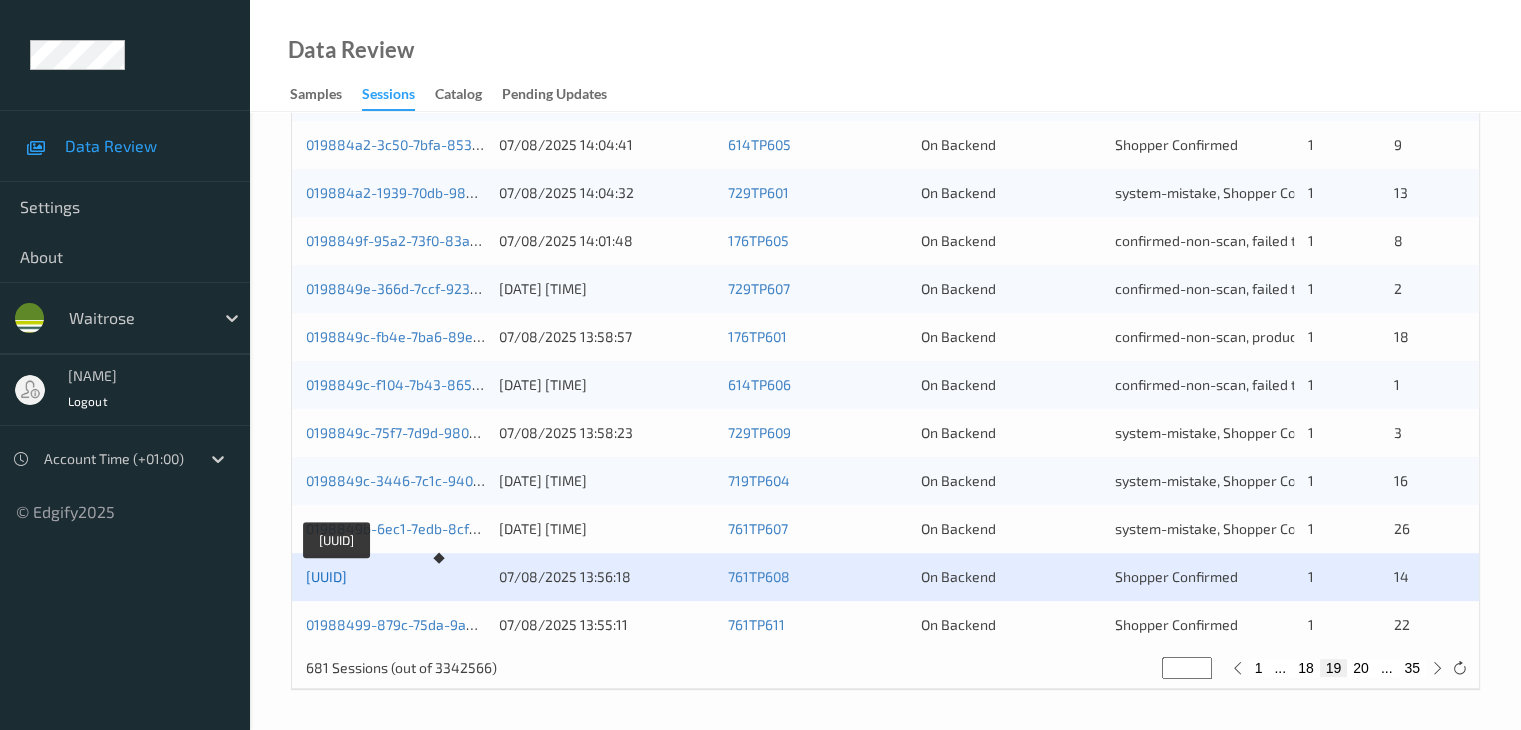 click on "[UUID]" at bounding box center [326, 576] 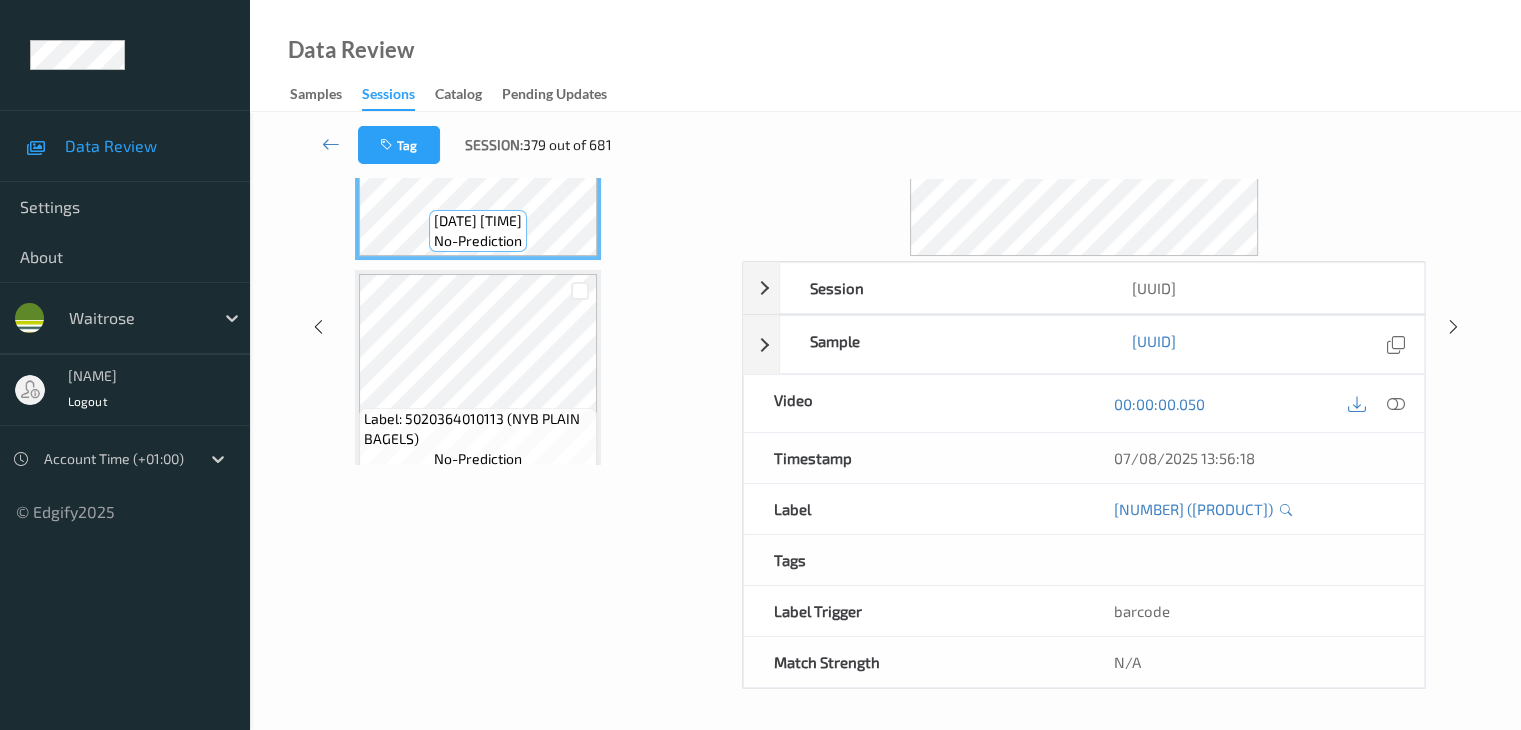 scroll, scrollTop: 0, scrollLeft: 0, axis: both 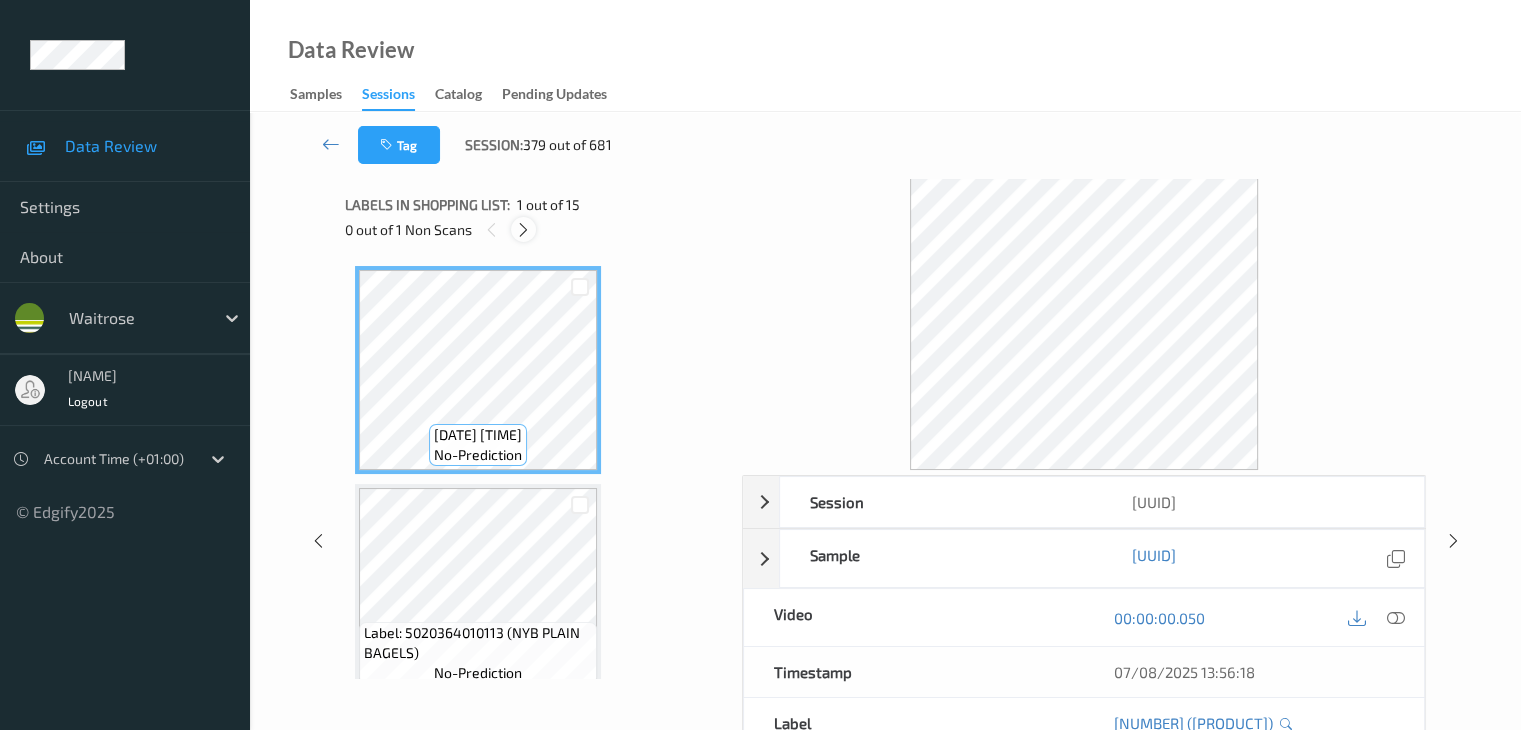 click at bounding box center [523, 230] 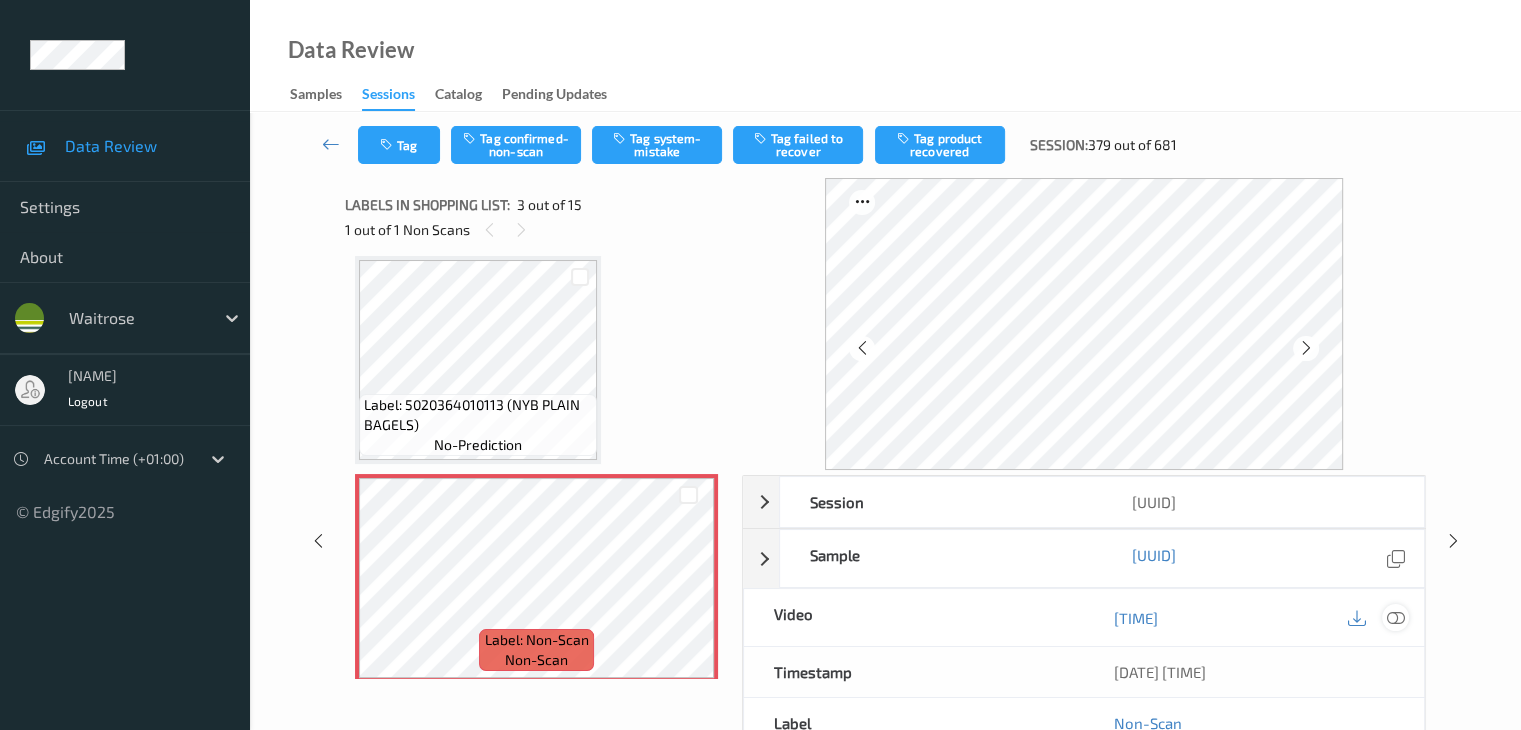 click at bounding box center (1395, 618) 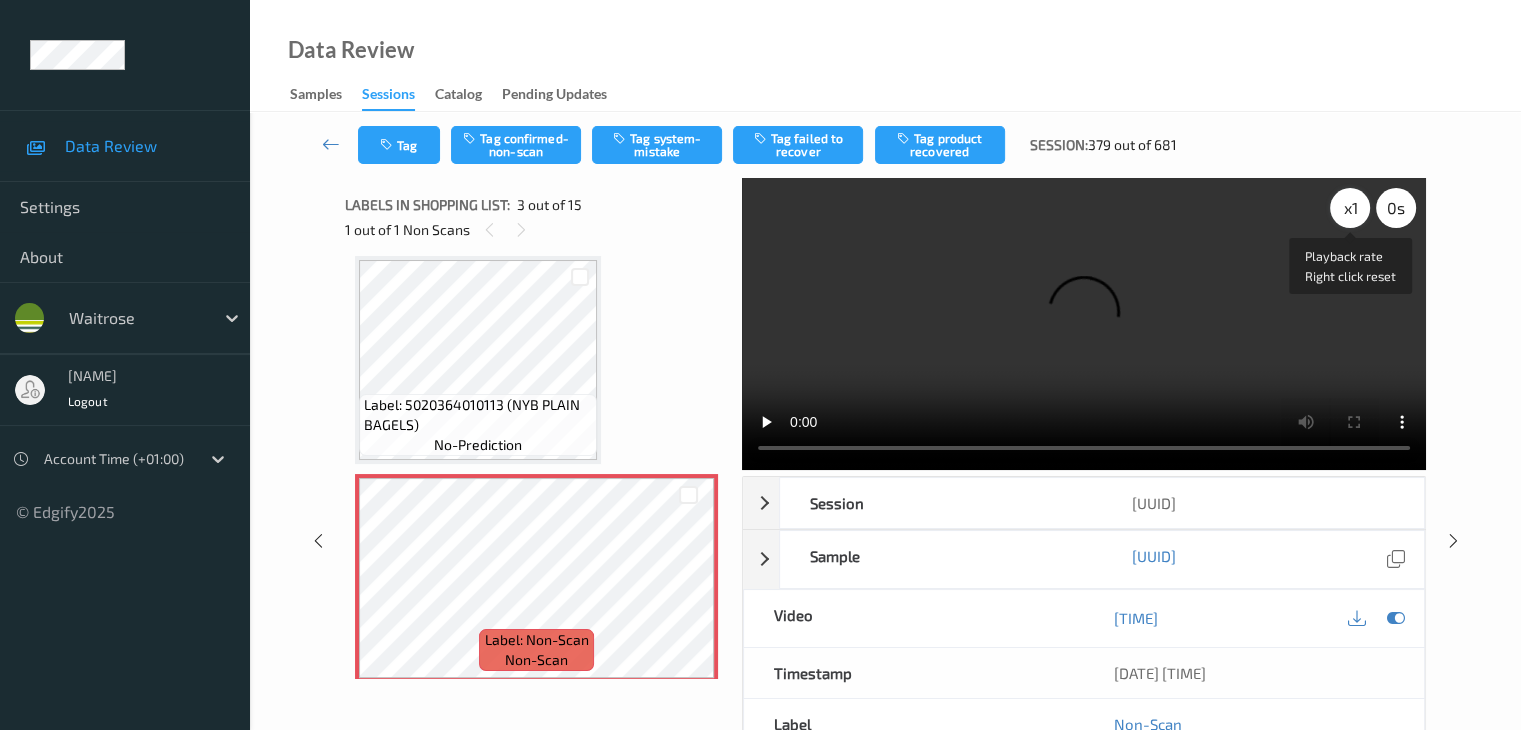 click on "x 1" at bounding box center (1350, 208) 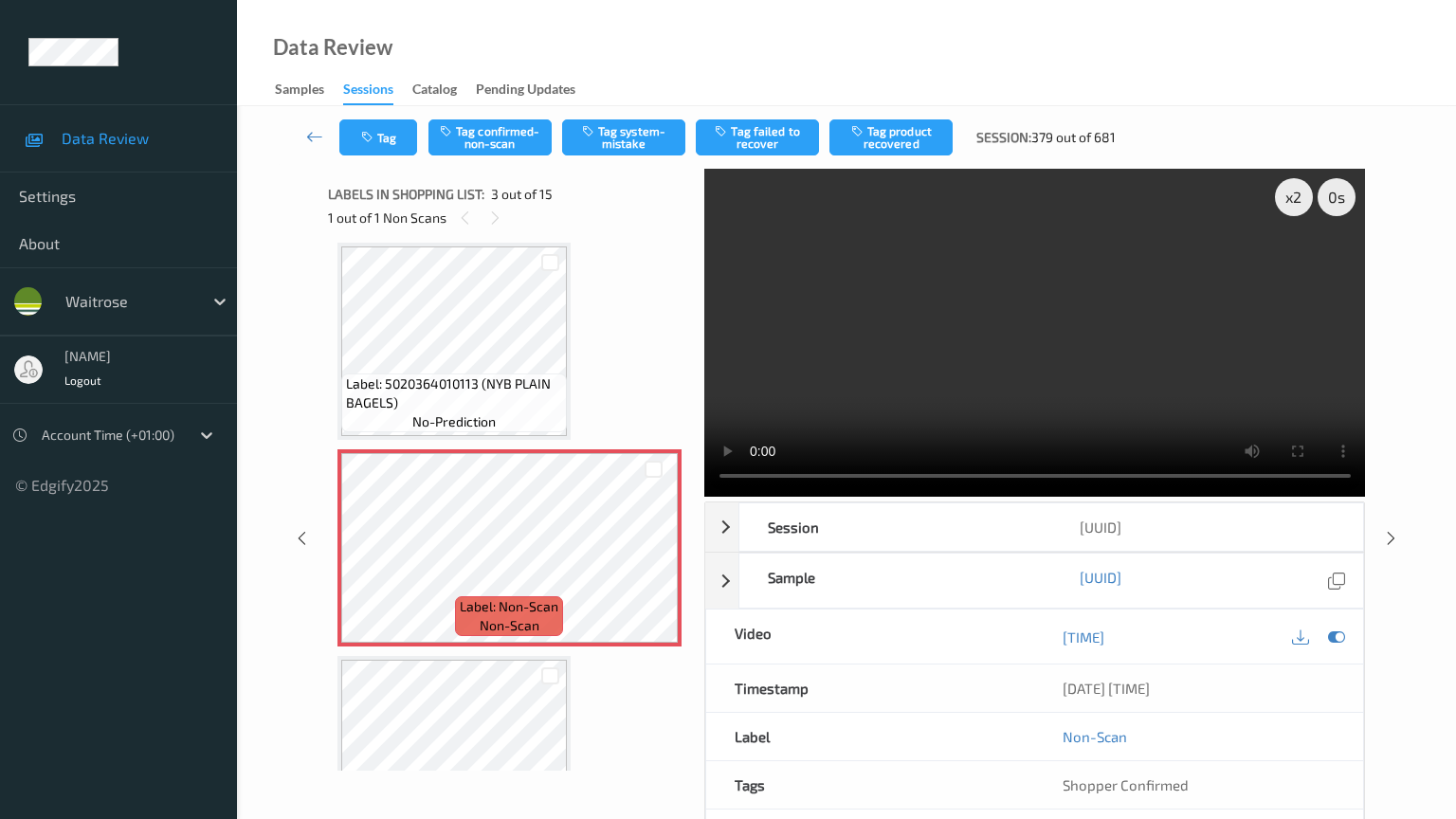 type 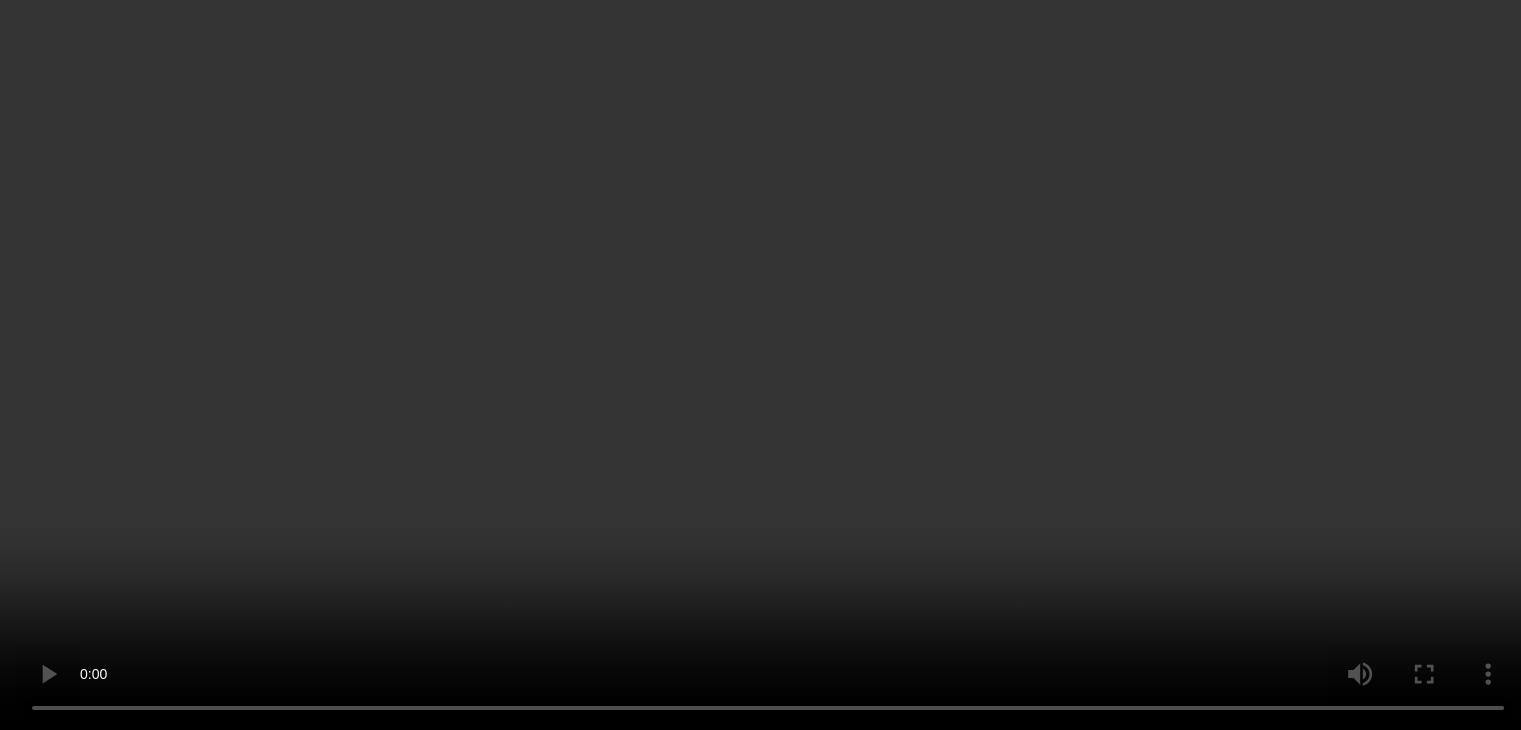 scroll, scrollTop: 528, scrollLeft: 0, axis: vertical 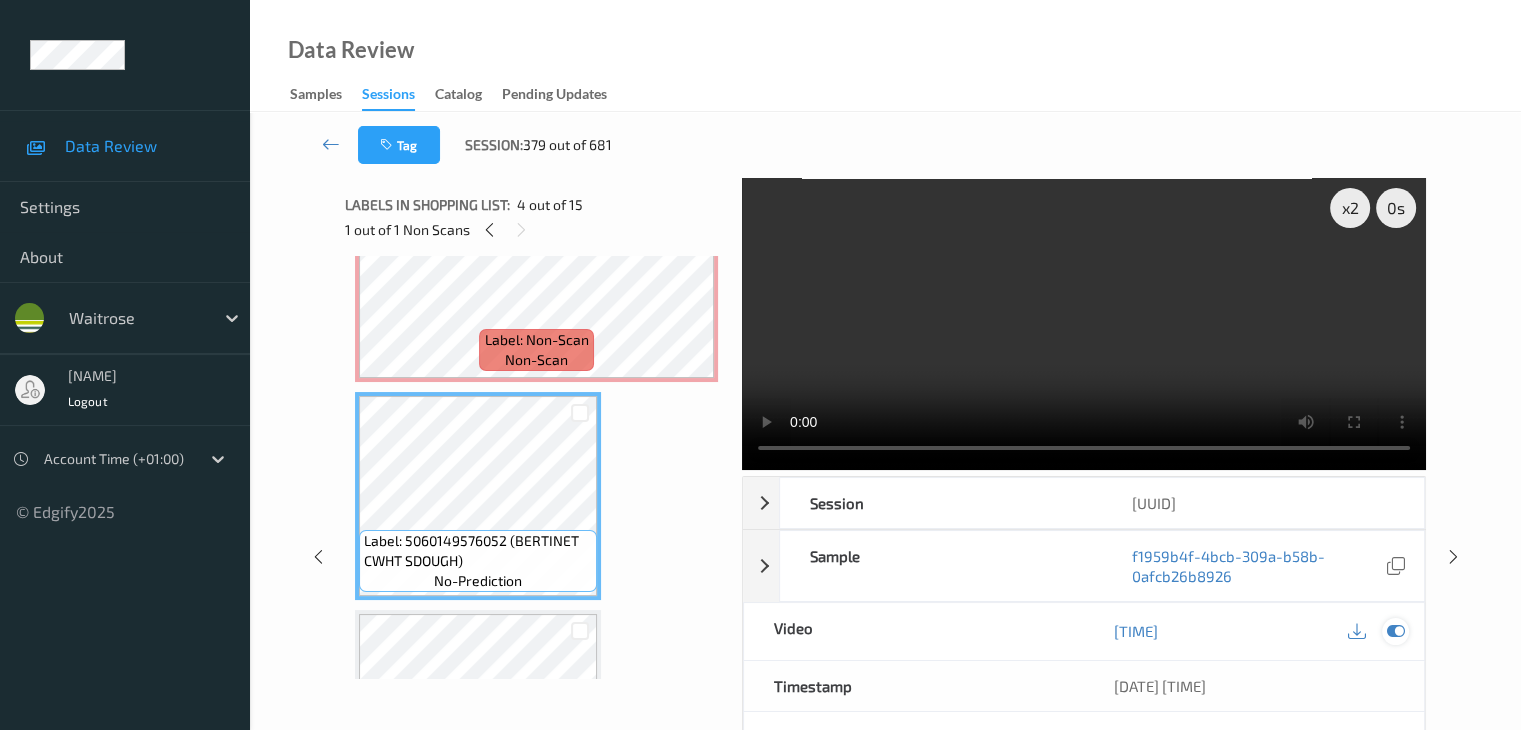 click at bounding box center [1395, 631] 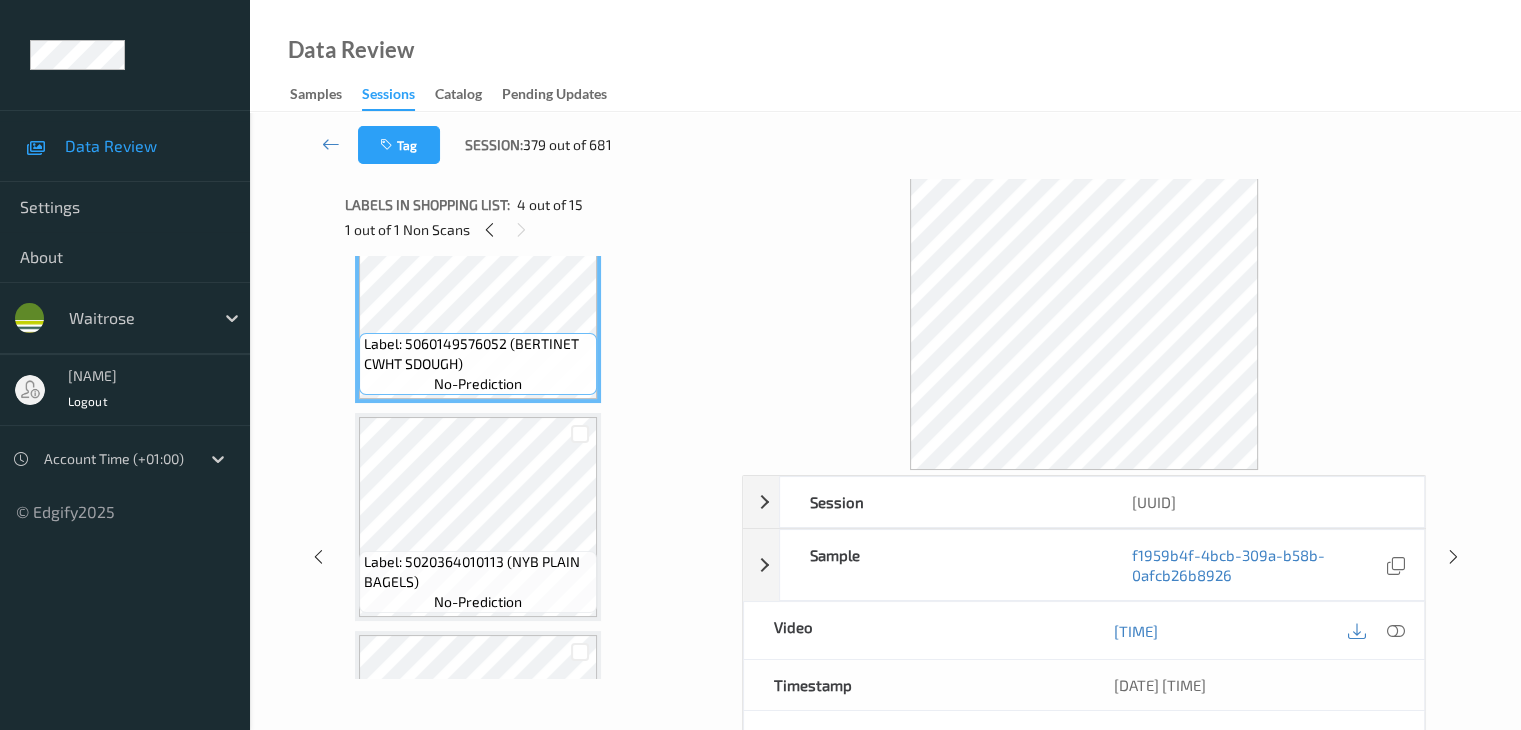 scroll, scrollTop: 728, scrollLeft: 0, axis: vertical 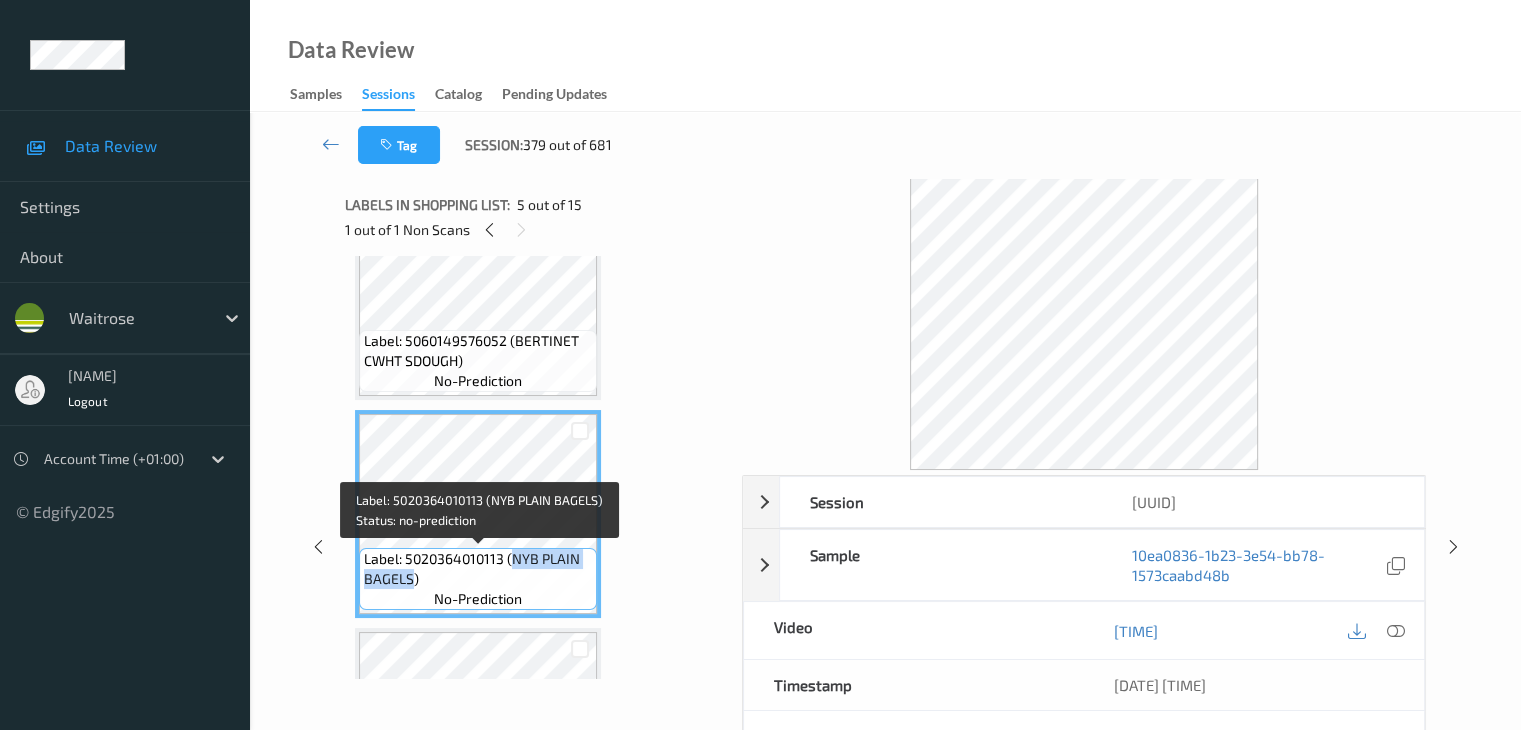 drag, startPoint x: 510, startPoint y: 557, endPoint x: 411, endPoint y: 581, distance: 101.86756 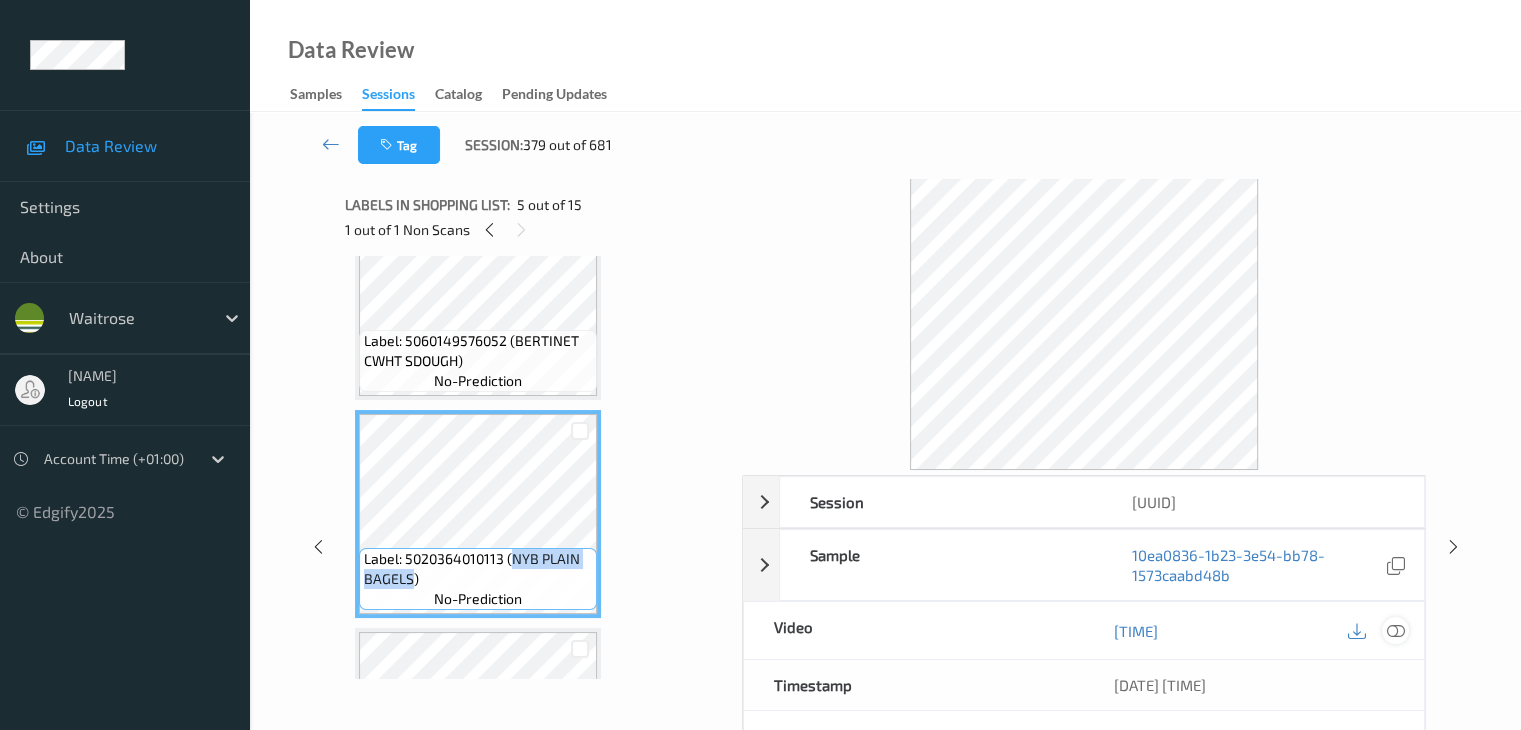 click at bounding box center (1395, 631) 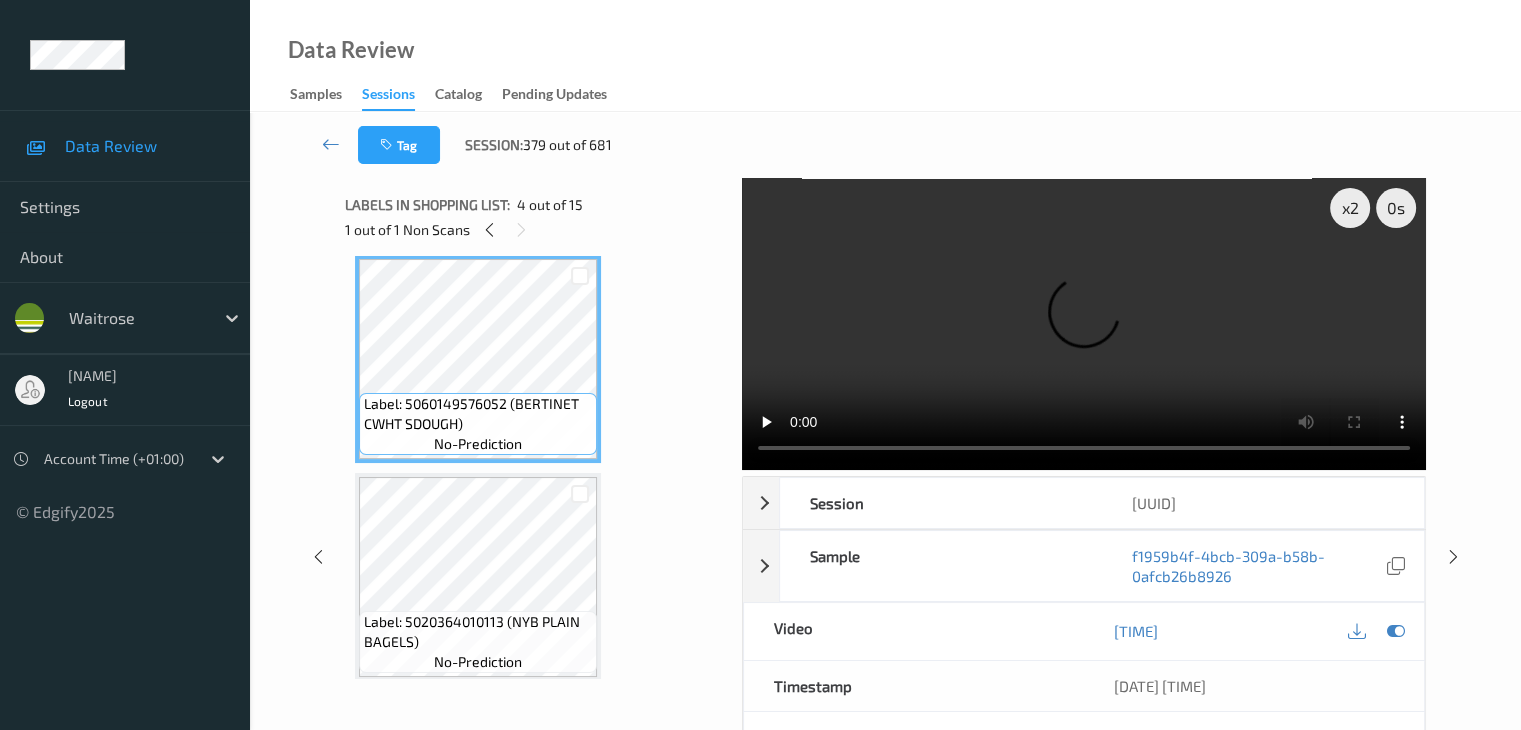 scroll, scrollTop: 728, scrollLeft: 0, axis: vertical 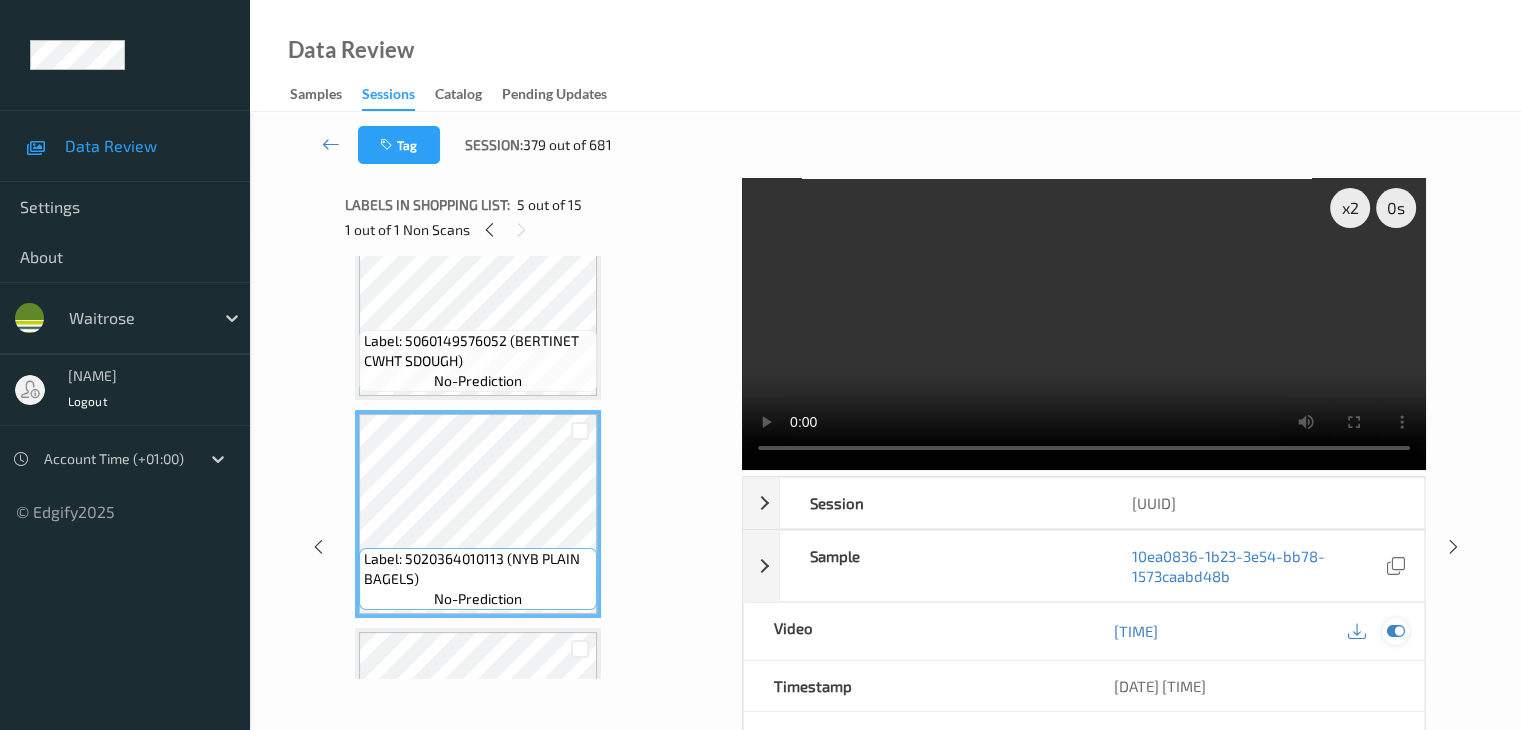 click at bounding box center [1395, 631] 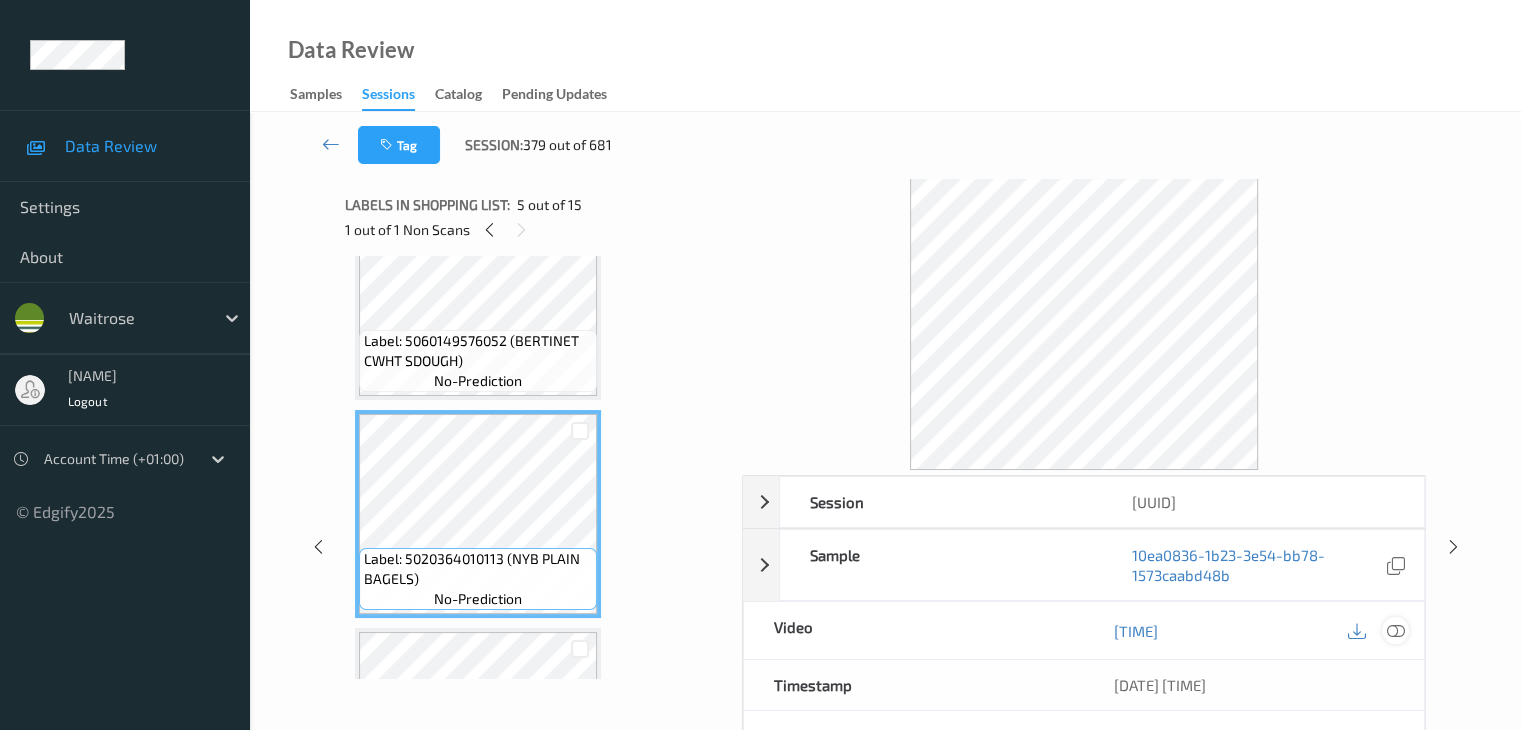 click at bounding box center [1395, 631] 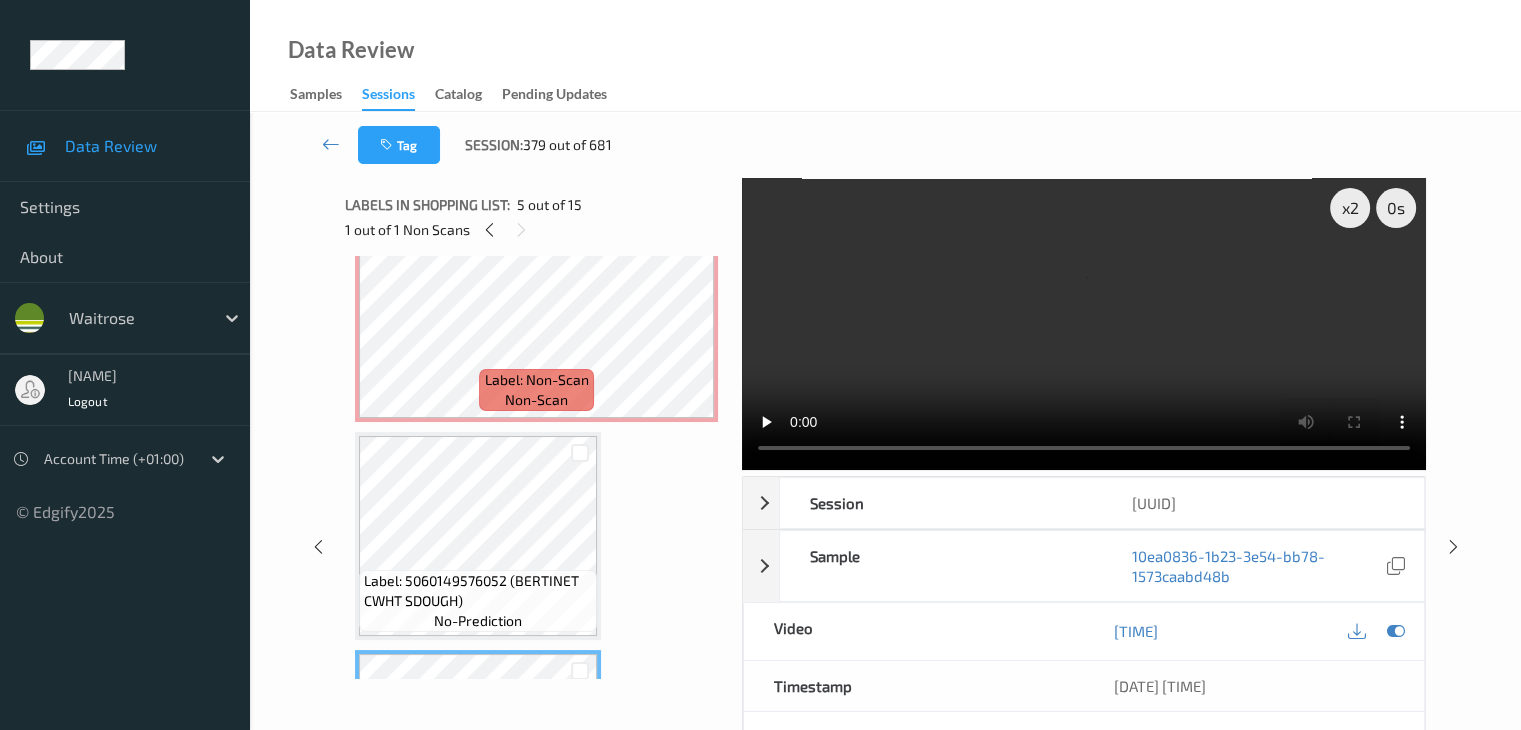 scroll, scrollTop: 500, scrollLeft: 0, axis: vertical 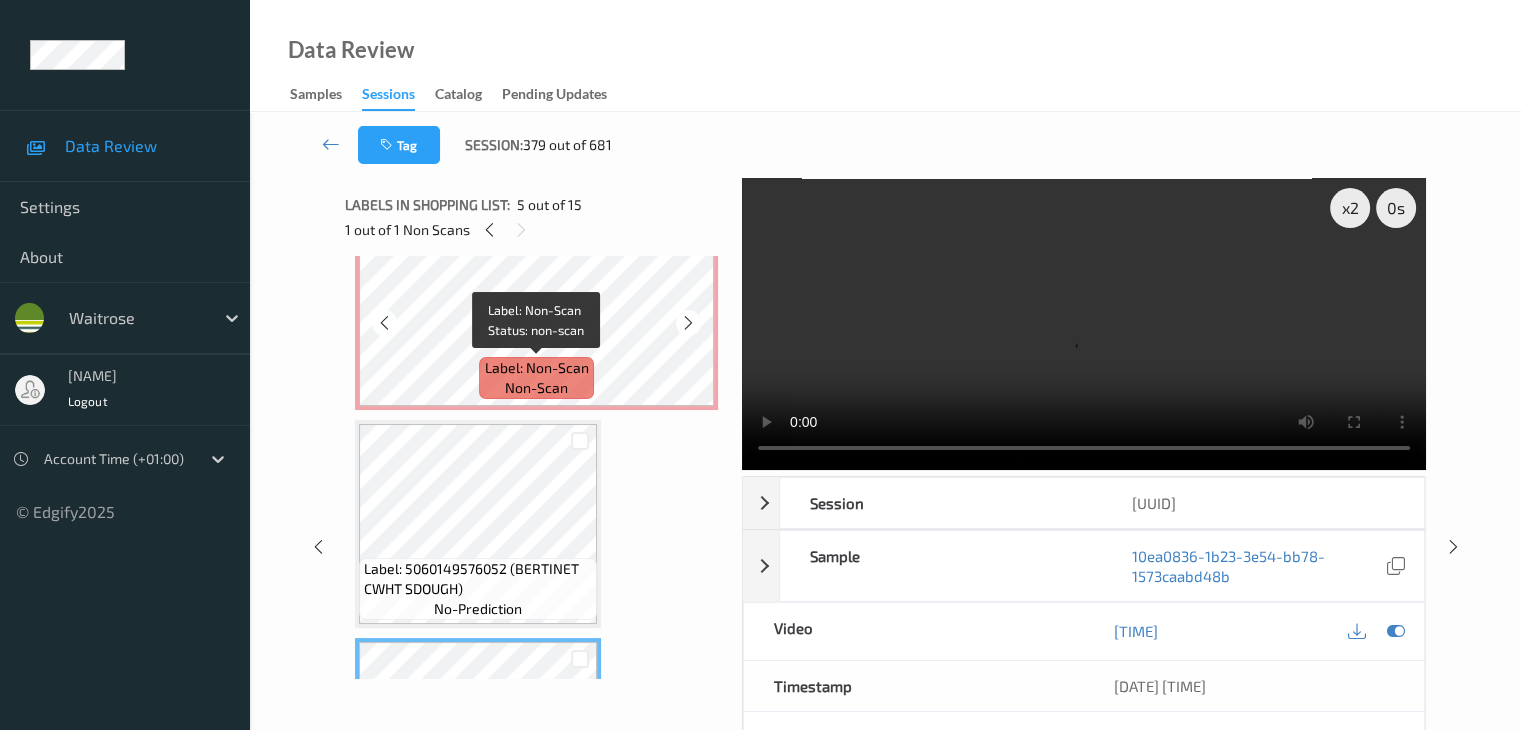 click on "Label: Non-Scan" at bounding box center [537, 368] 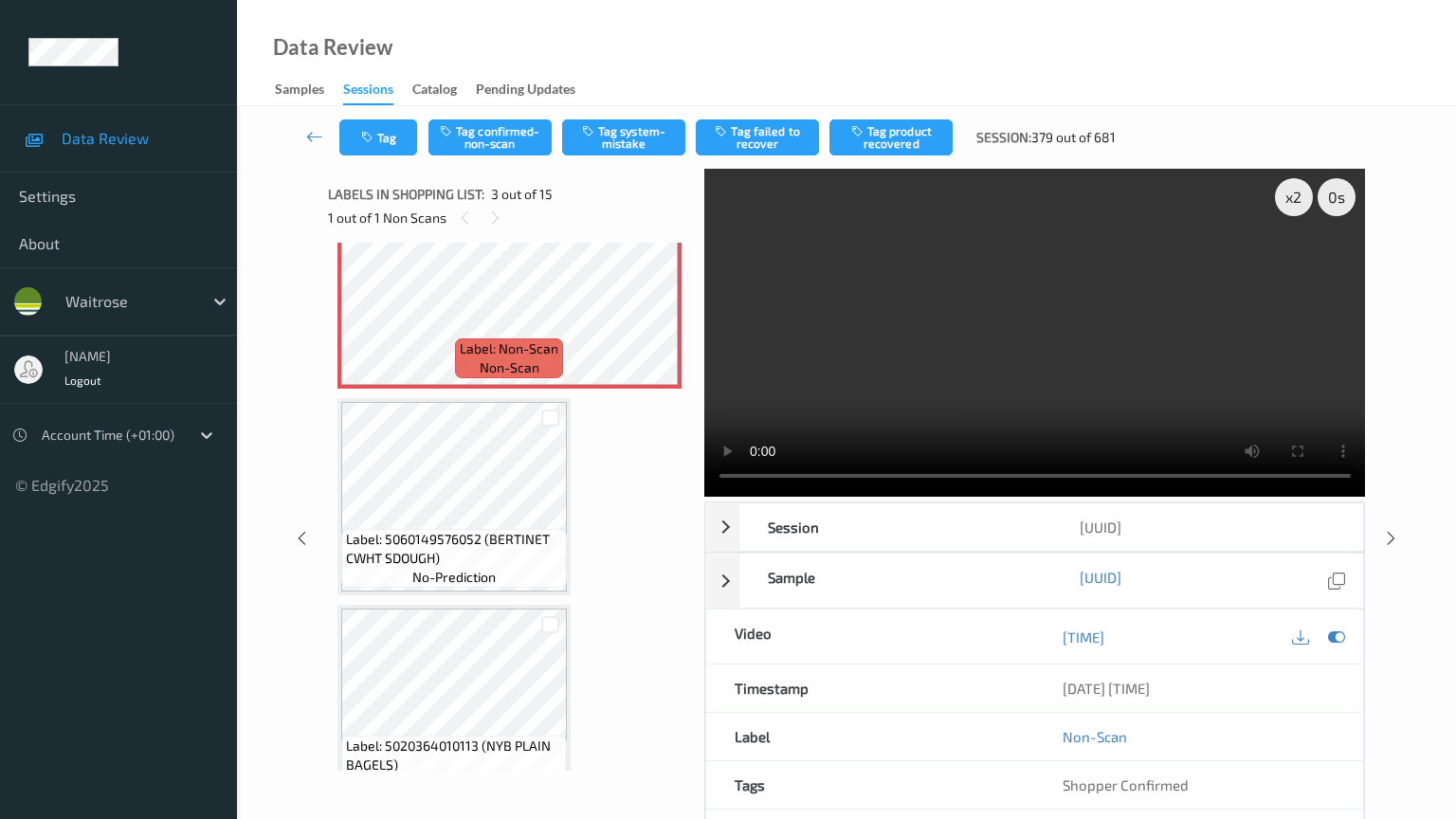 type 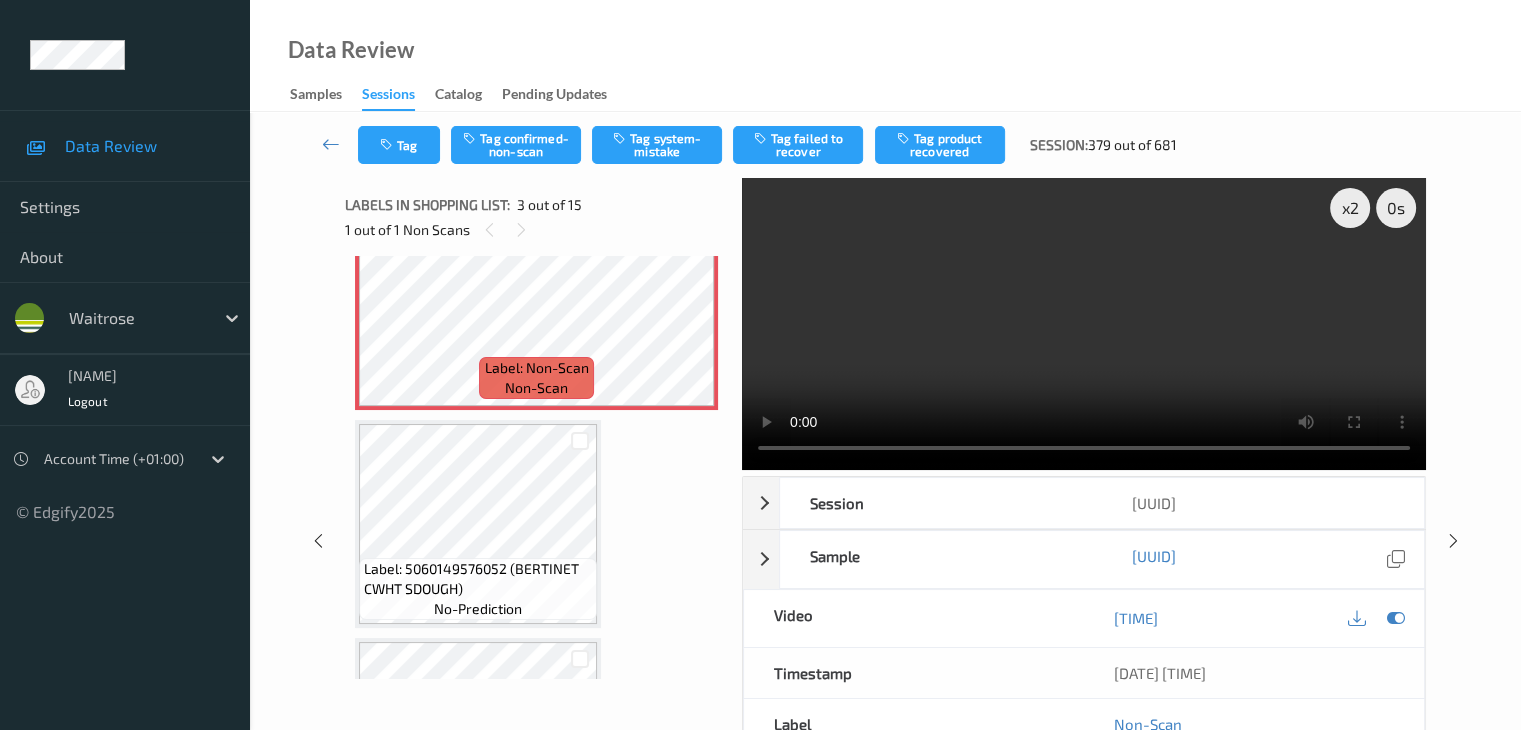 click at bounding box center [1084, 324] 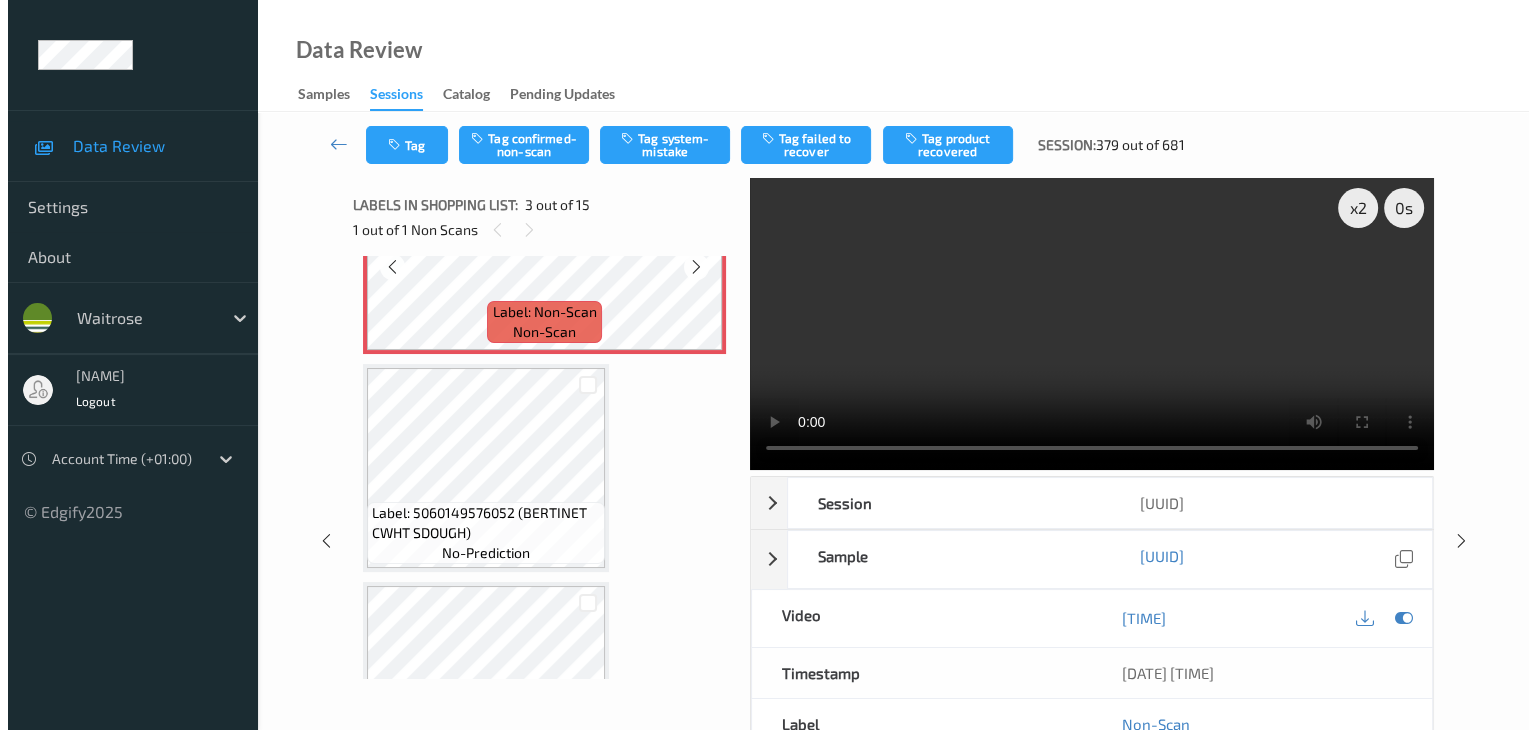 scroll, scrollTop: 700, scrollLeft: 0, axis: vertical 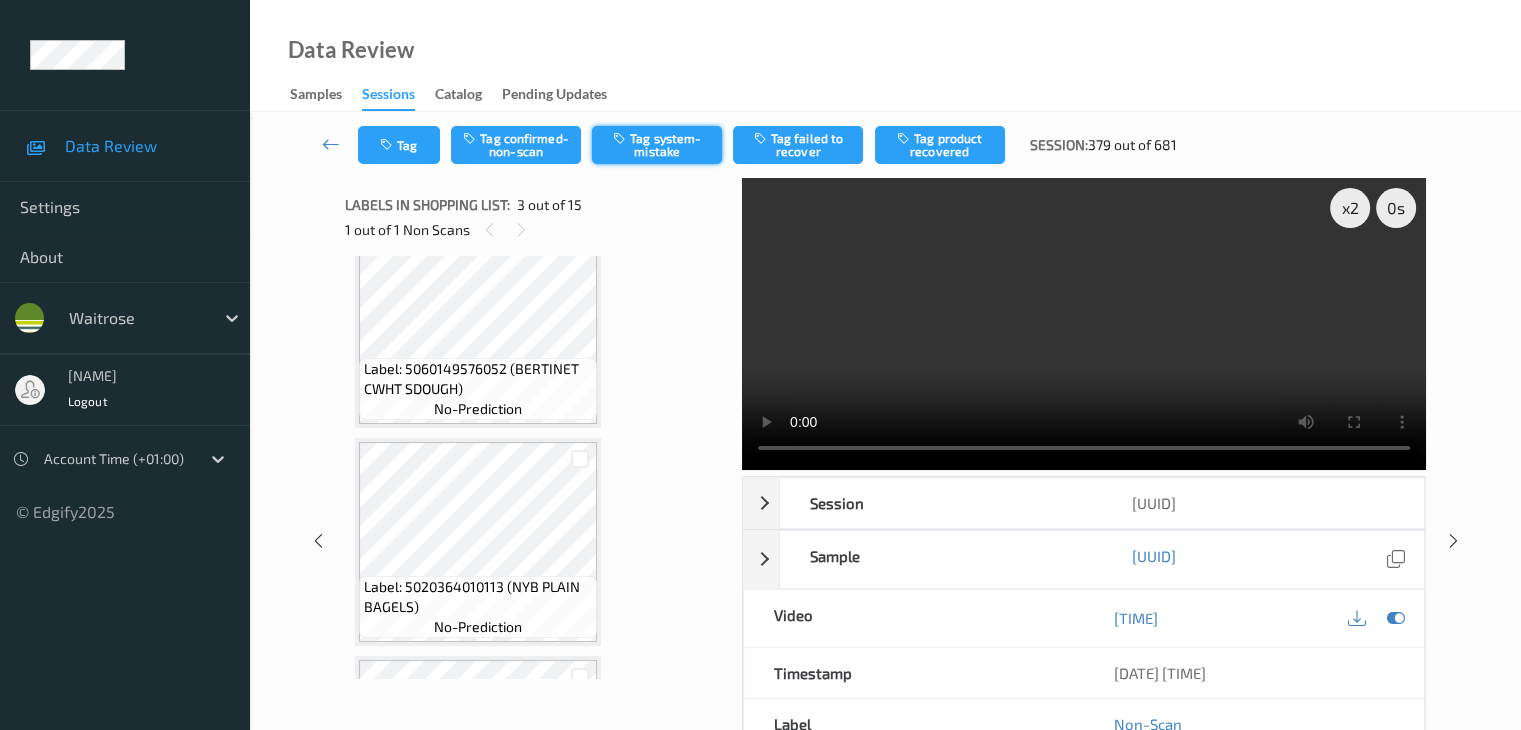 click on "Tag   system-mistake" at bounding box center [657, 145] 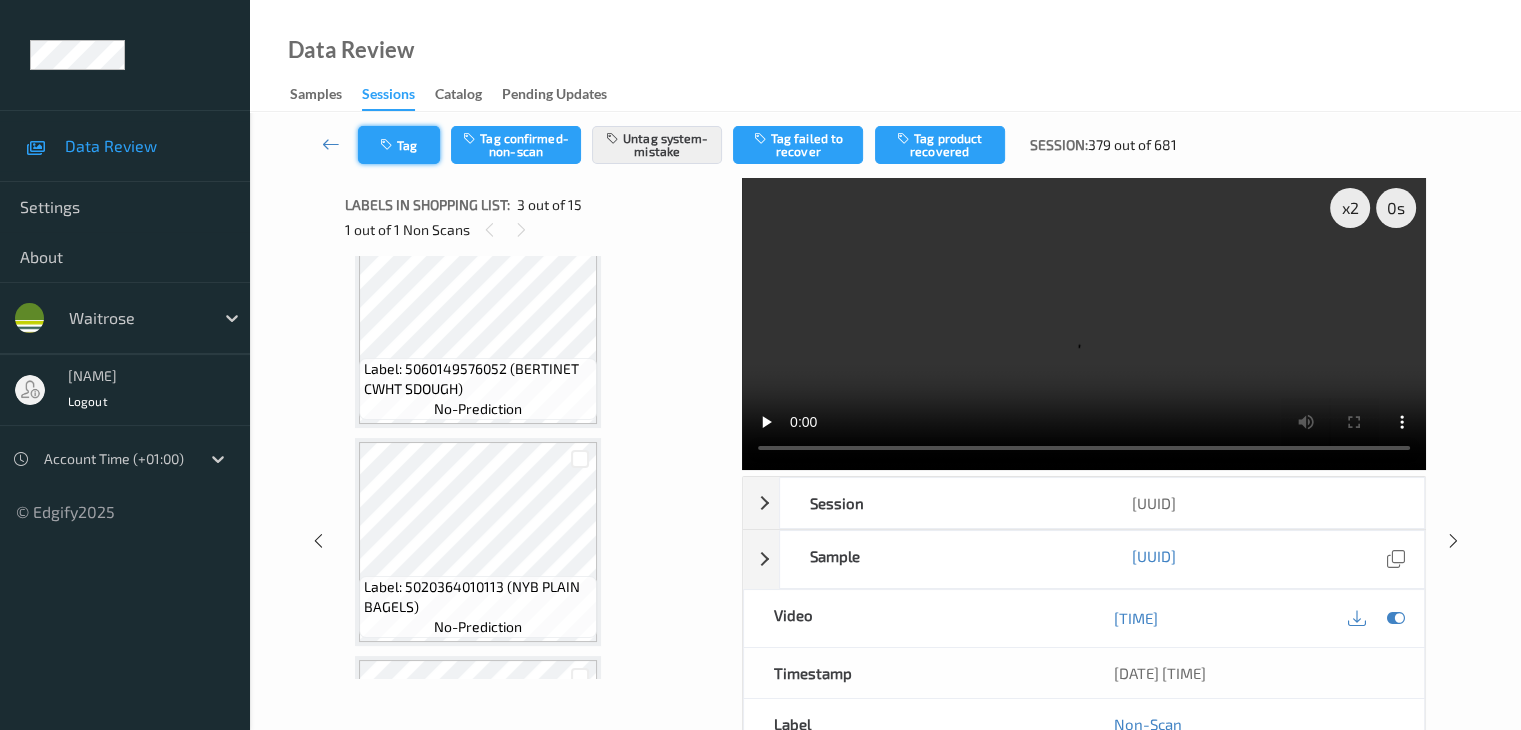click on "Tag" at bounding box center (399, 145) 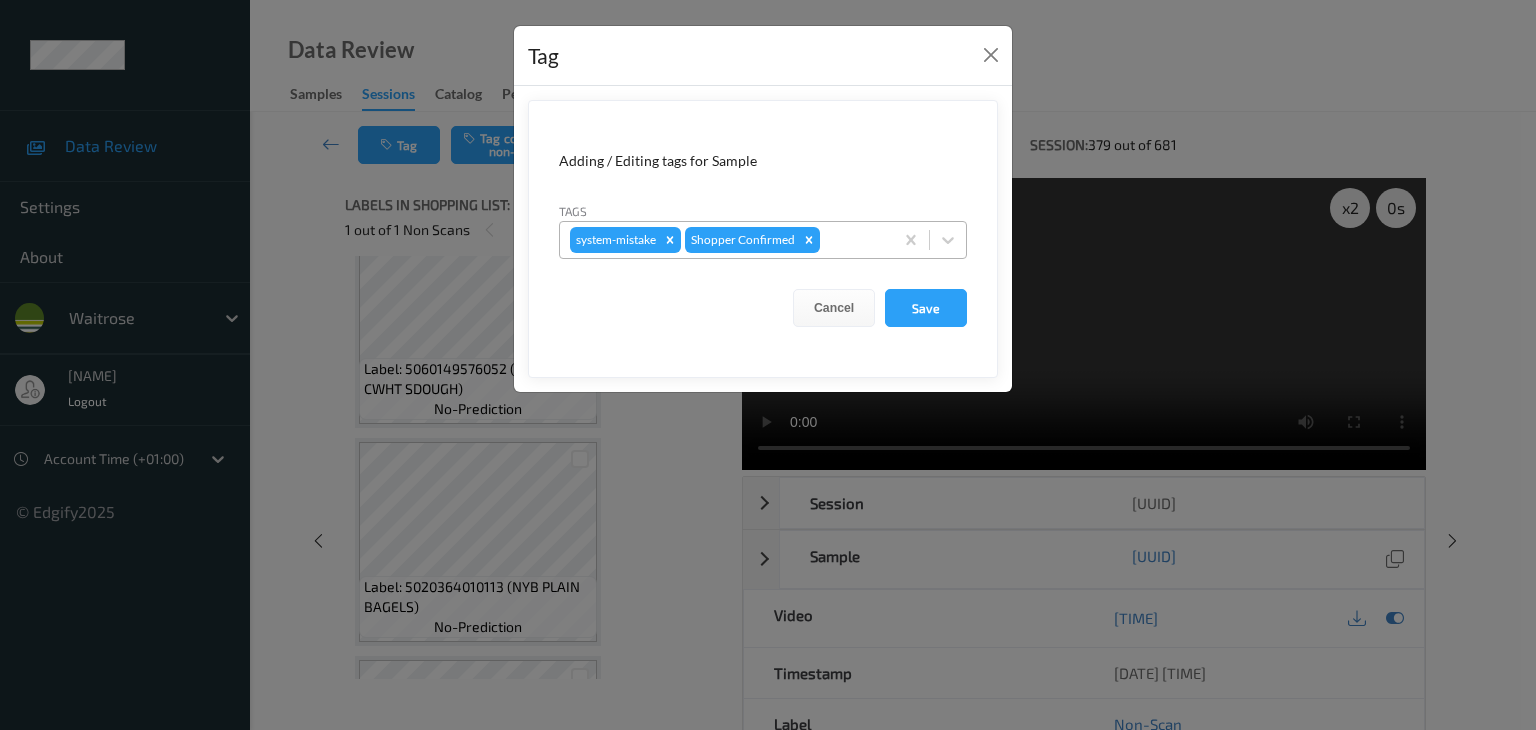 click at bounding box center [853, 240] 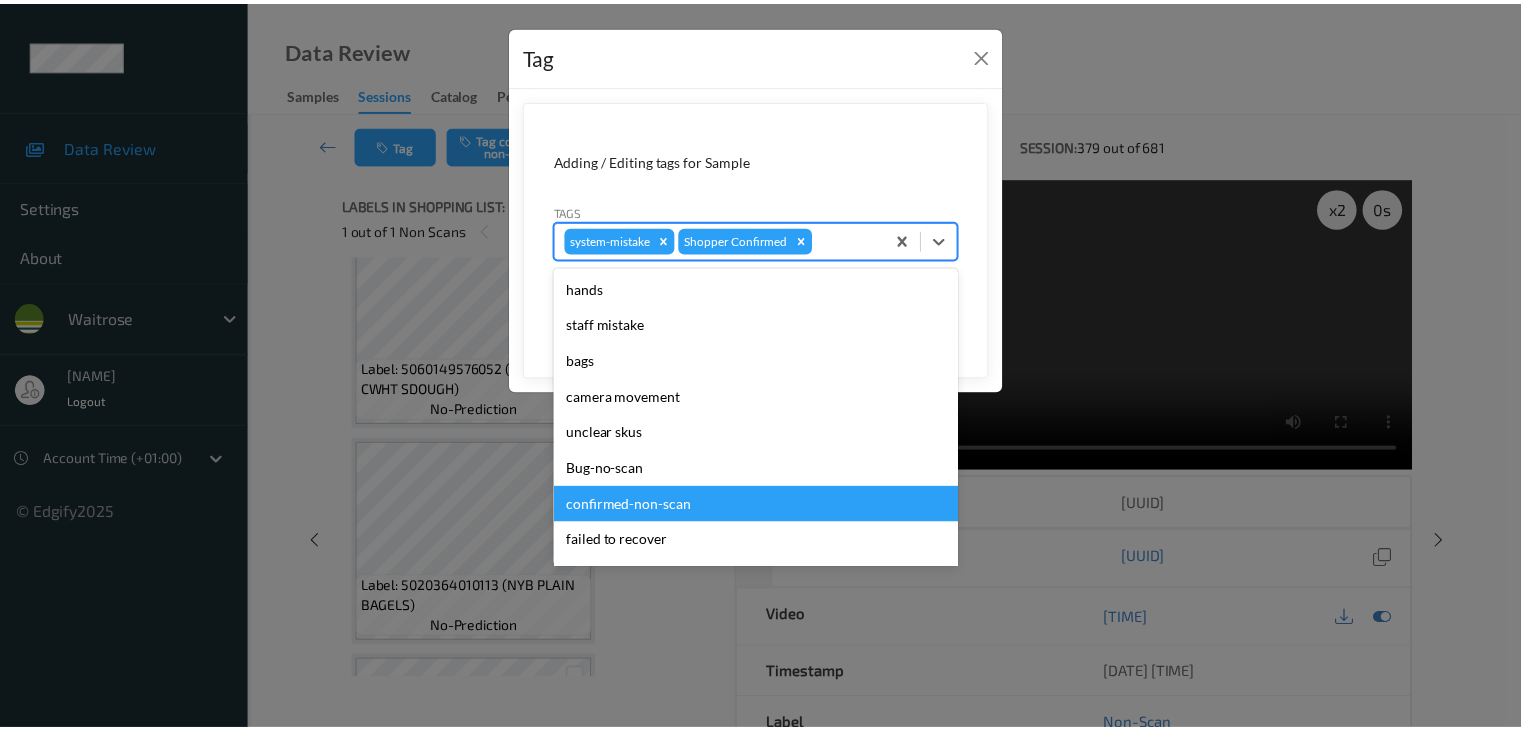 scroll, scrollTop: 392, scrollLeft: 0, axis: vertical 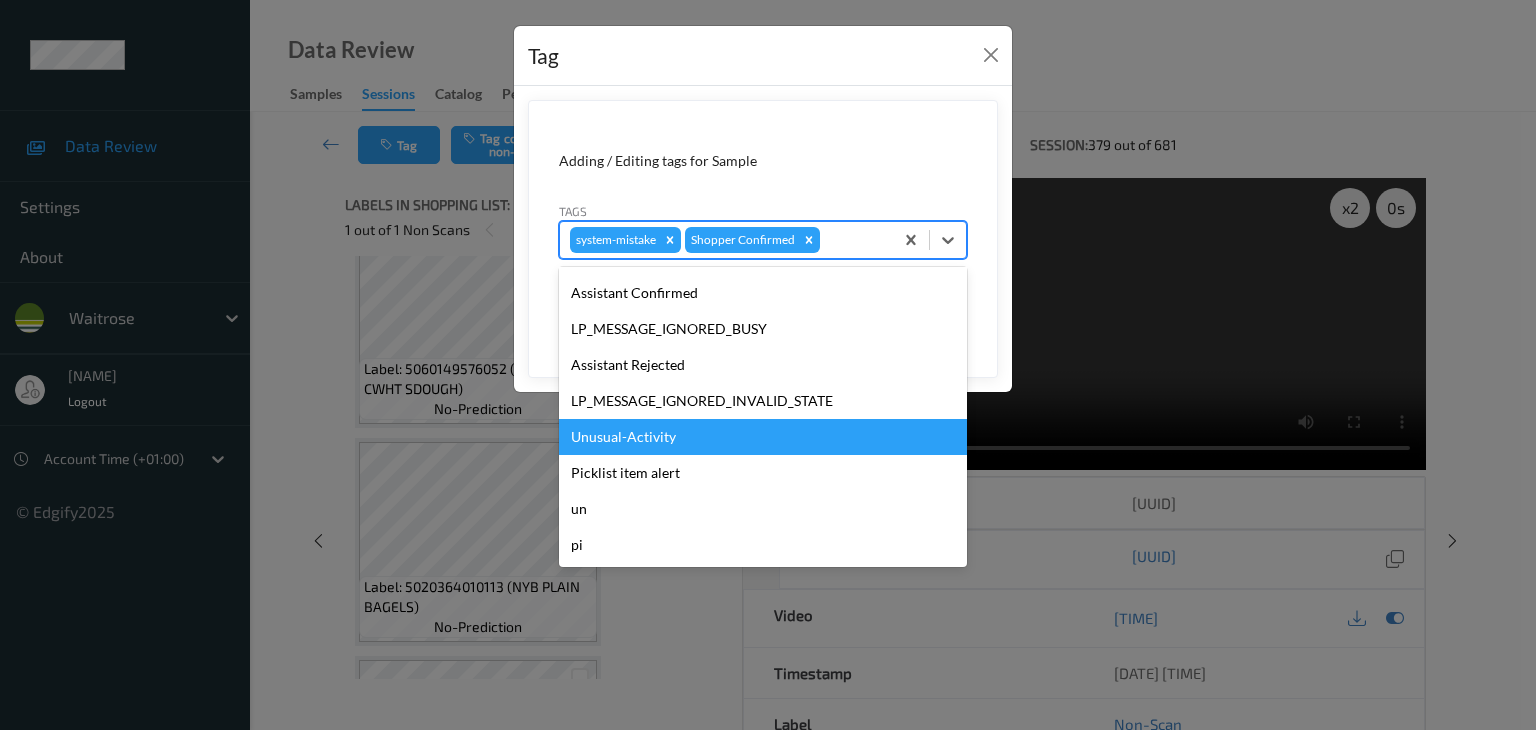 click on "Unusual-Activity" at bounding box center (763, 437) 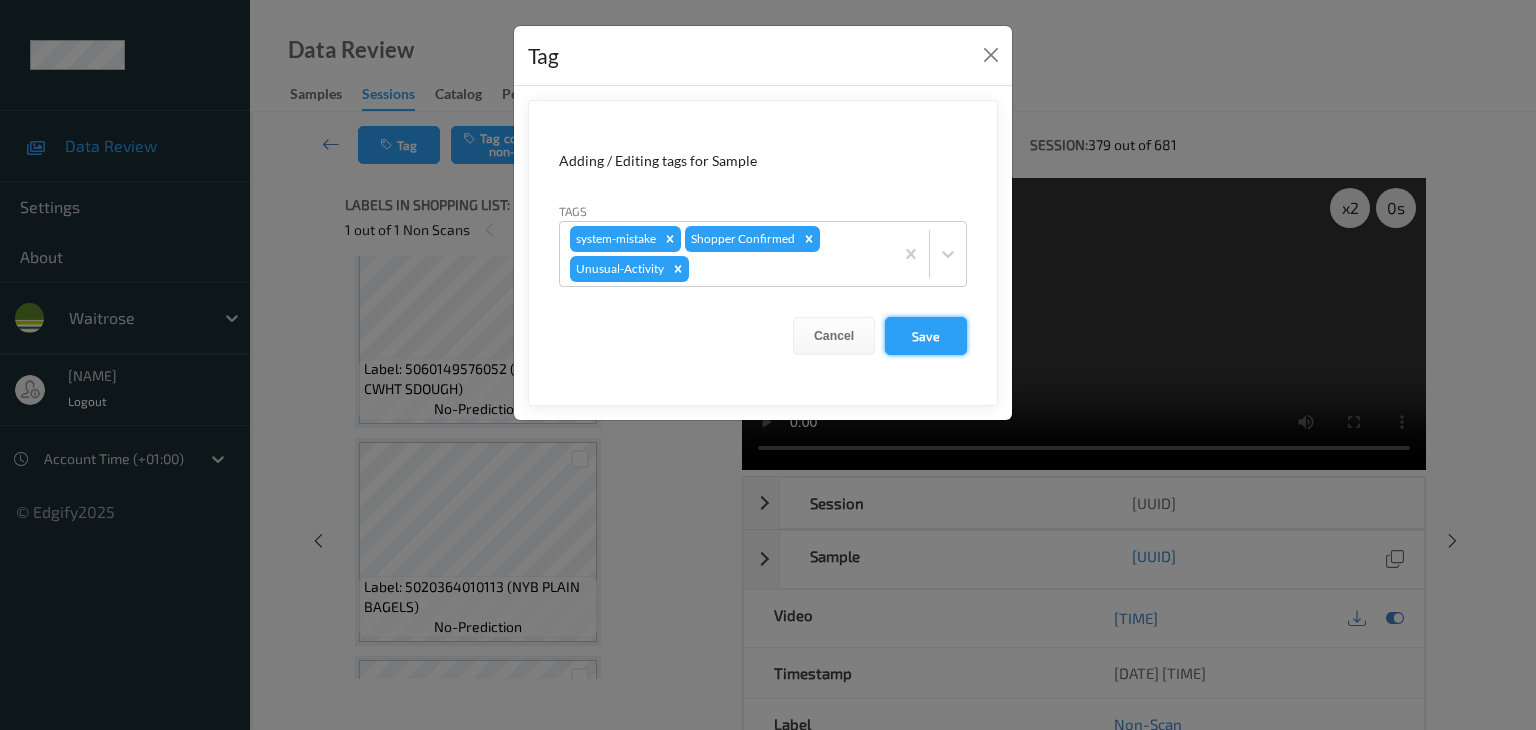 click on "Save" at bounding box center [926, 336] 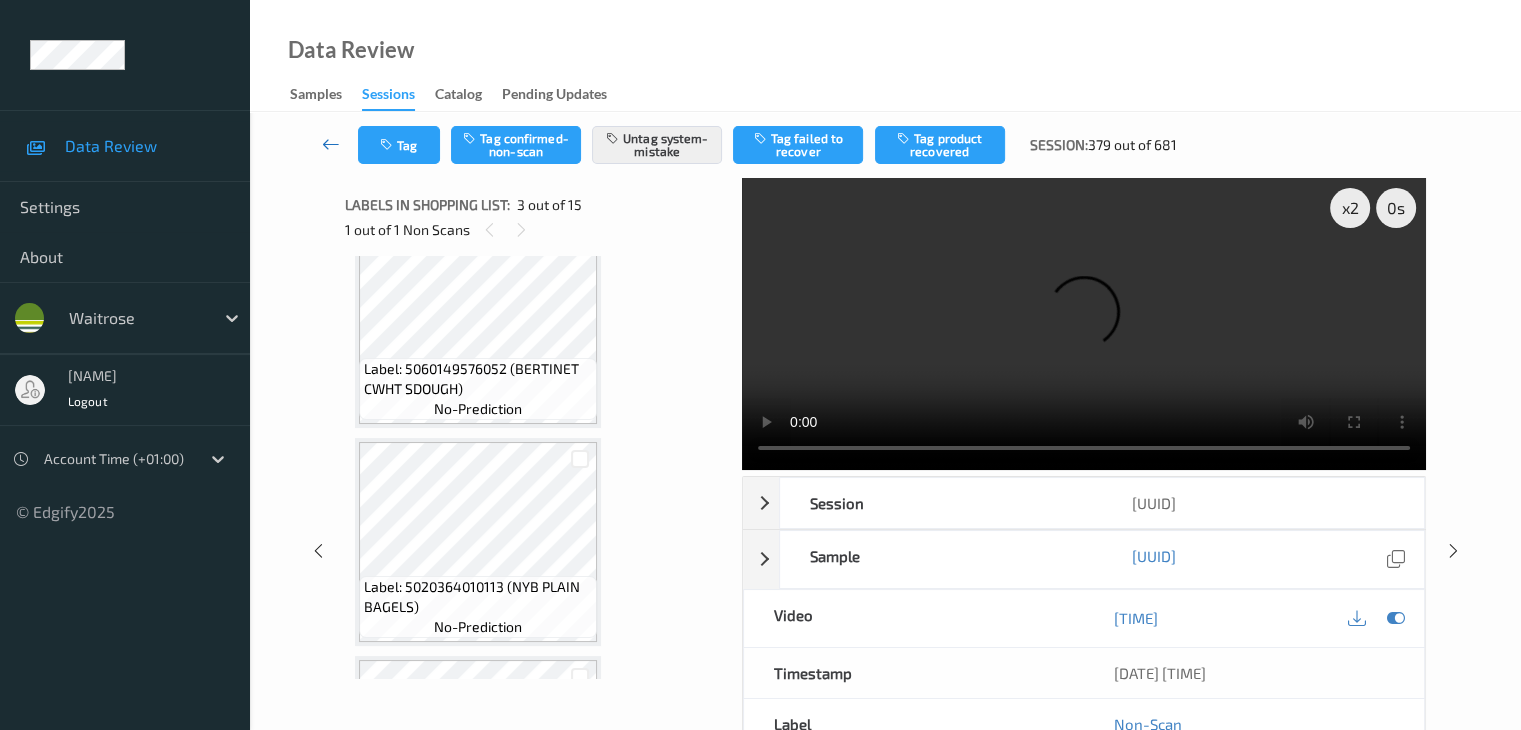 click at bounding box center [331, 144] 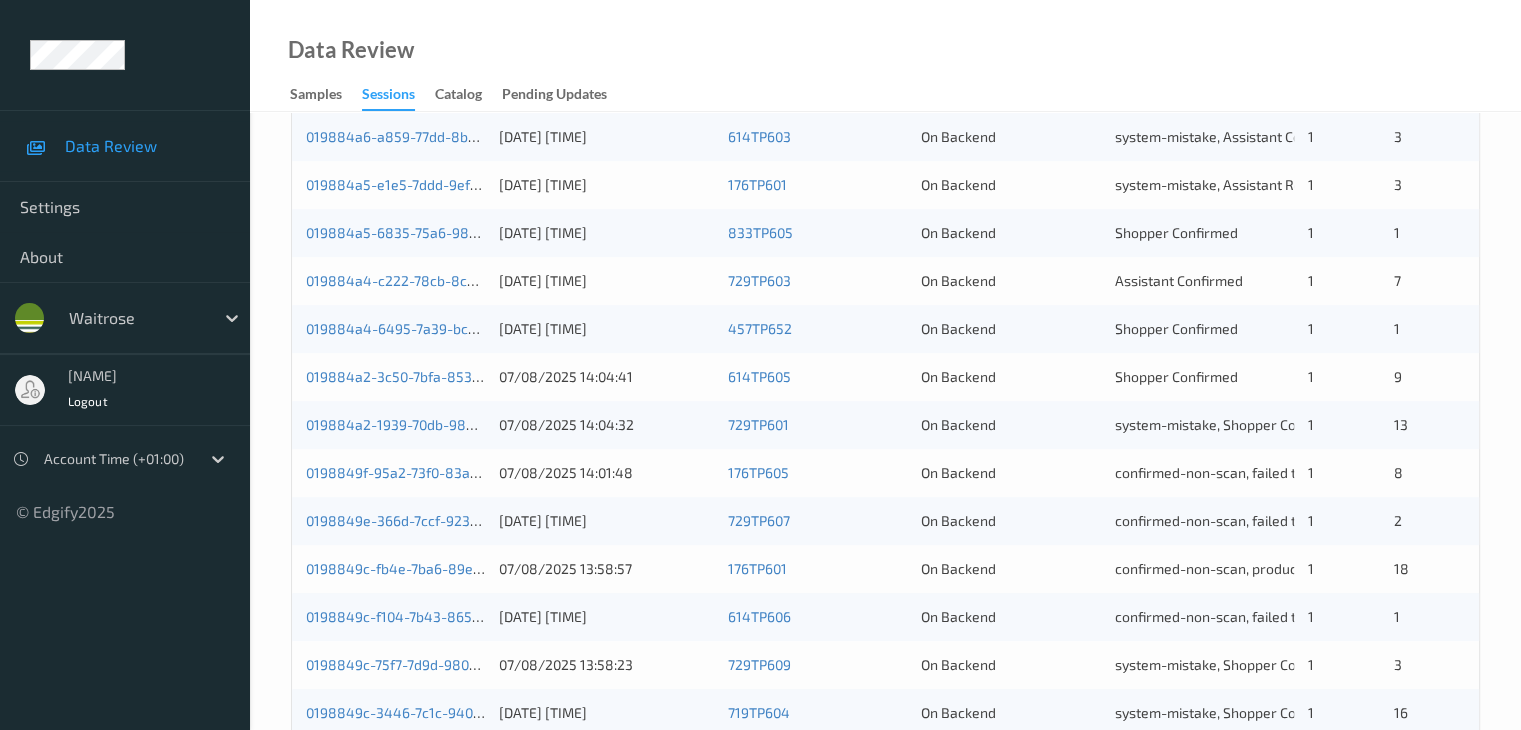 scroll, scrollTop: 932, scrollLeft: 0, axis: vertical 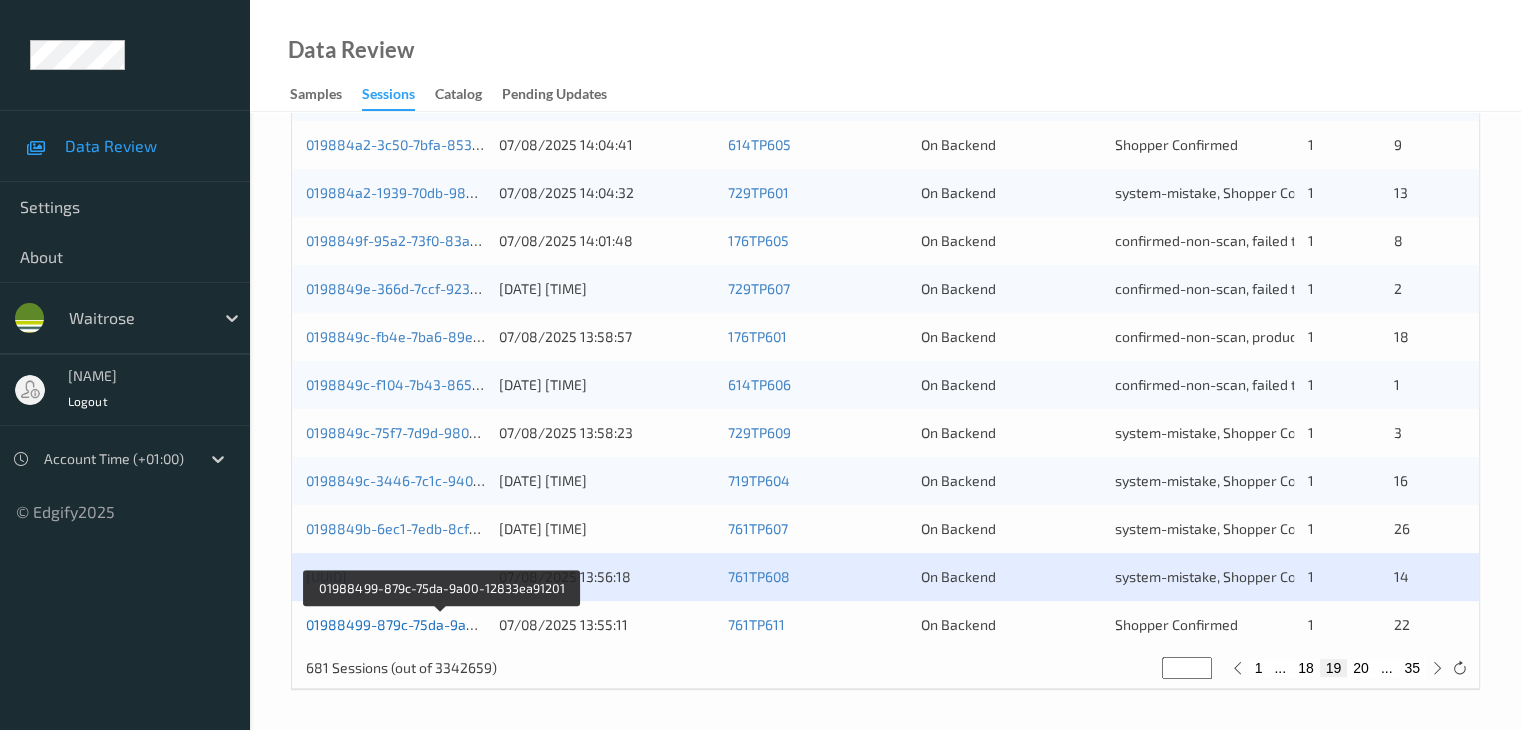 click on "01988499-879c-75da-9a00-12833ea91201" at bounding box center (442, 624) 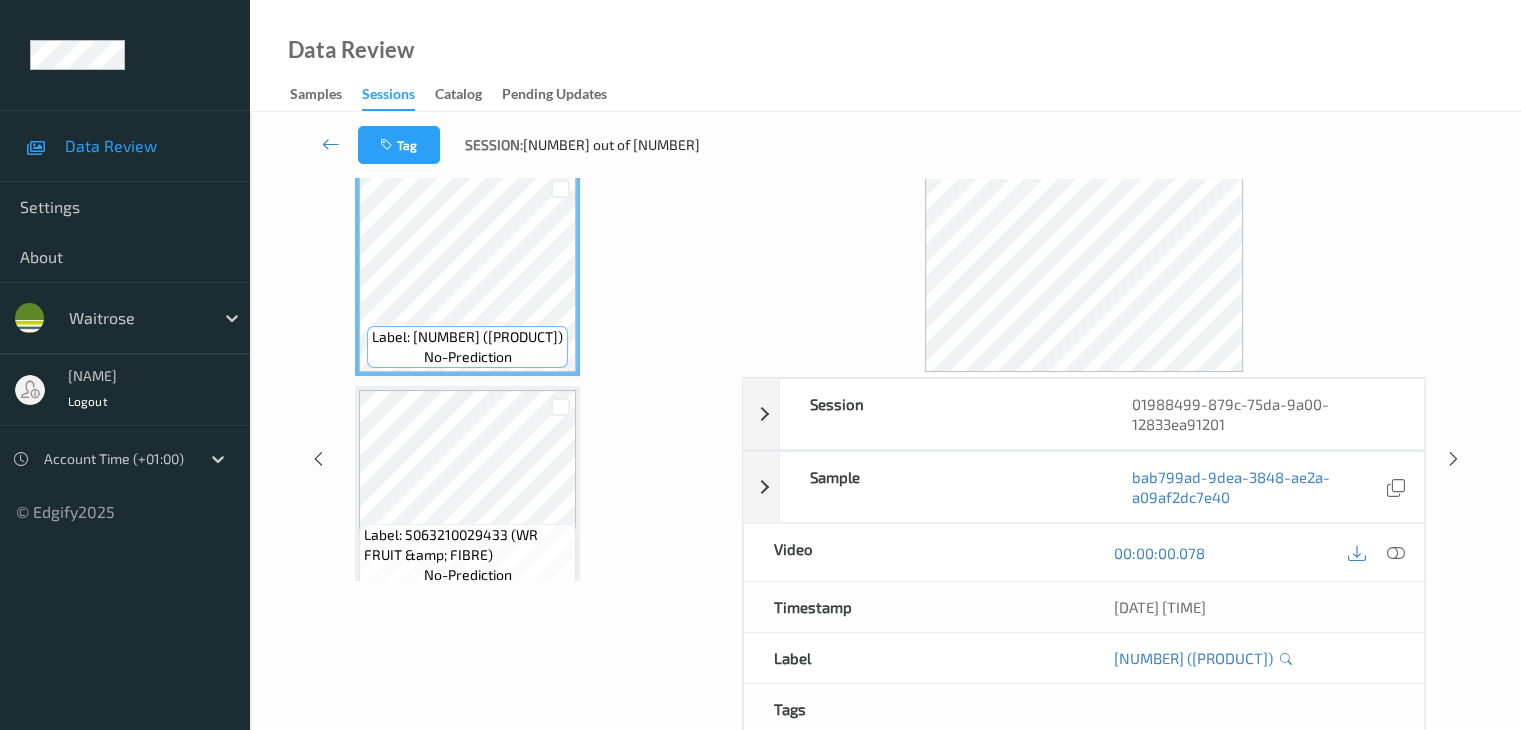 scroll, scrollTop: 0, scrollLeft: 0, axis: both 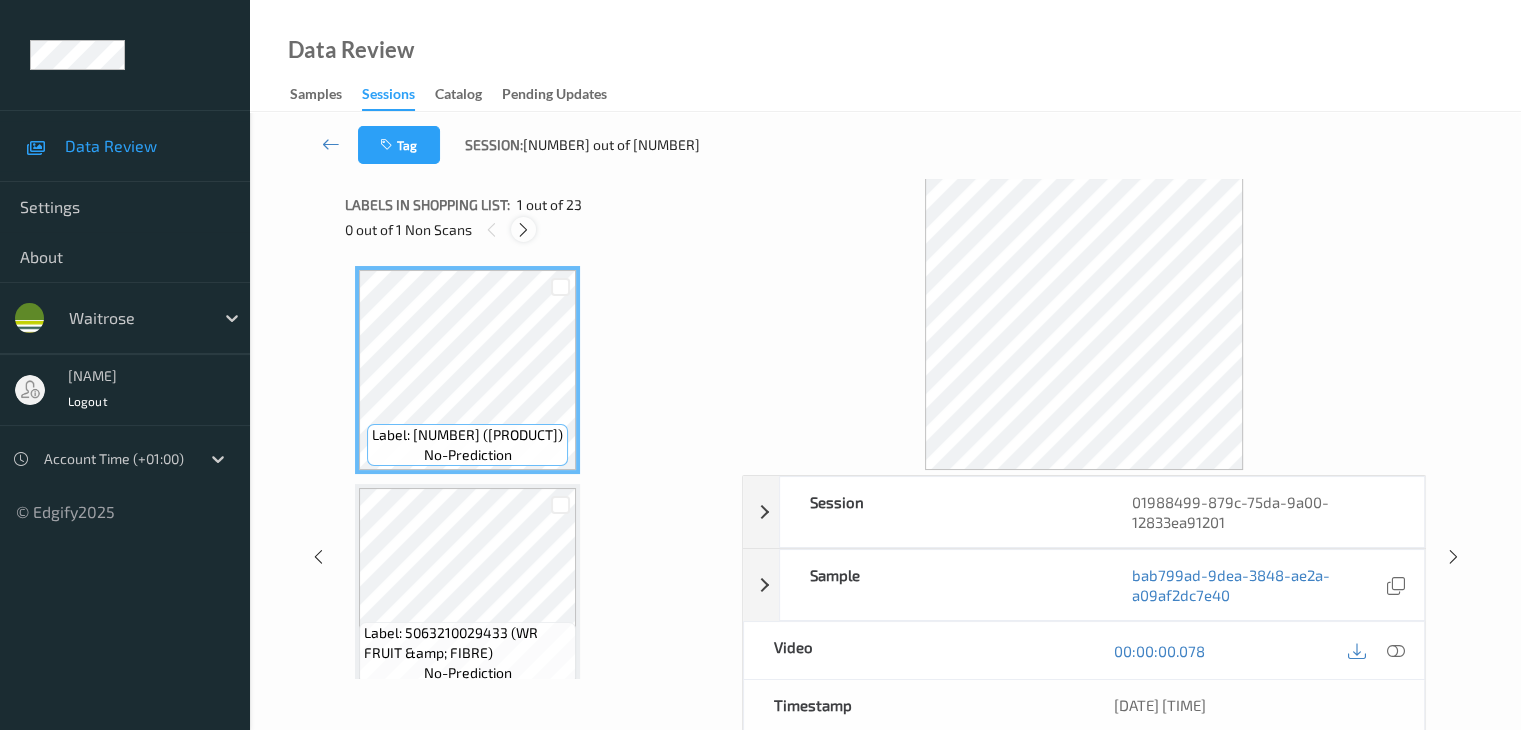 click at bounding box center [523, 230] 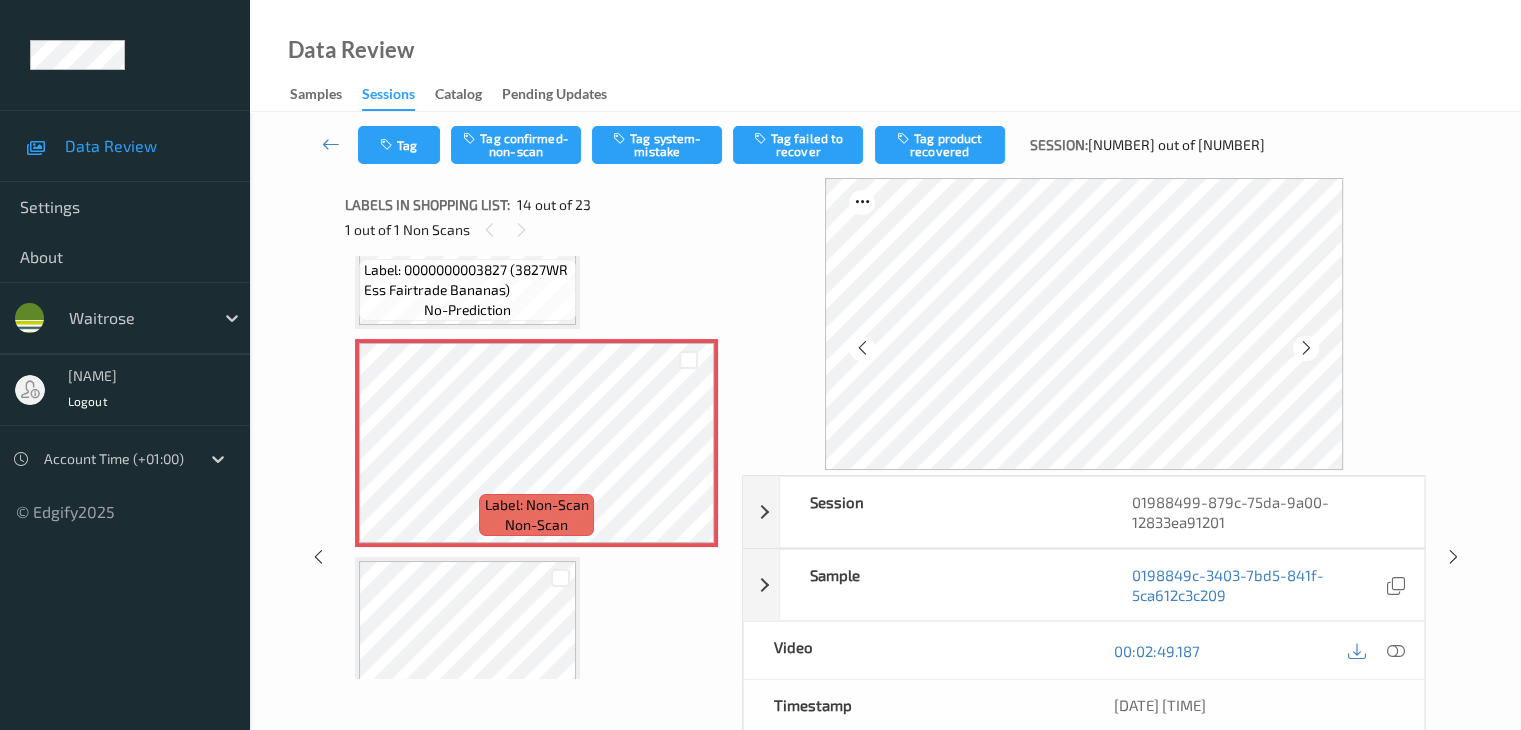 scroll, scrollTop: 2726, scrollLeft: 0, axis: vertical 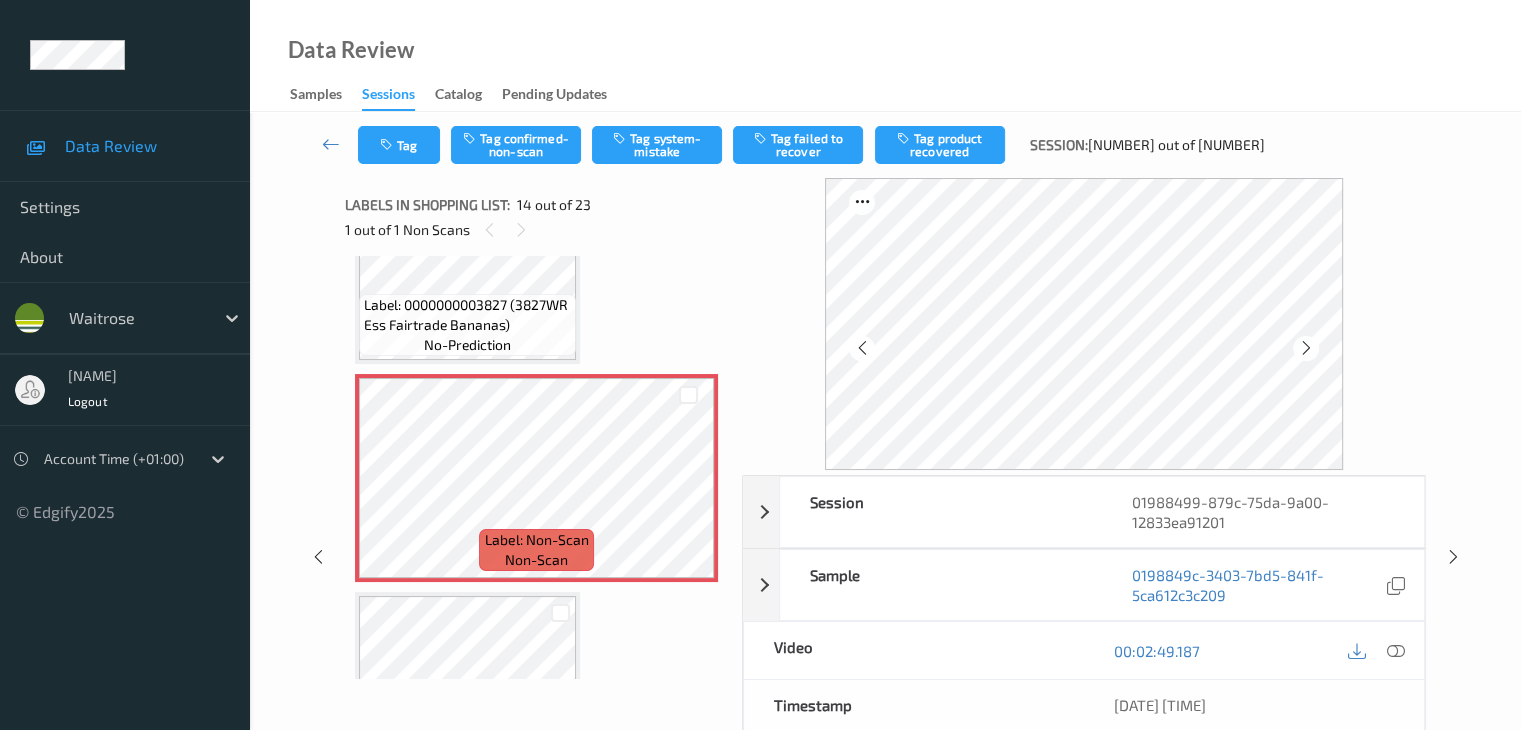 click at bounding box center (1376, 650) 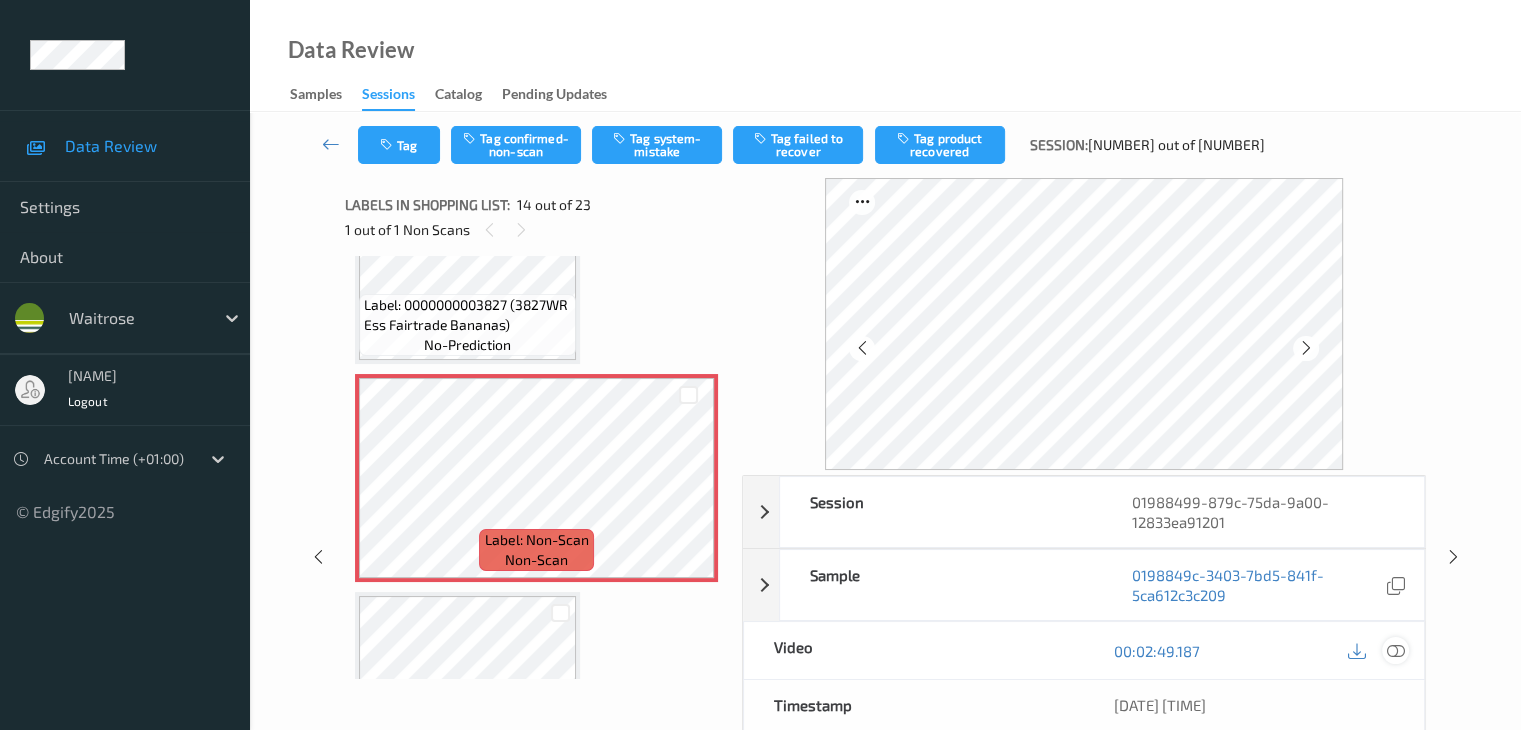click at bounding box center [1395, 650] 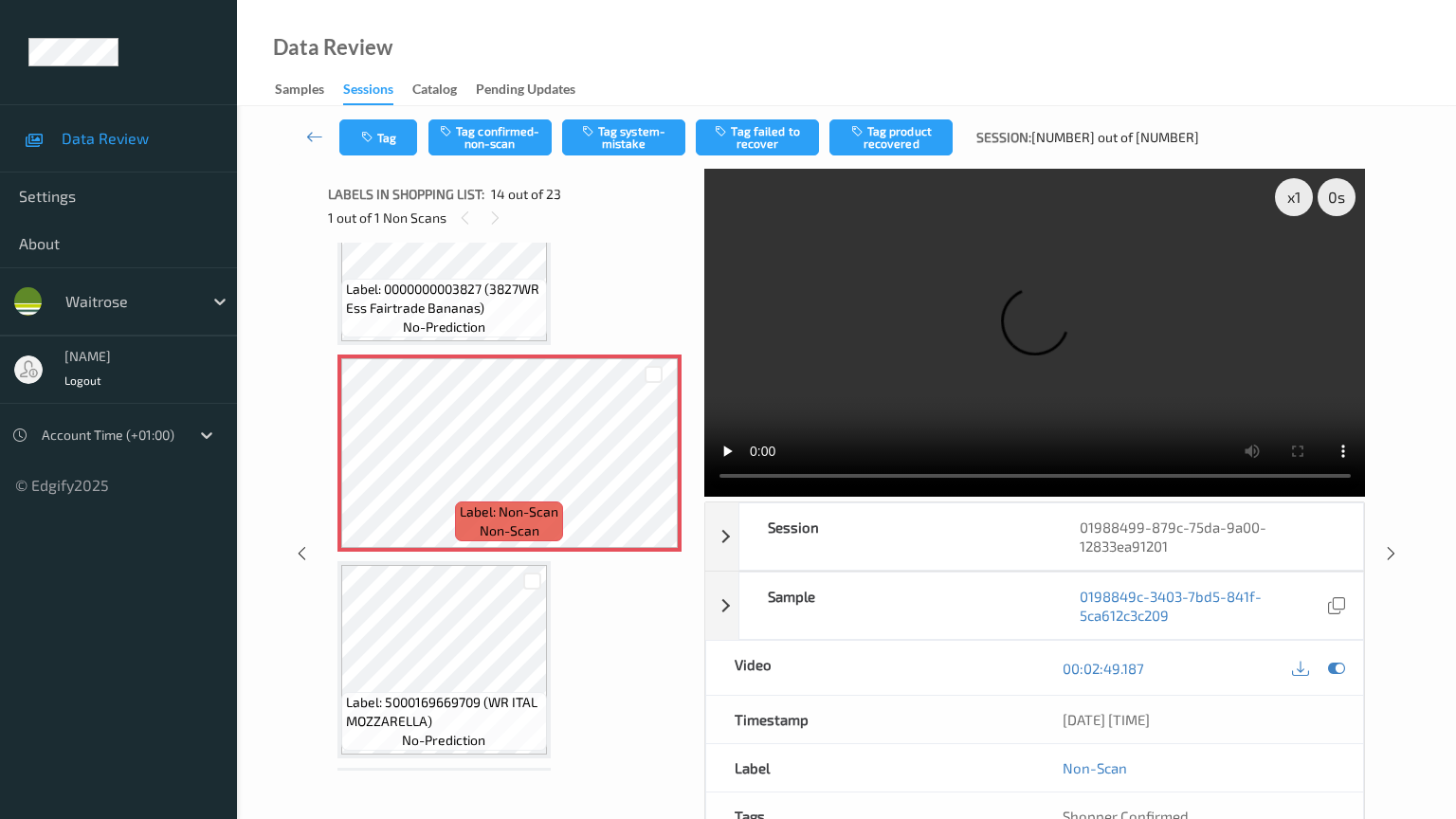 type 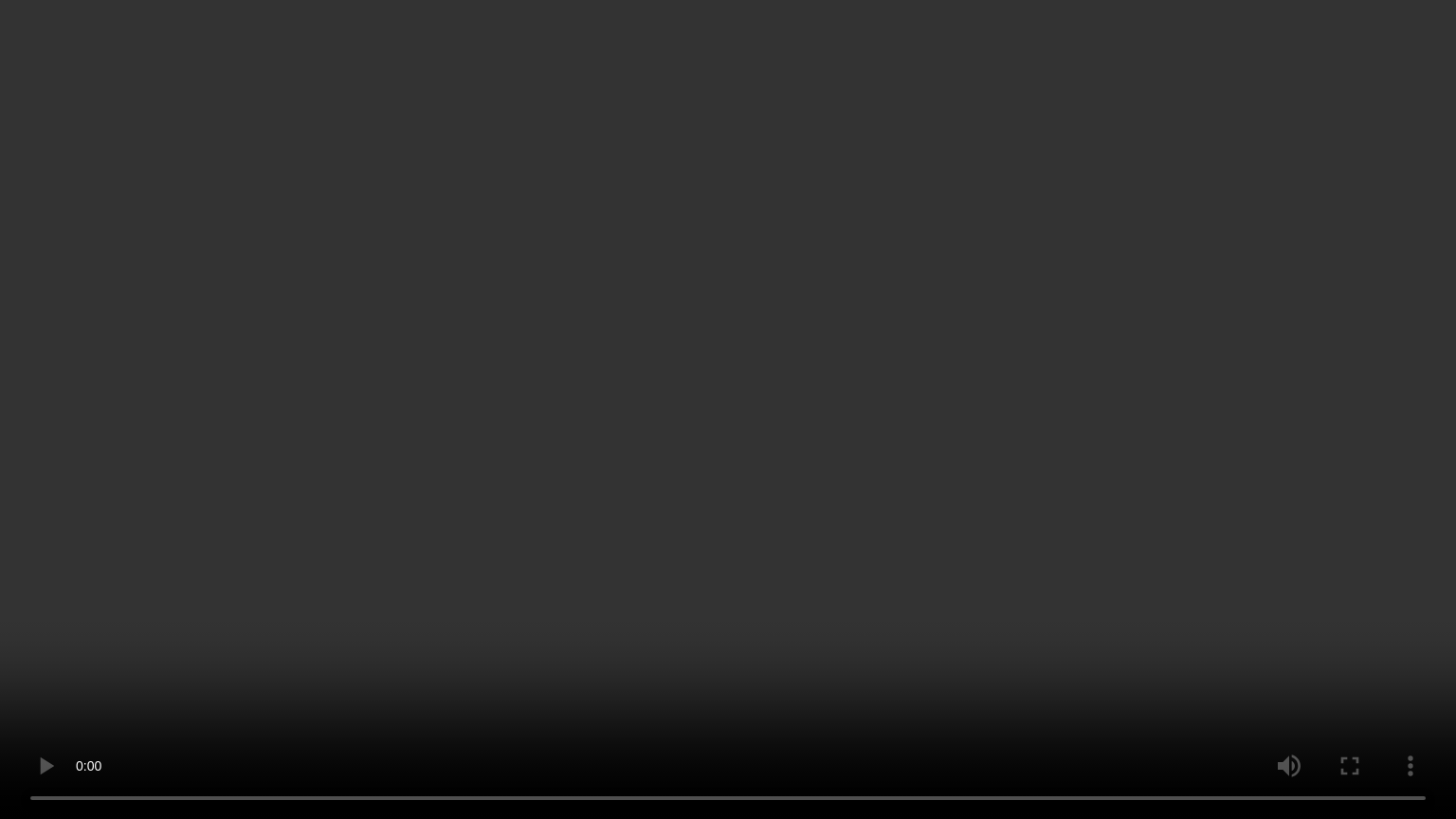 click at bounding box center (728, 410) 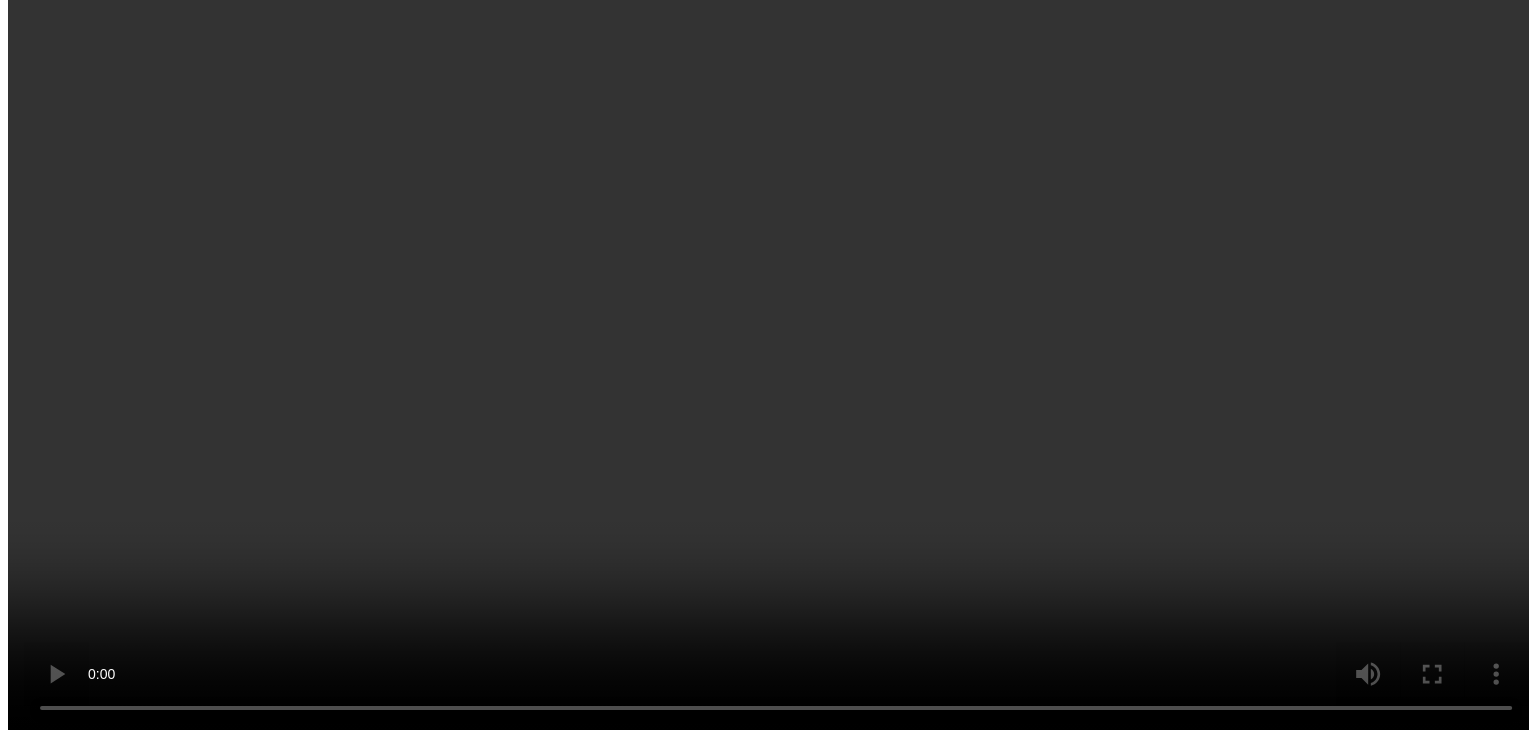 scroll, scrollTop: 2526, scrollLeft: 0, axis: vertical 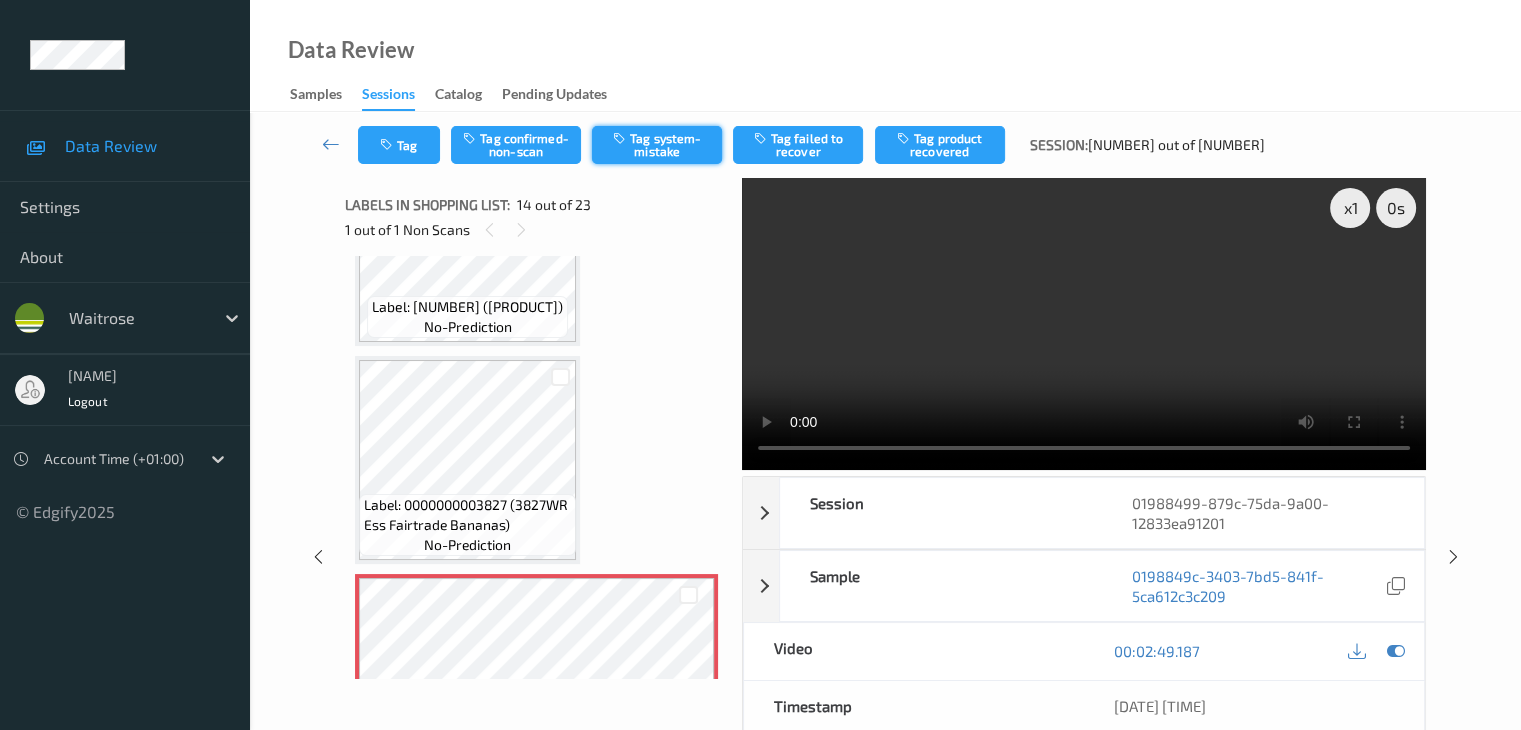 click on "Tag   system-mistake" at bounding box center [657, 145] 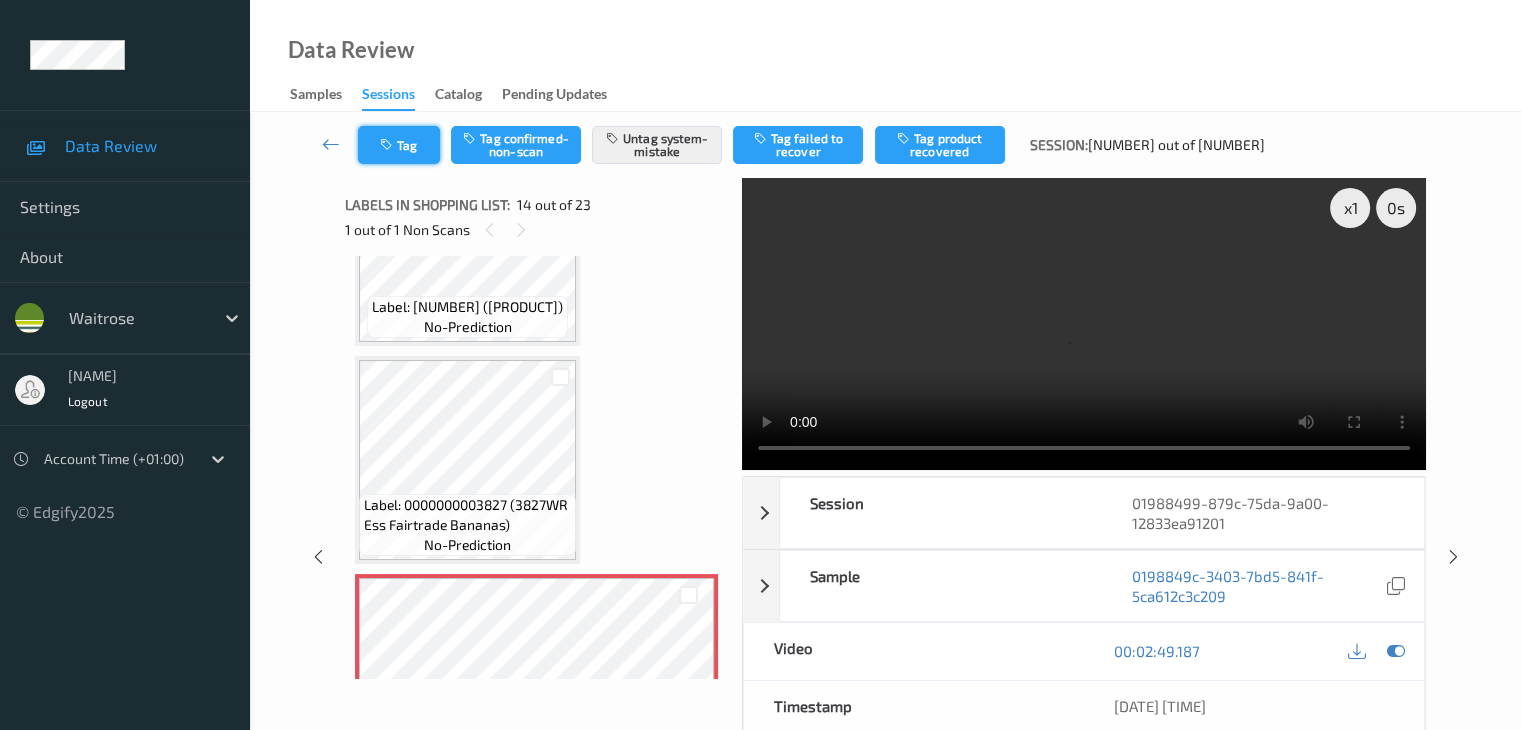 click on "Tag" at bounding box center (399, 145) 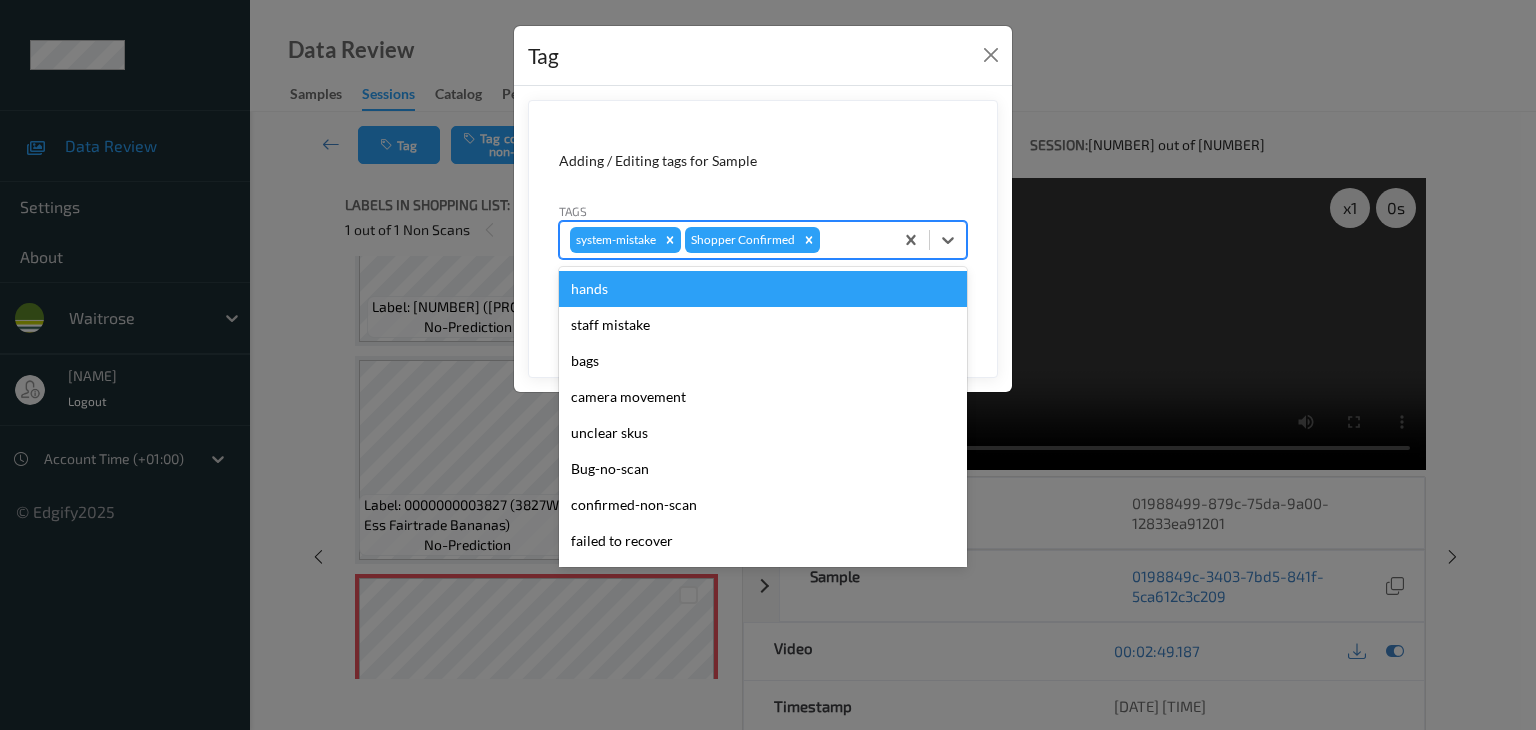 click at bounding box center [853, 240] 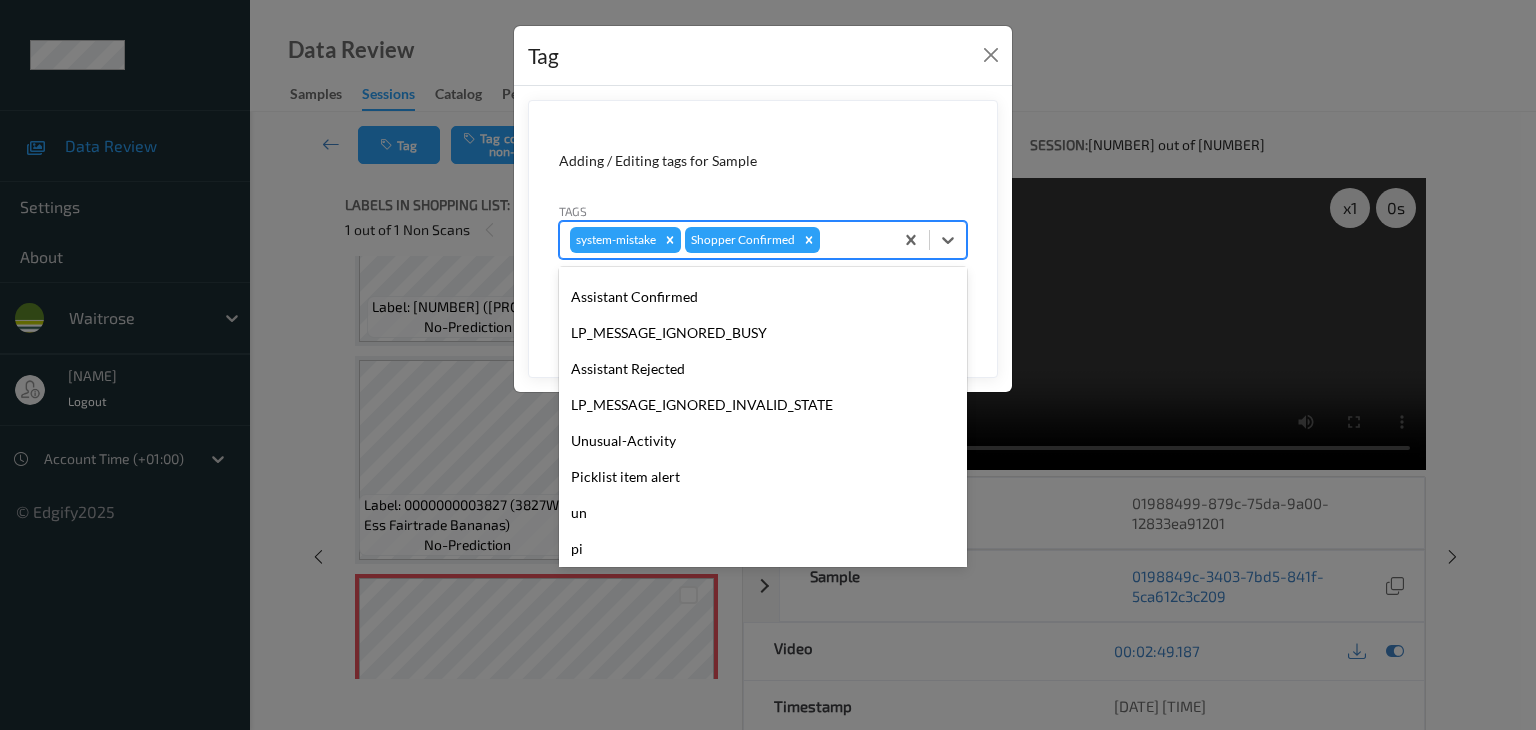 scroll, scrollTop: 392, scrollLeft: 0, axis: vertical 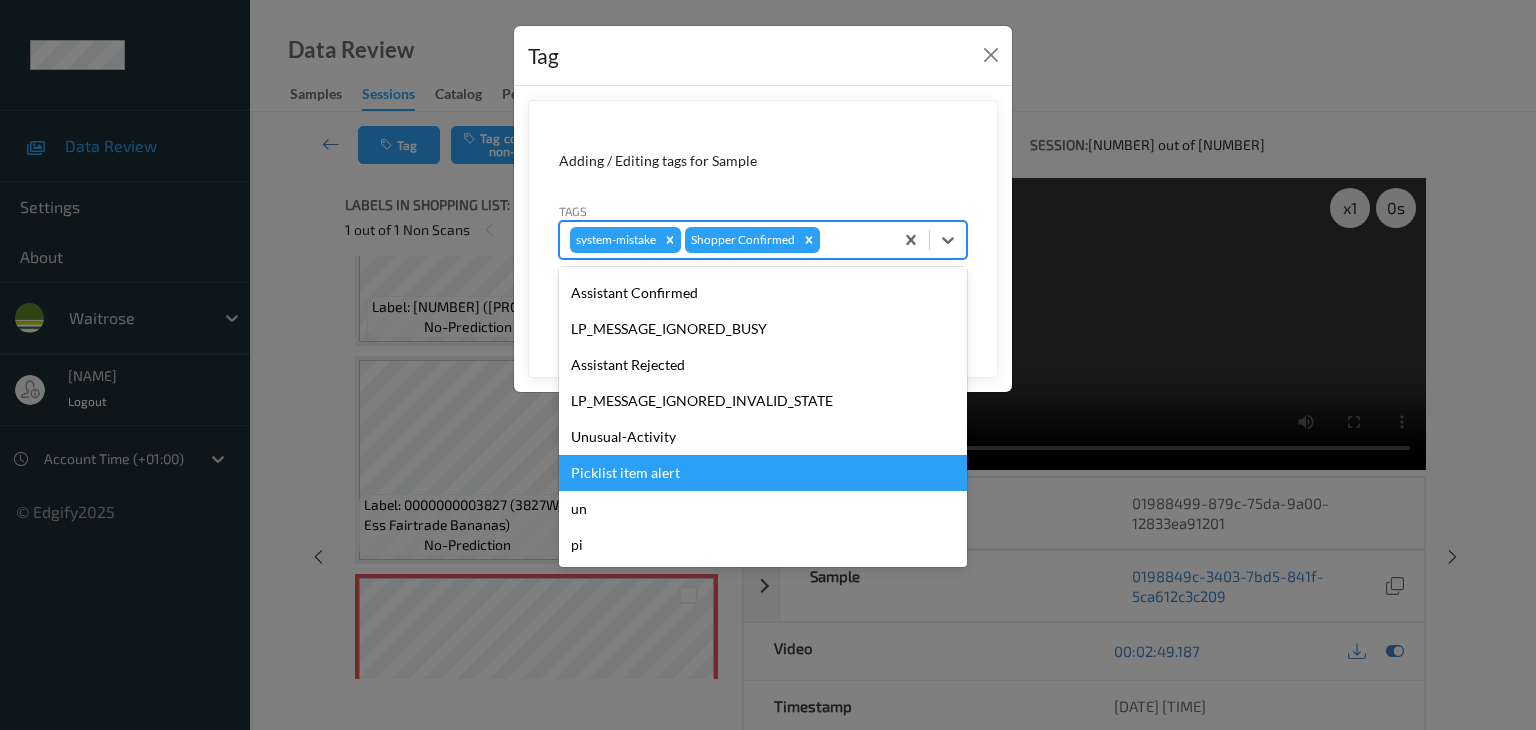 click on "Picklist item alert" at bounding box center (763, 473) 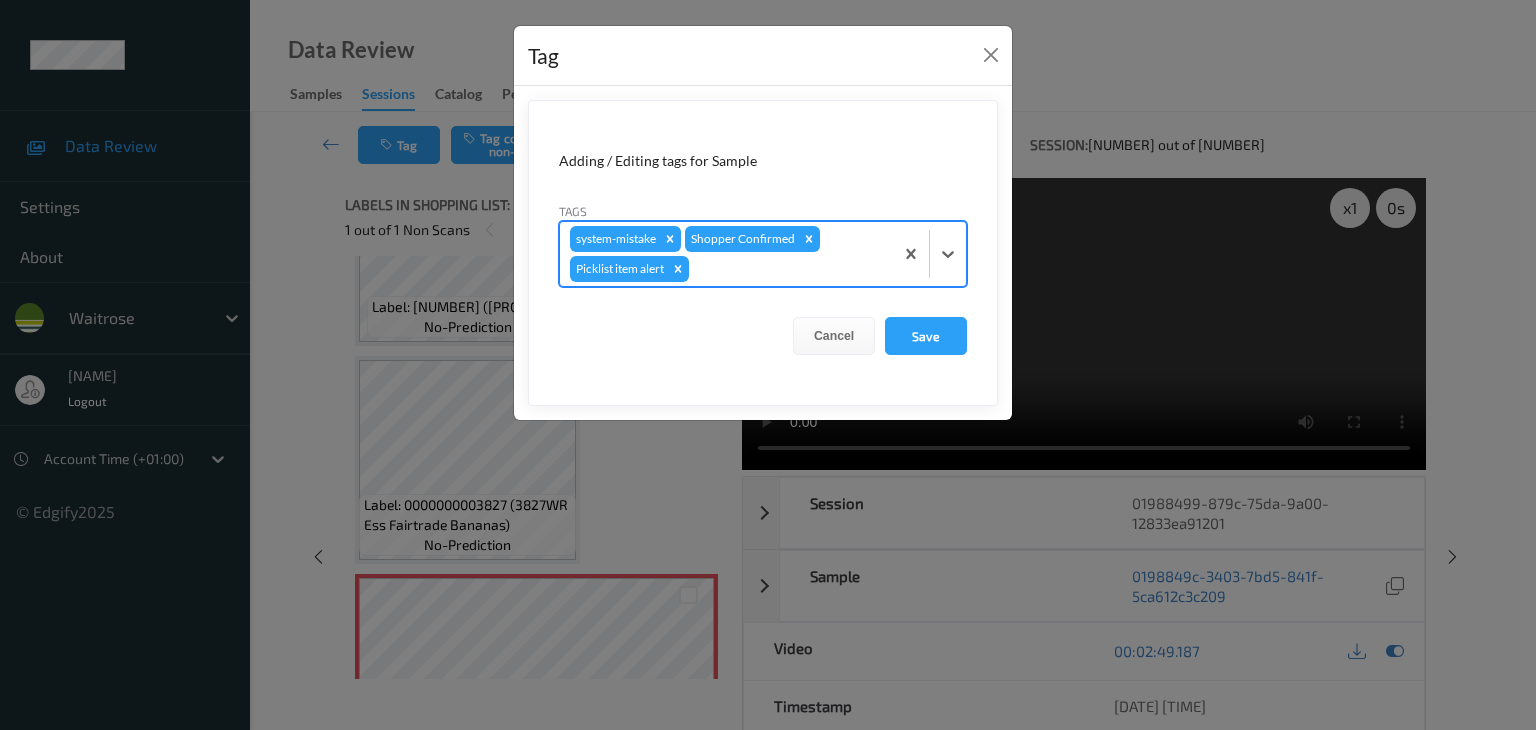 click at bounding box center [788, 269] 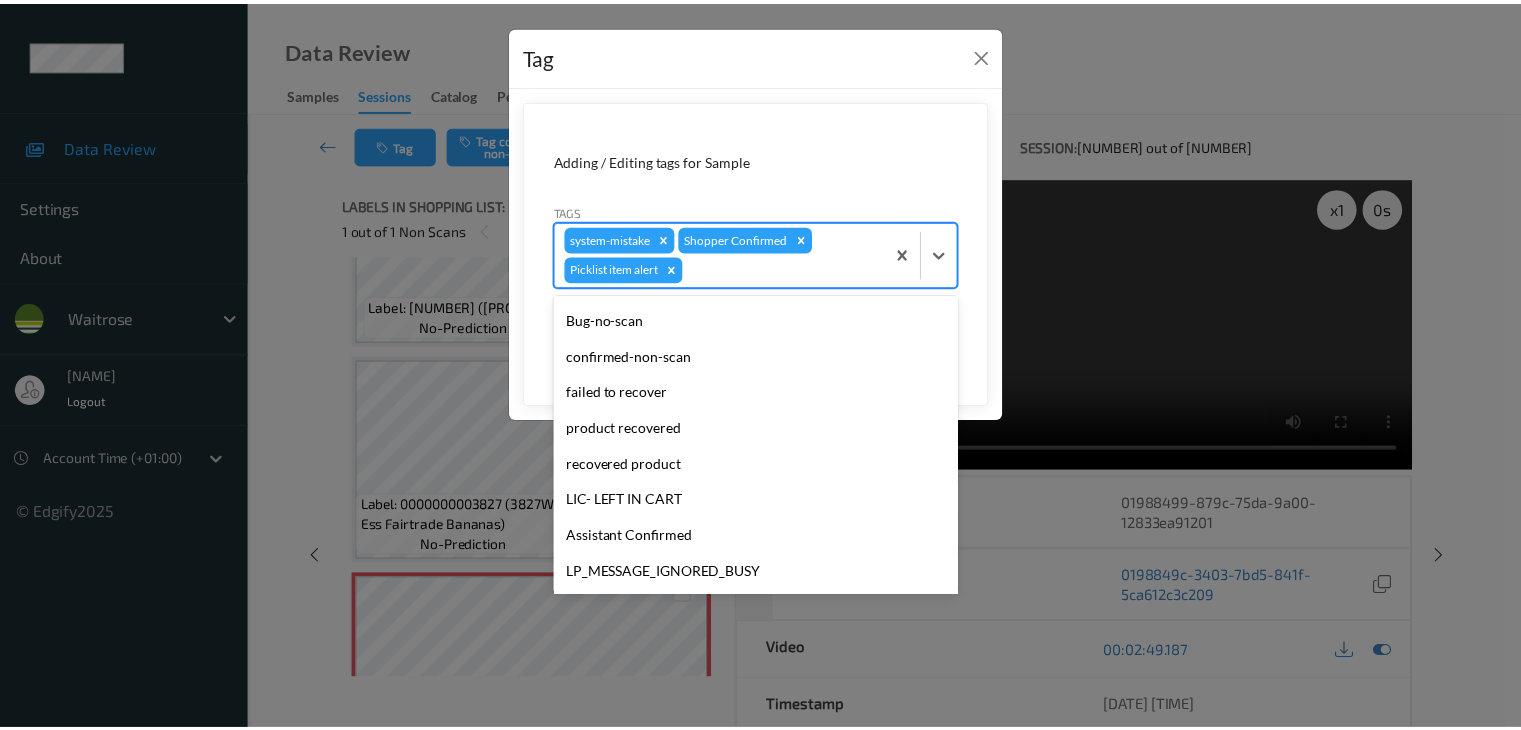 scroll, scrollTop: 356, scrollLeft: 0, axis: vertical 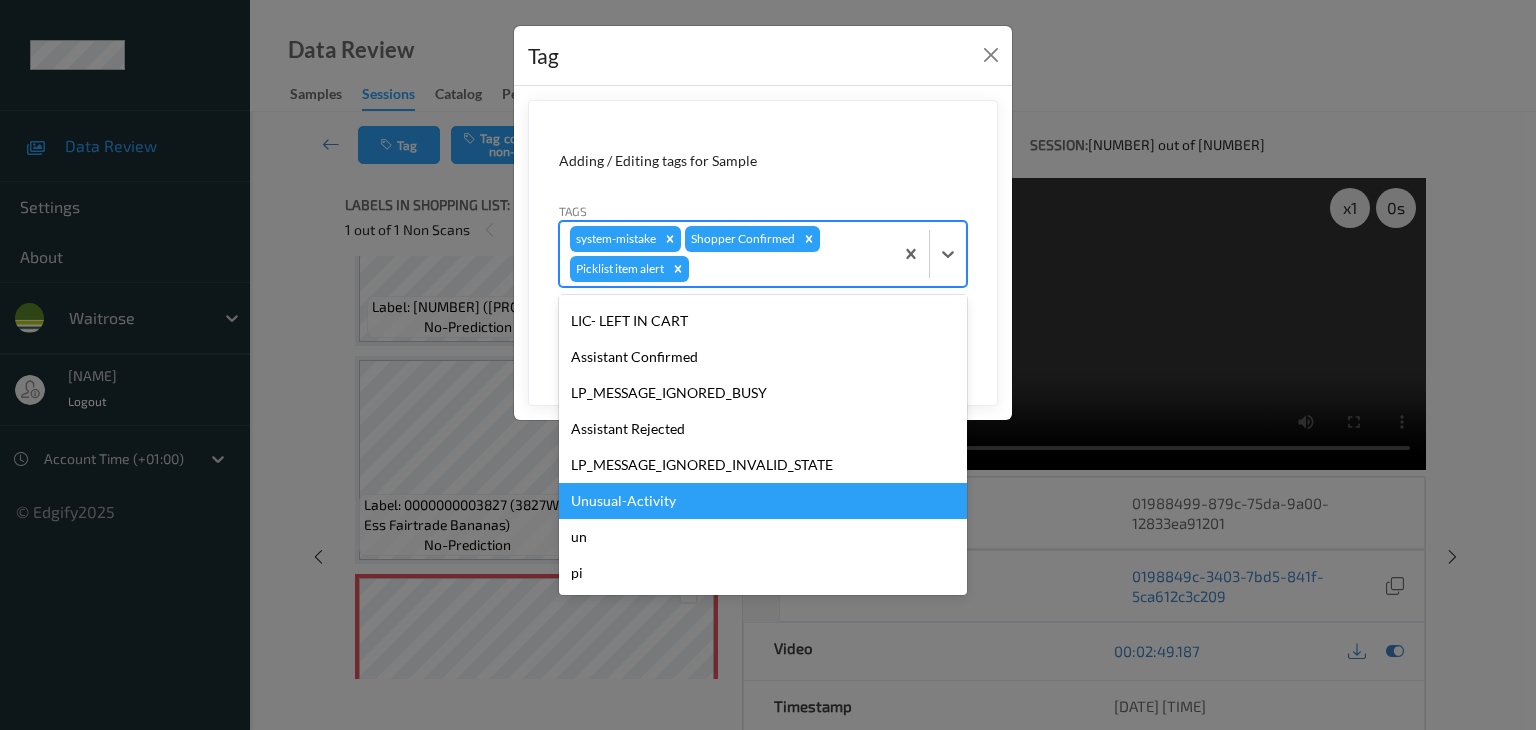 click on "Unusual-Activity" at bounding box center (763, 501) 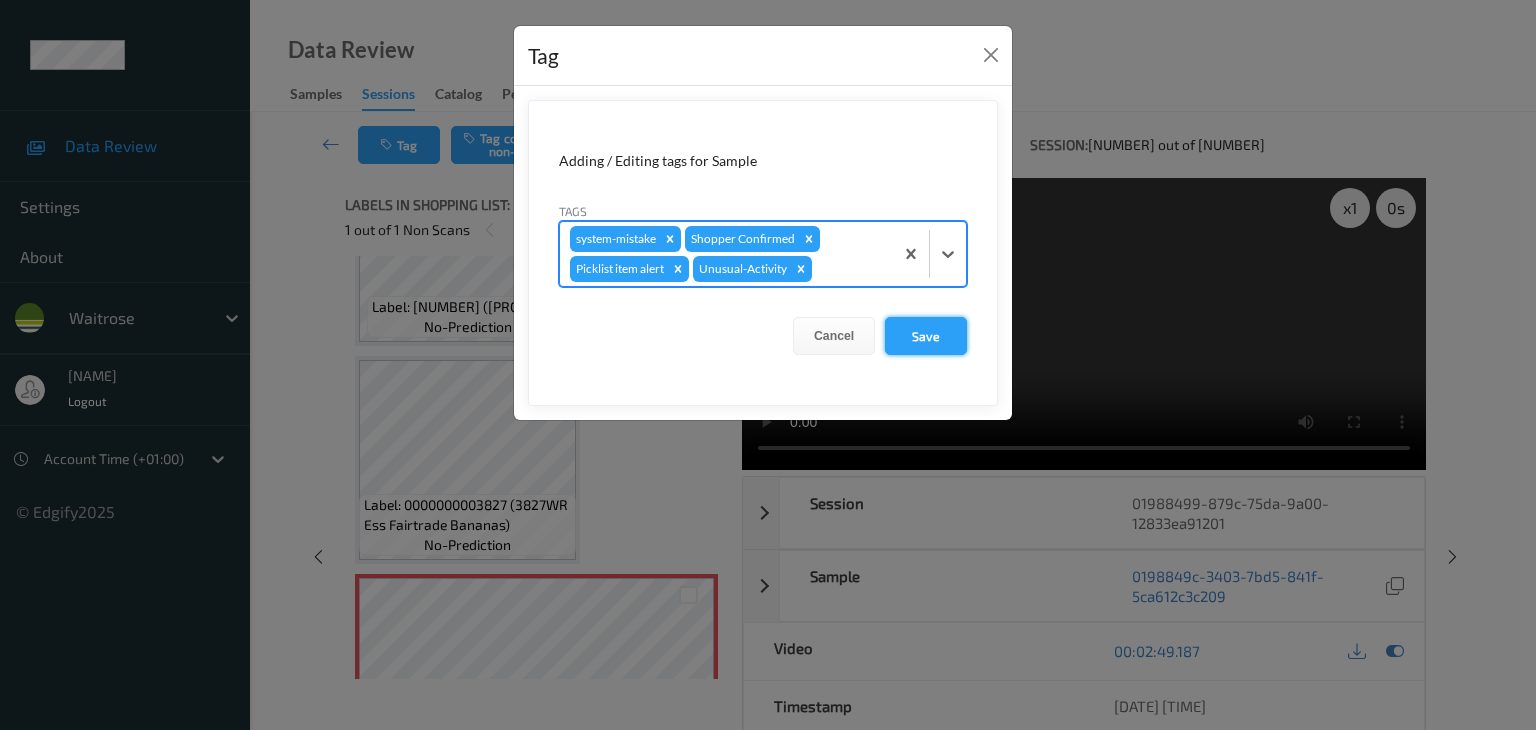 click on "Save" at bounding box center [926, 336] 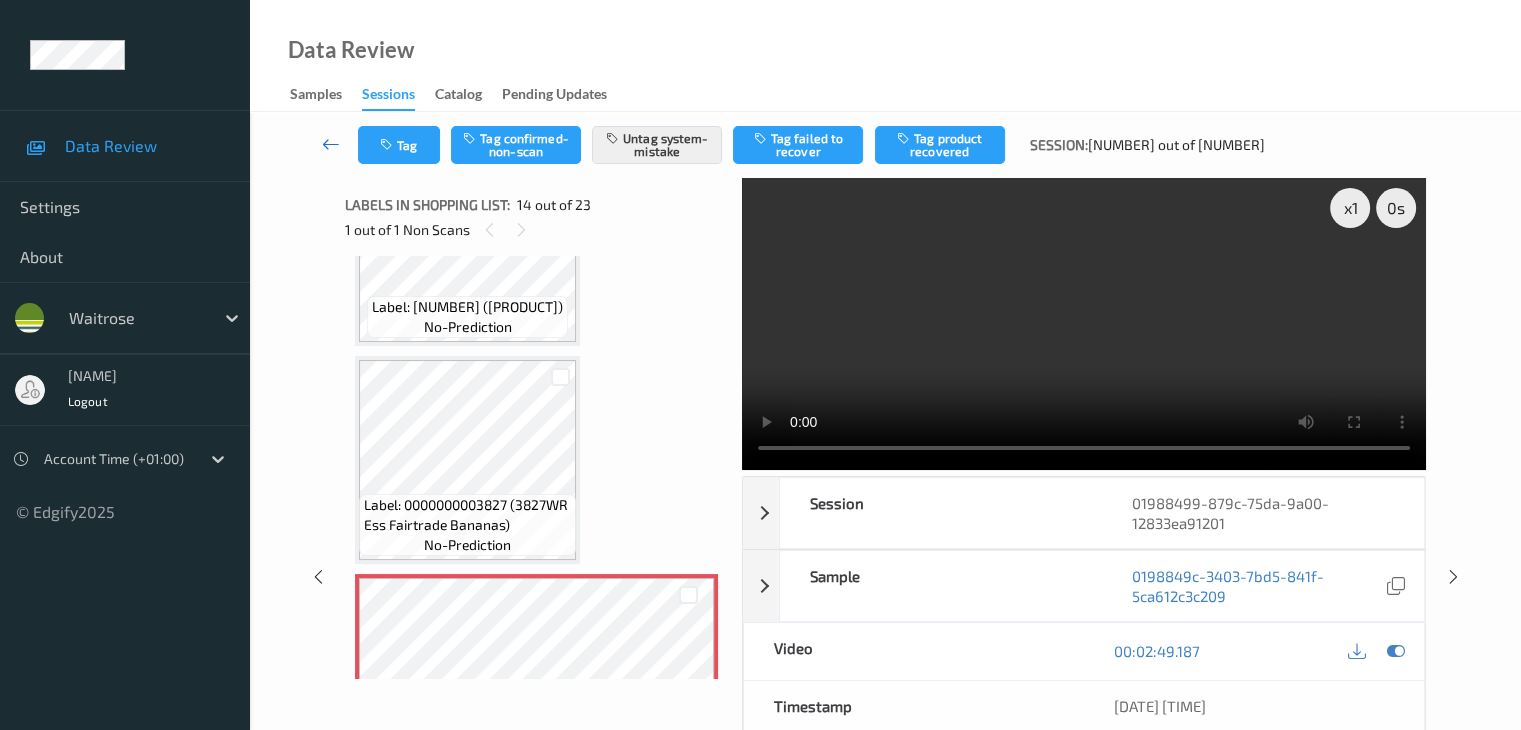 click at bounding box center [331, 144] 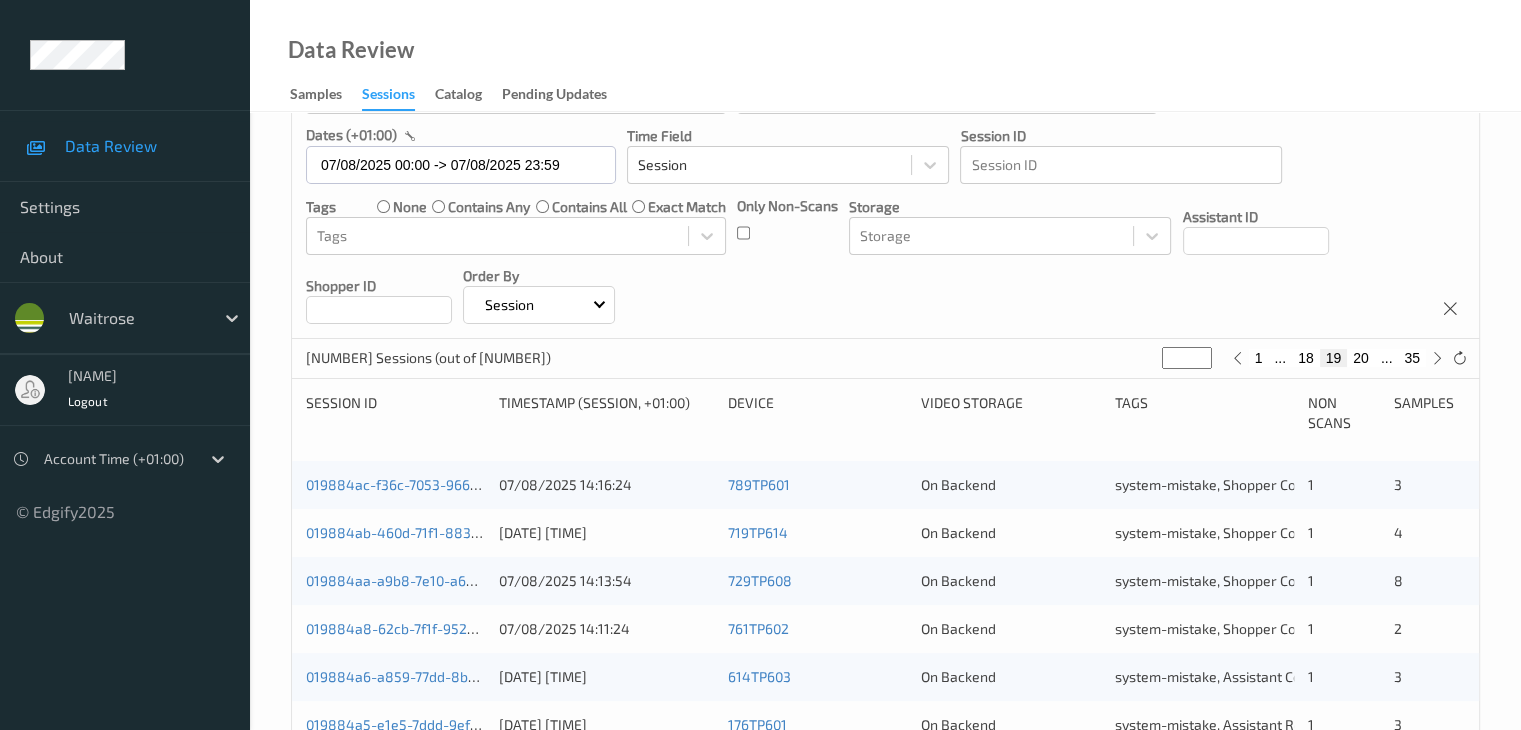 scroll, scrollTop: 32, scrollLeft: 0, axis: vertical 